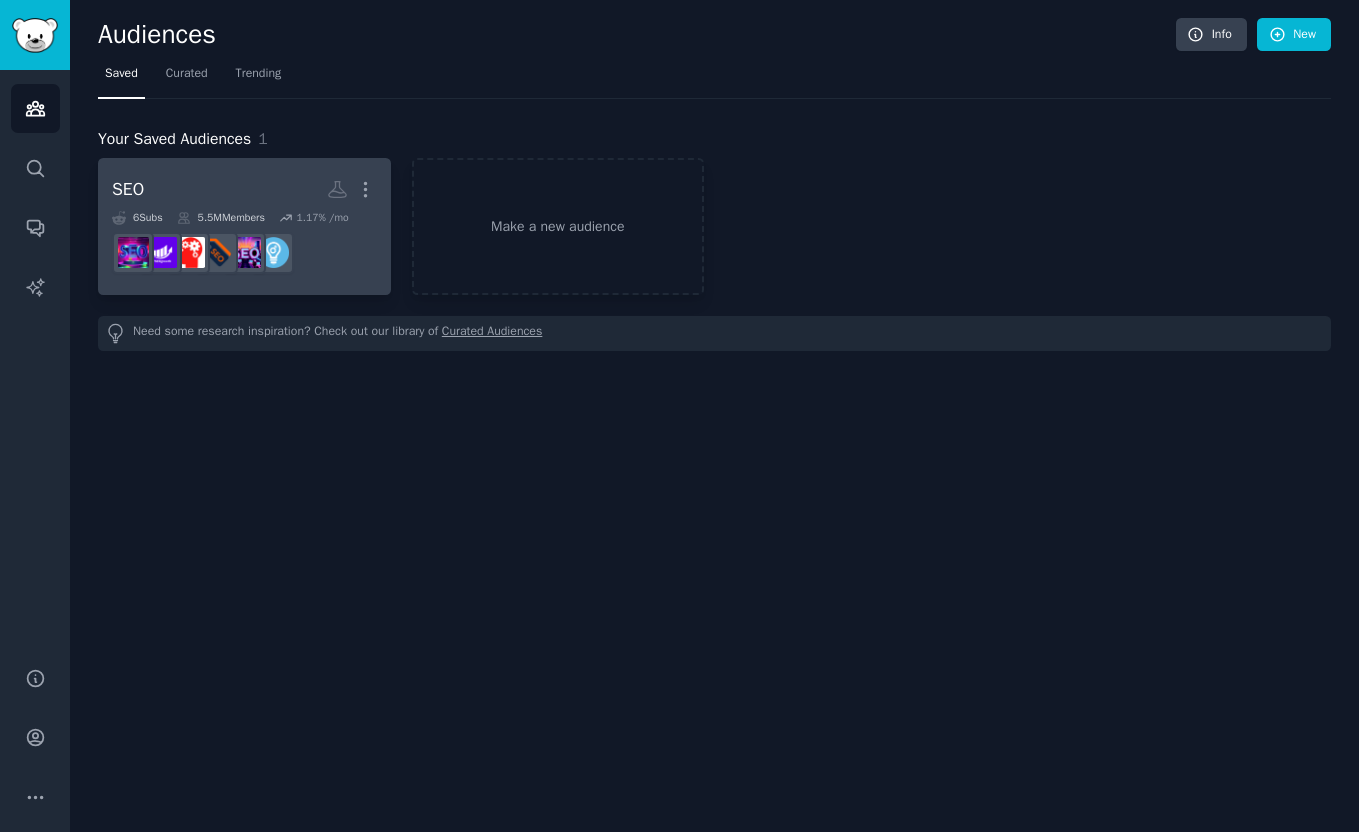 scroll, scrollTop: 0, scrollLeft: 0, axis: both 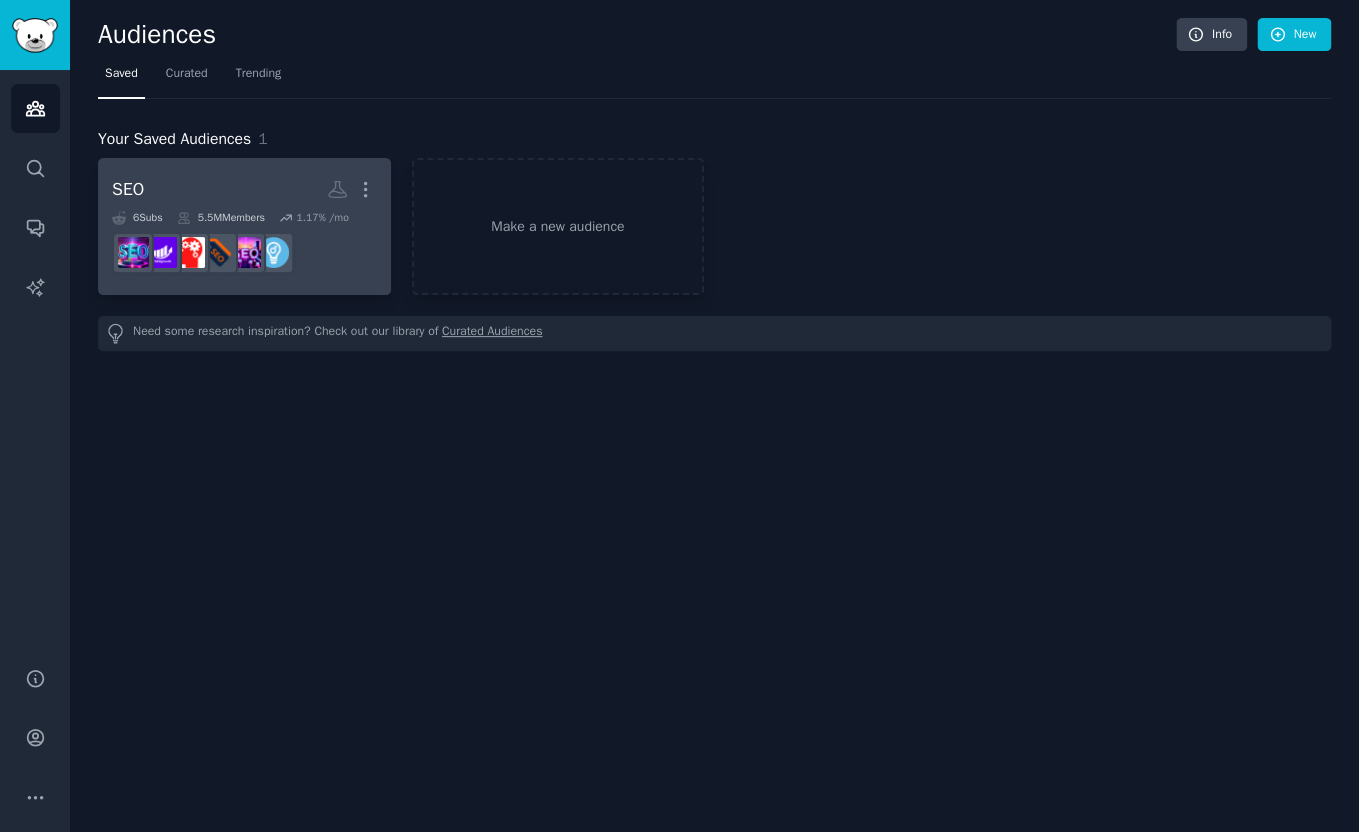 click on "SEO More" at bounding box center (244, 189) 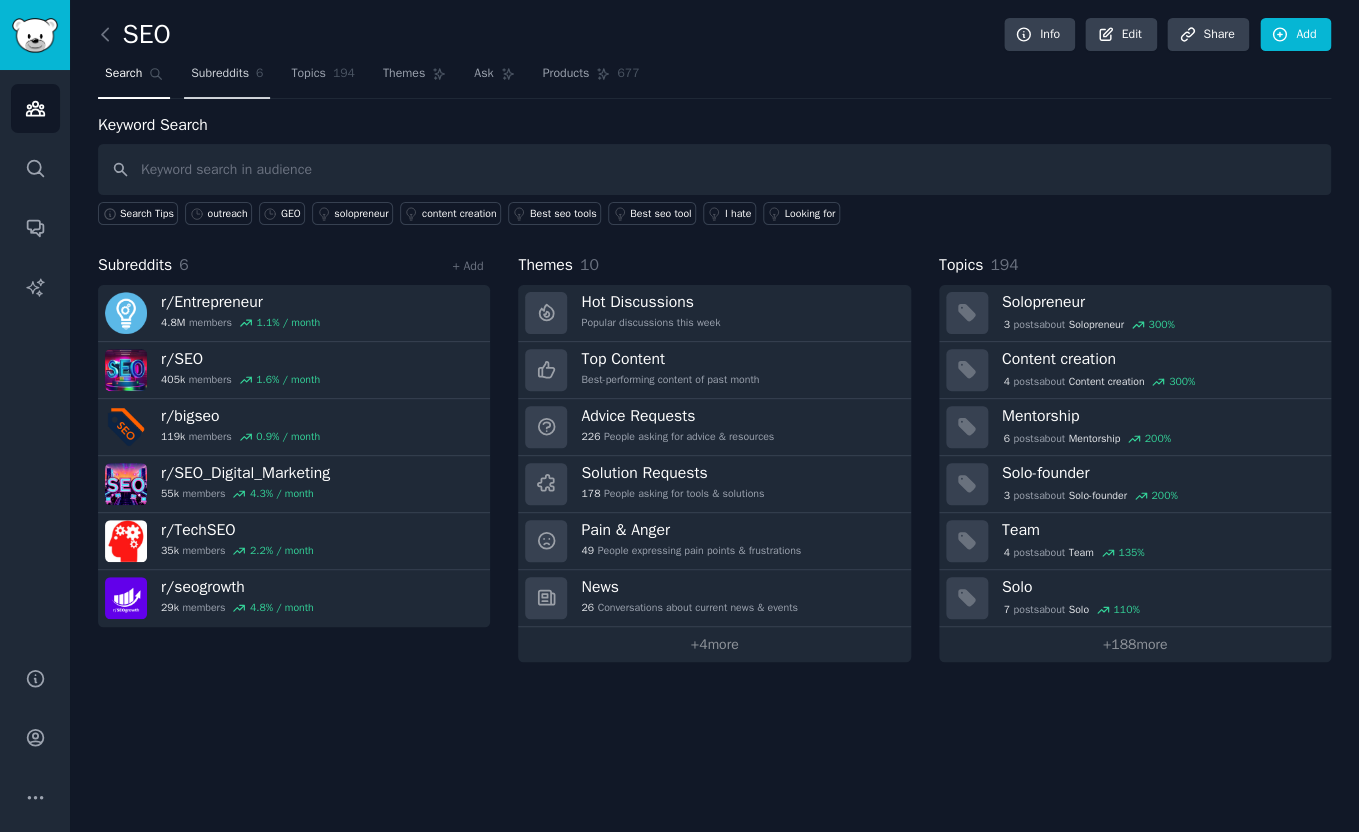 click on "Subreddits" at bounding box center [220, 74] 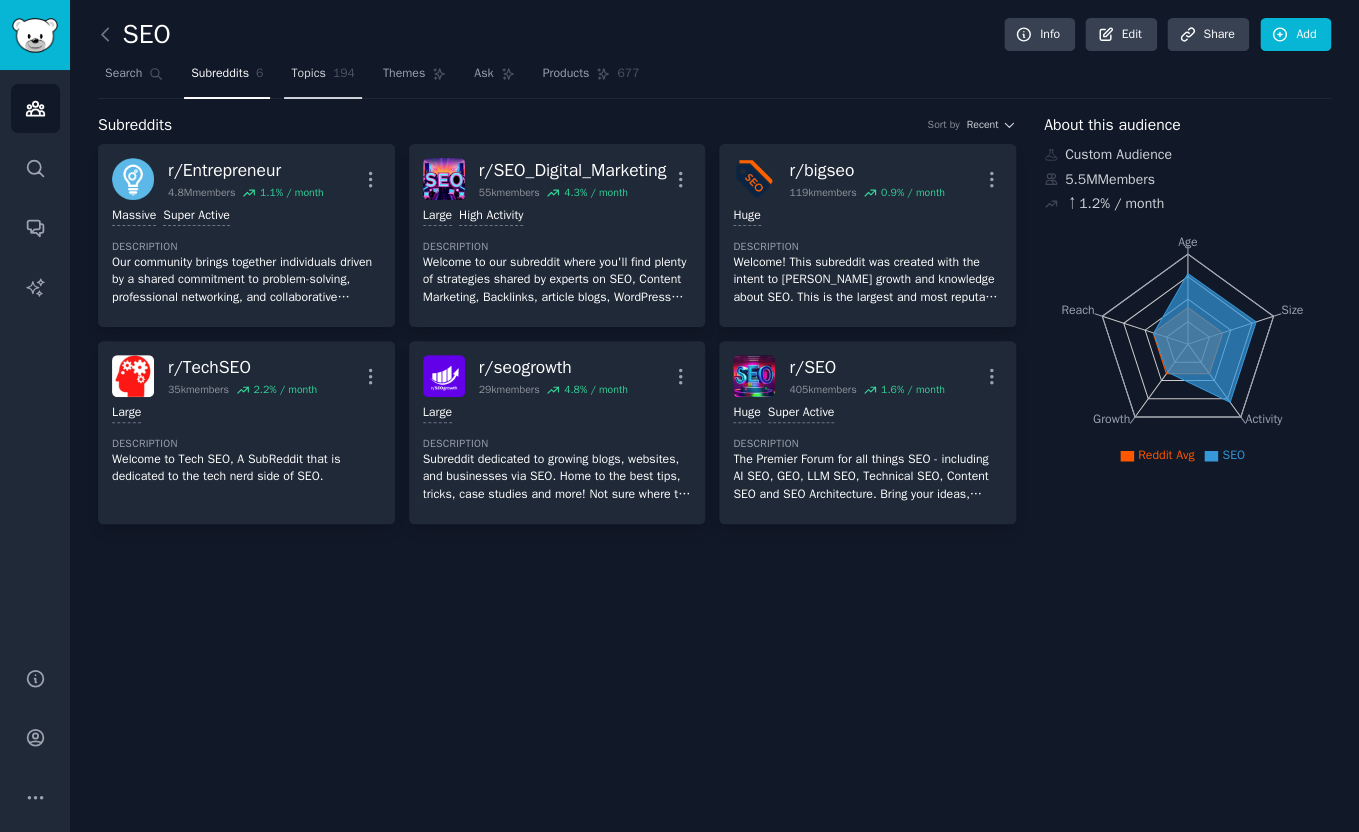 click on "Topics" at bounding box center [308, 74] 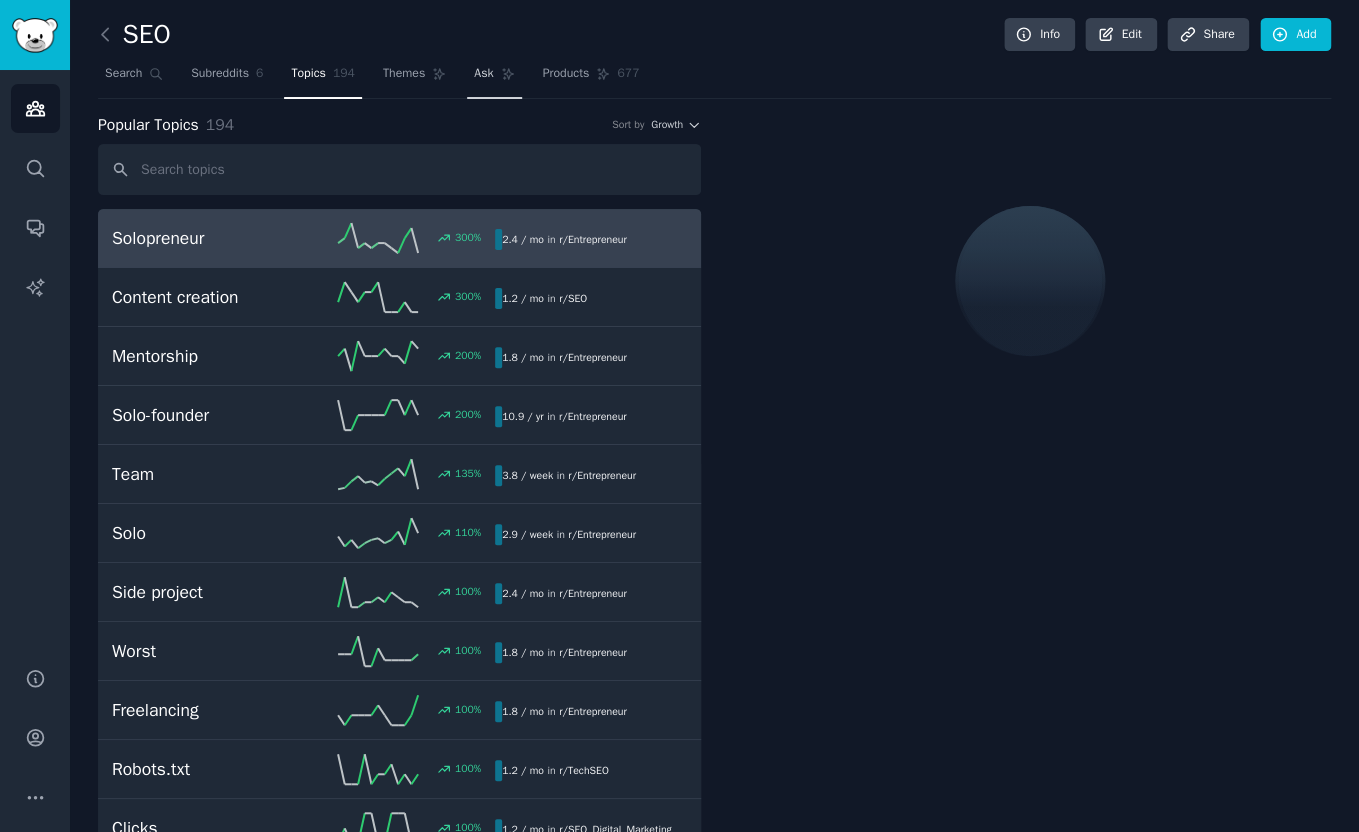 click on "Ask" at bounding box center (483, 74) 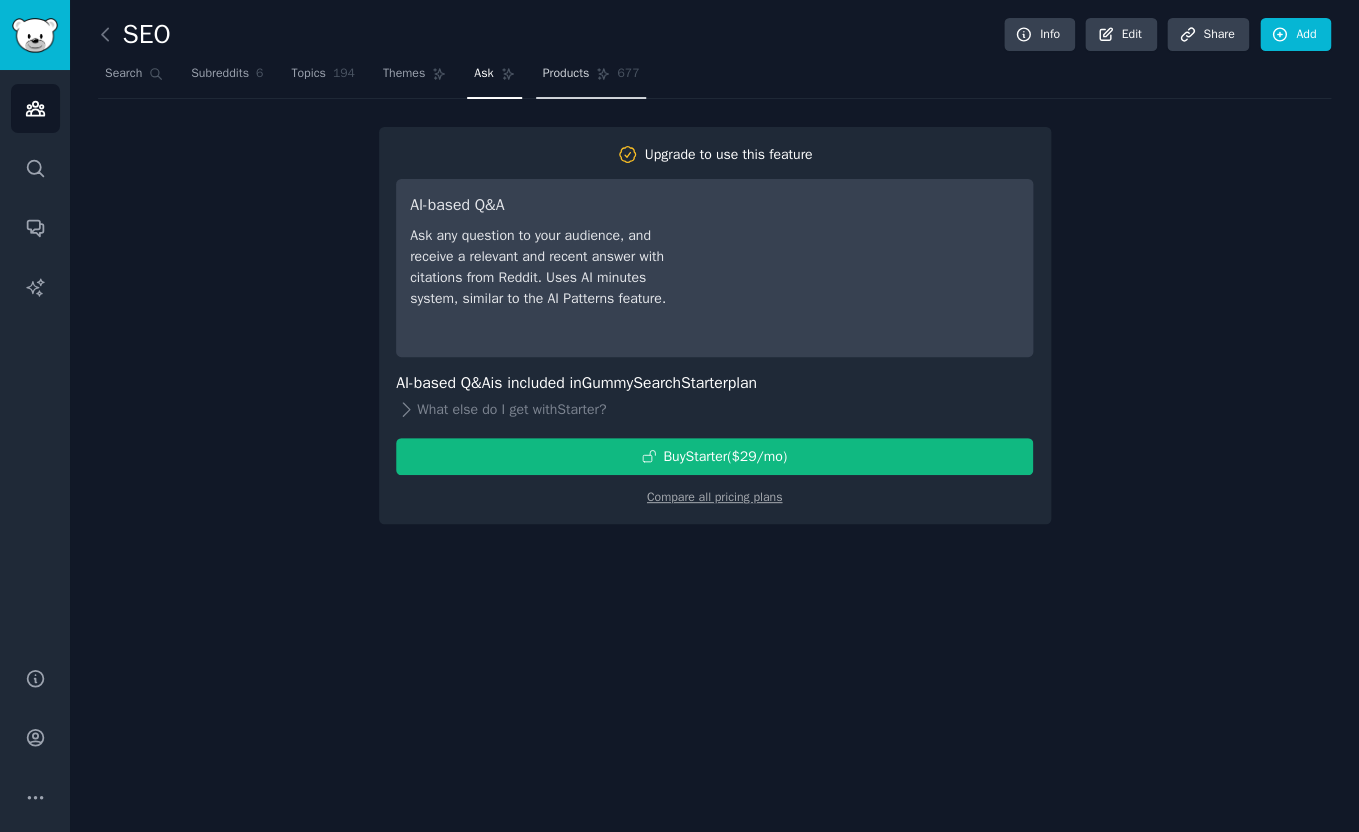 click on "Products" at bounding box center (566, 74) 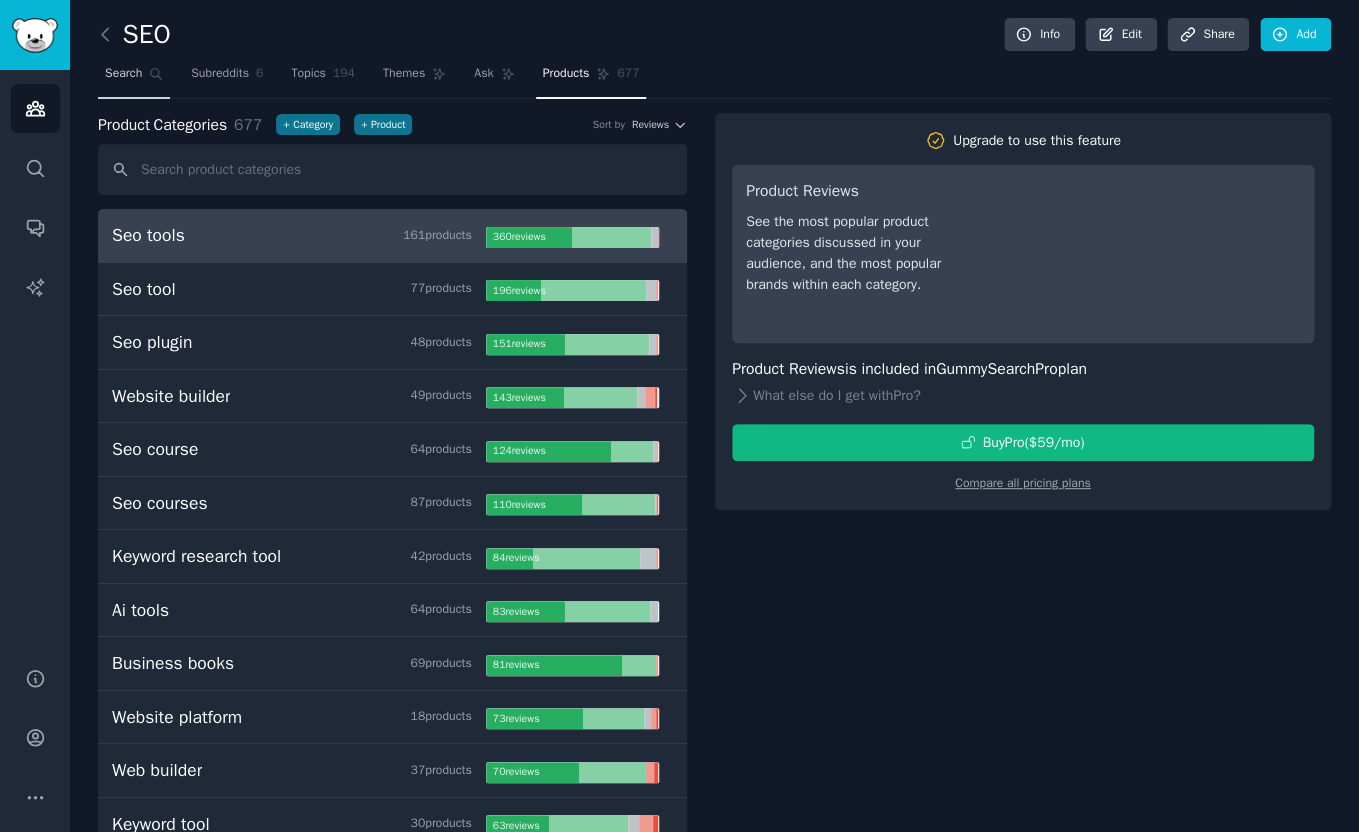 click on "Search" at bounding box center (123, 74) 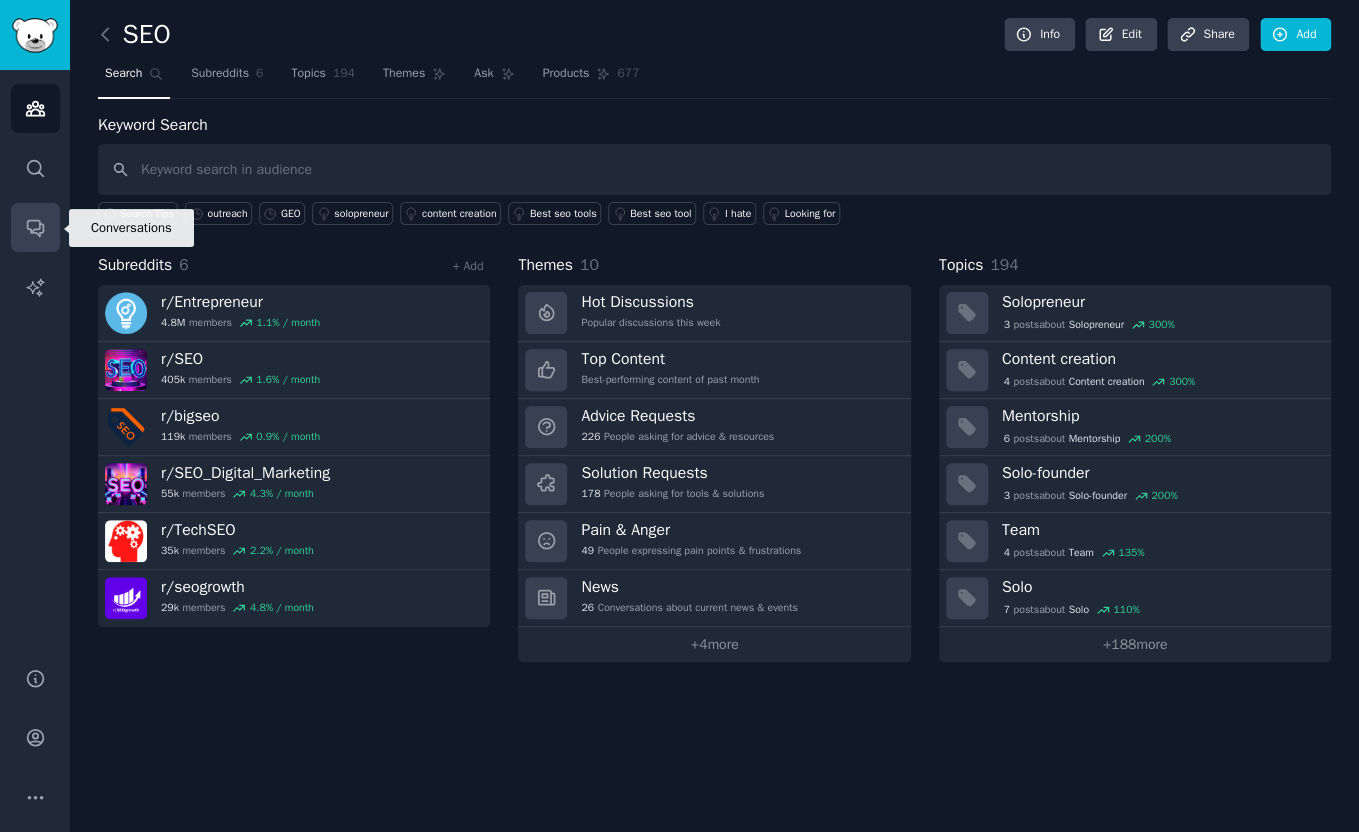 click on "Conversations" at bounding box center (35, 227) 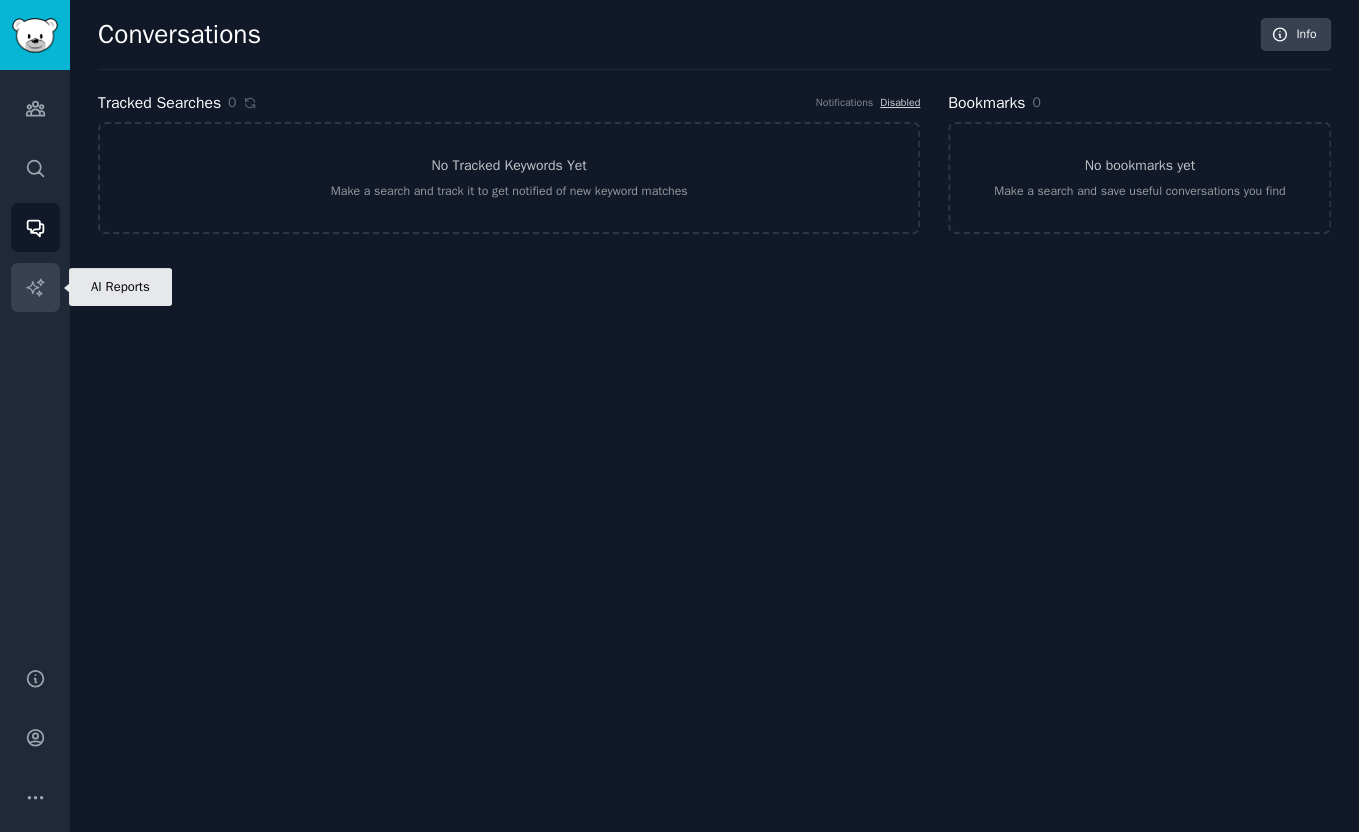 click 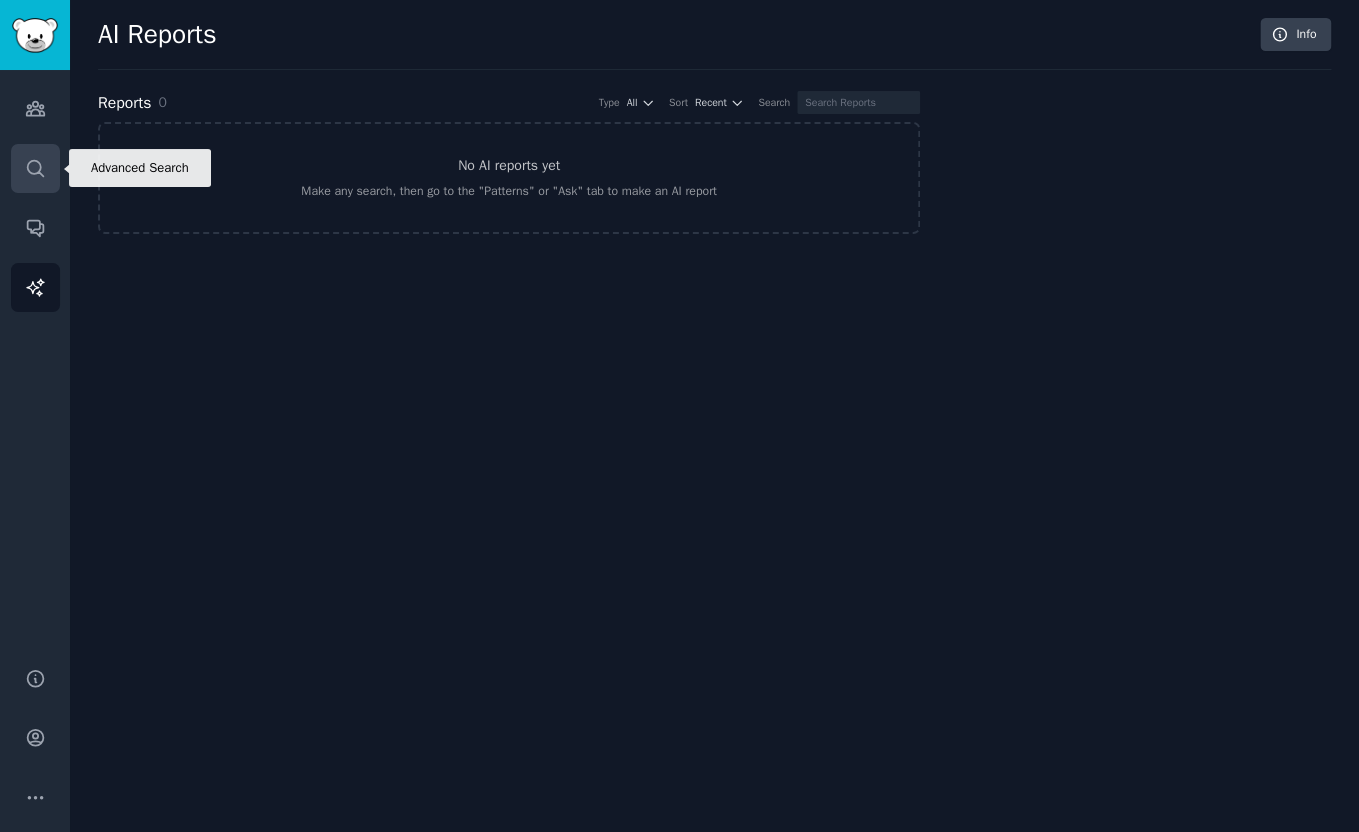 click 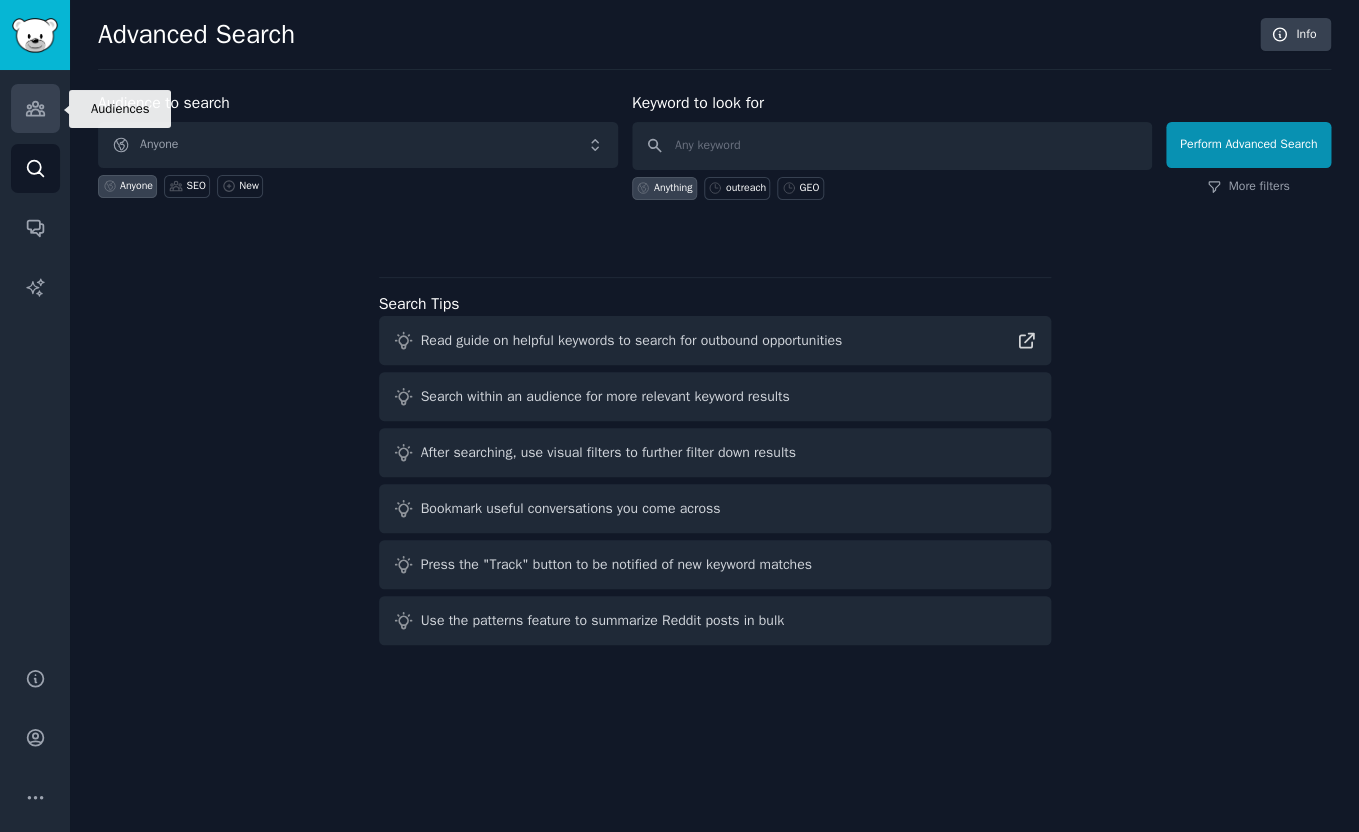 click on "Audiences" at bounding box center (35, 108) 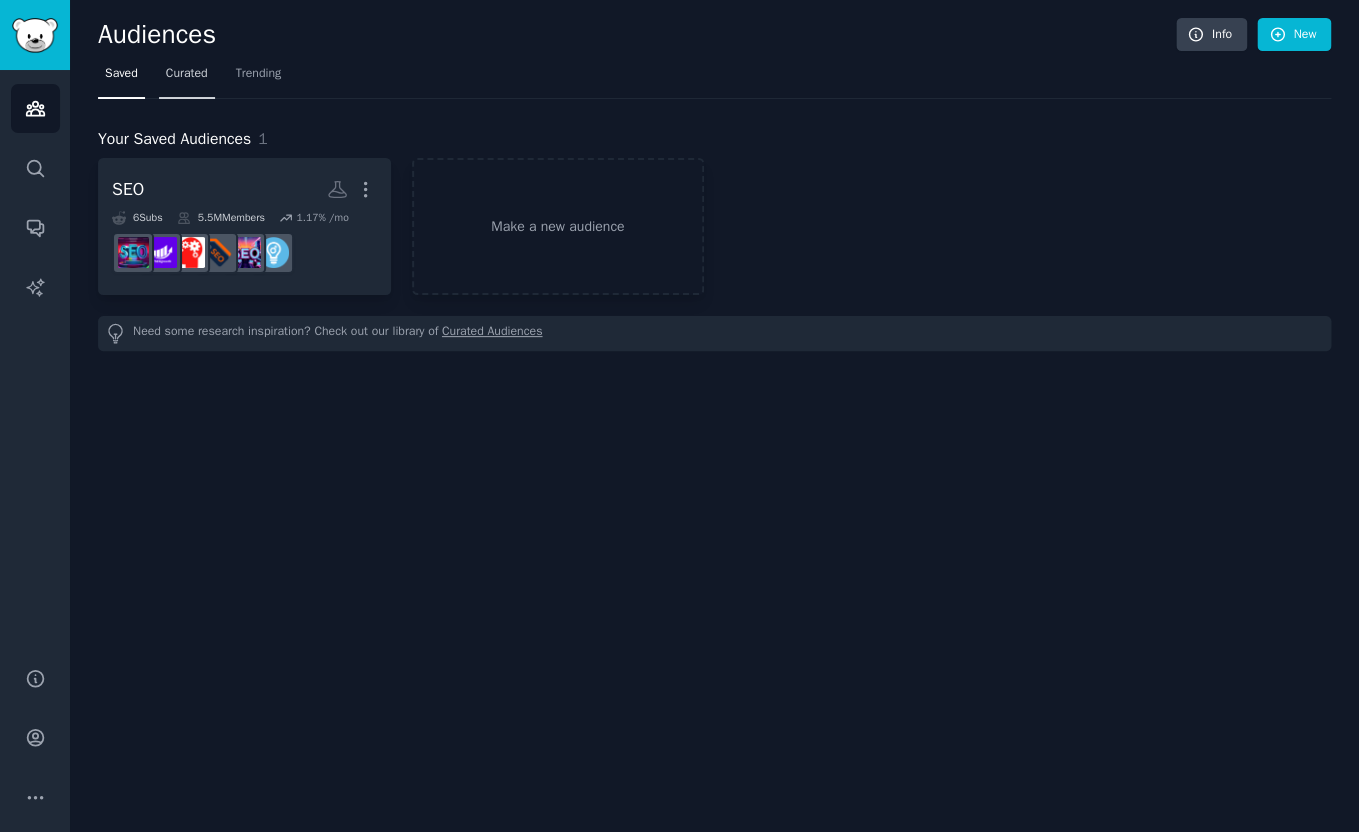 click on "Curated" at bounding box center (187, 78) 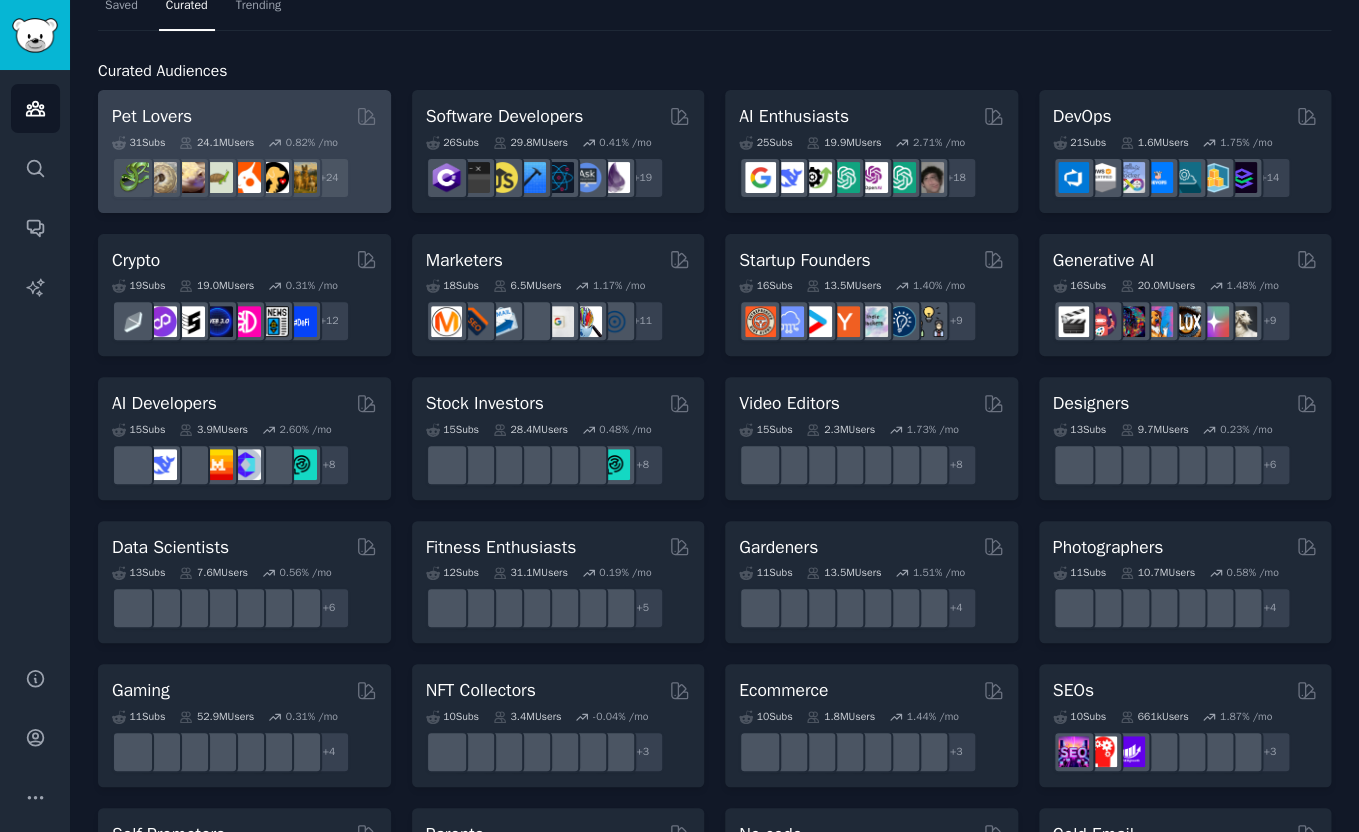 scroll, scrollTop: 0, scrollLeft: 0, axis: both 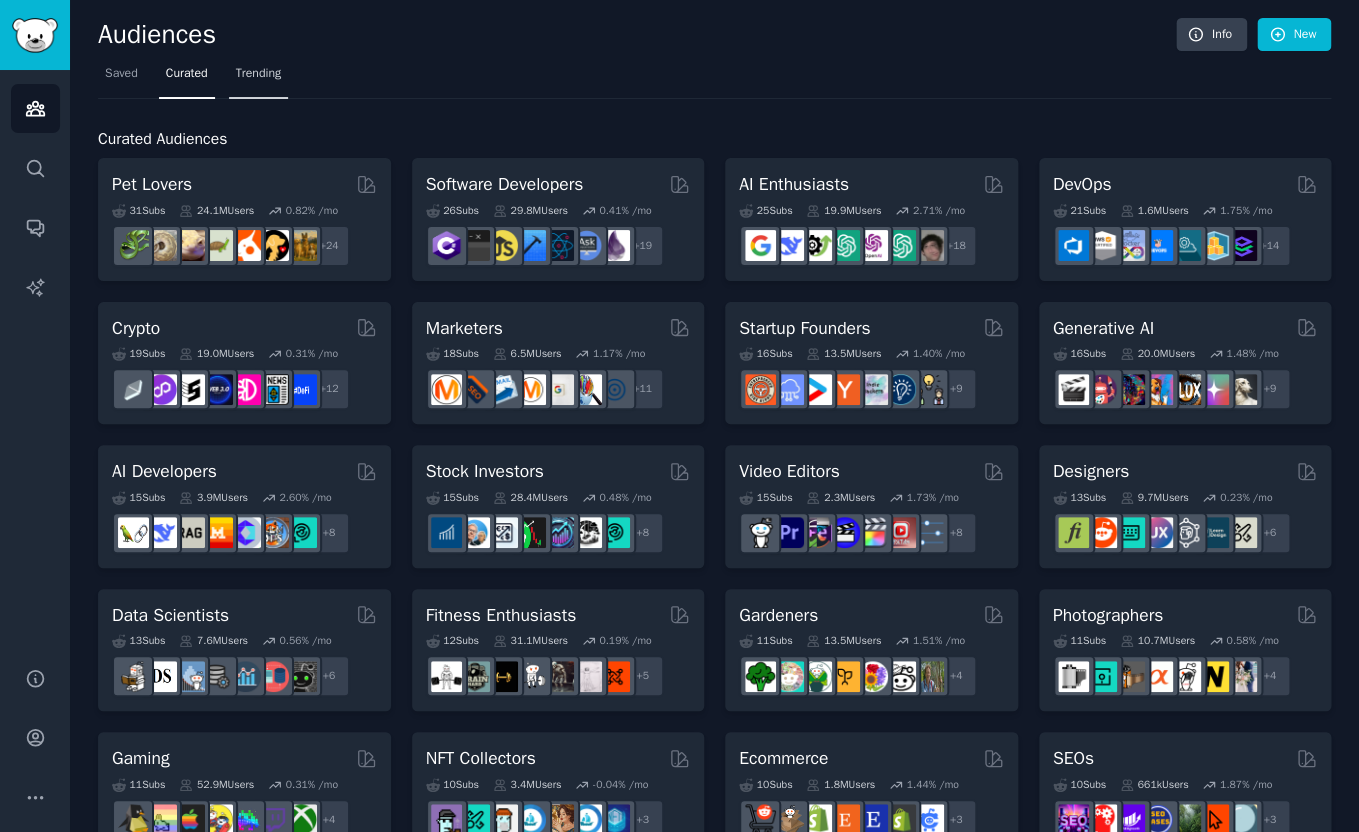 click on "Trending" at bounding box center (259, 74) 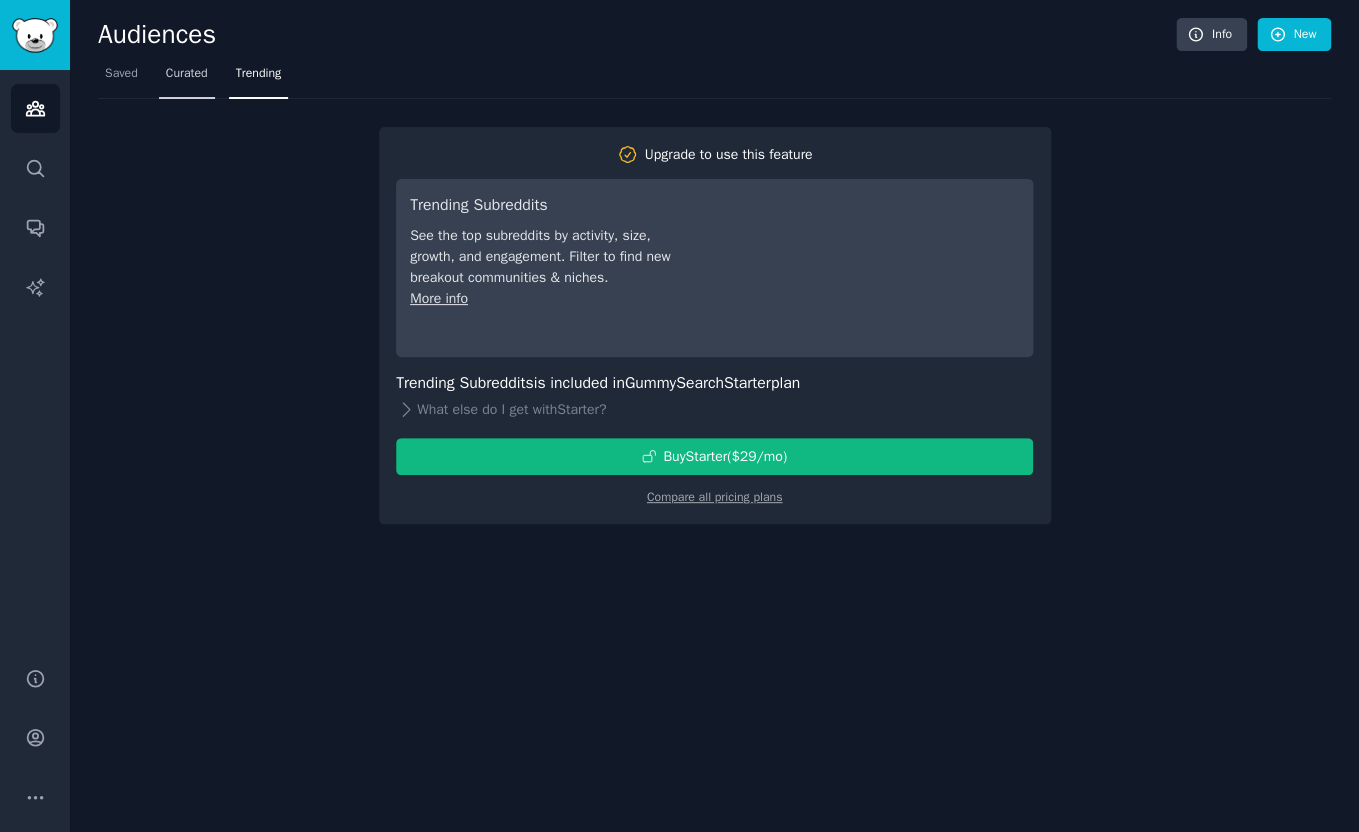 click on "Curated" at bounding box center [187, 78] 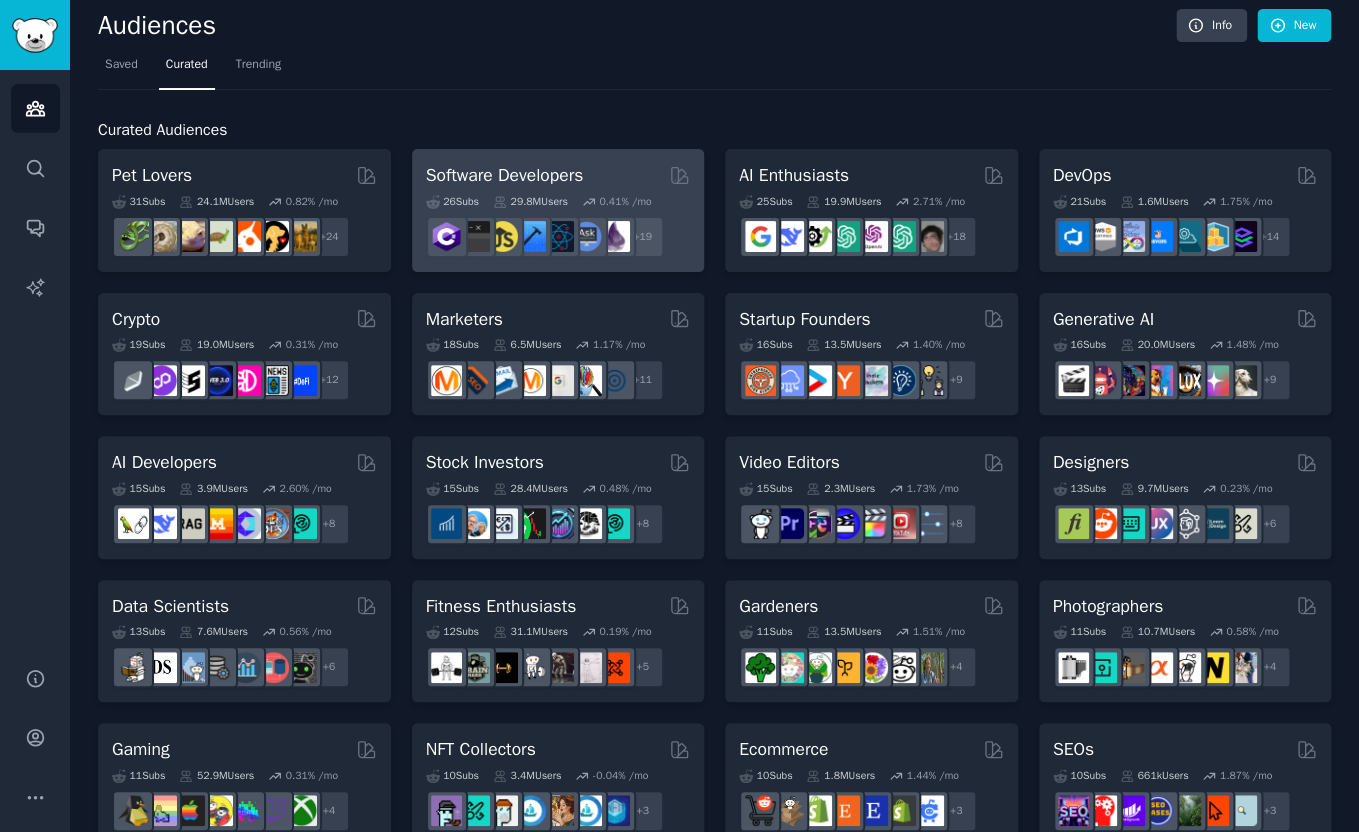 scroll, scrollTop: 21, scrollLeft: 0, axis: vertical 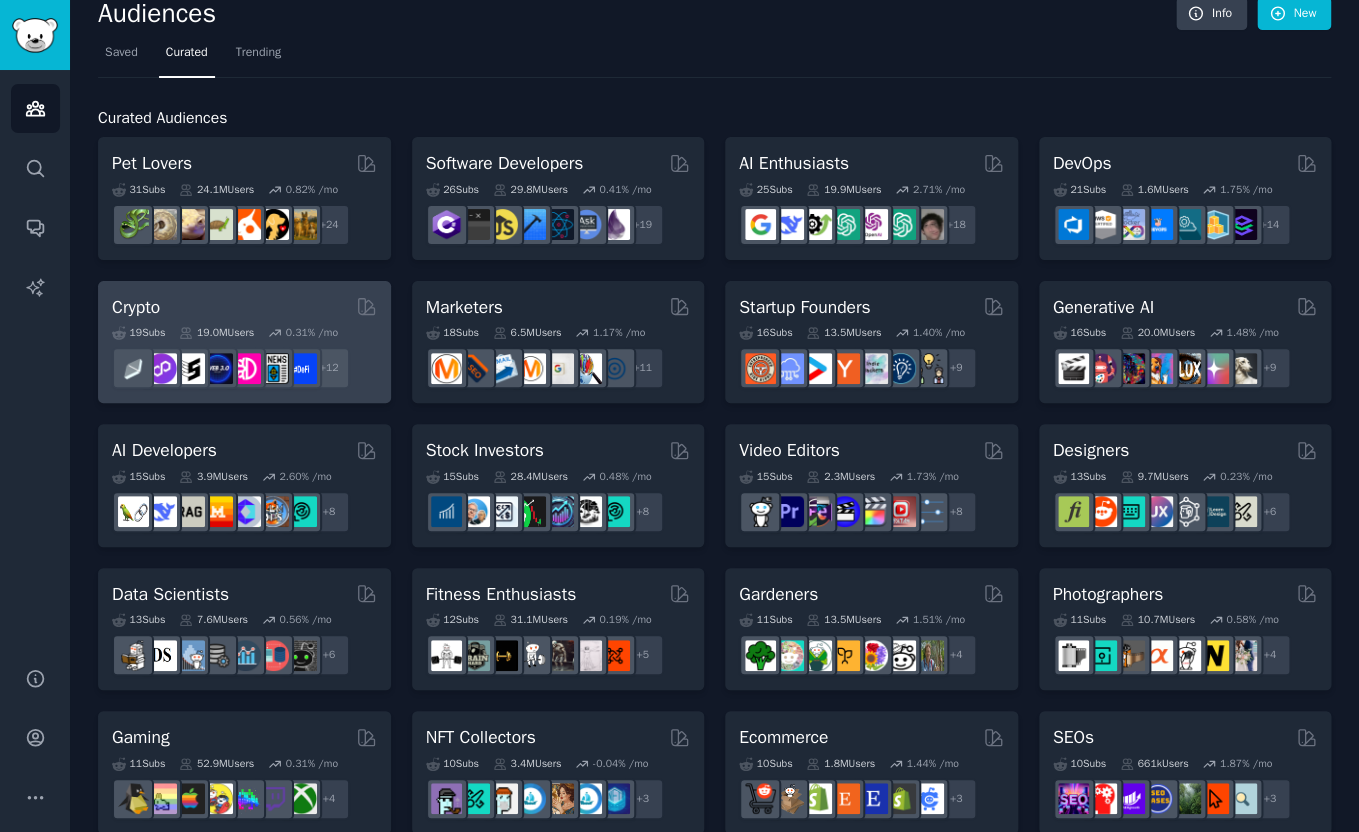 click on "Crypto 19  Sub s 19.0M  Users 0.31 % /mo + 12" at bounding box center [244, 342] 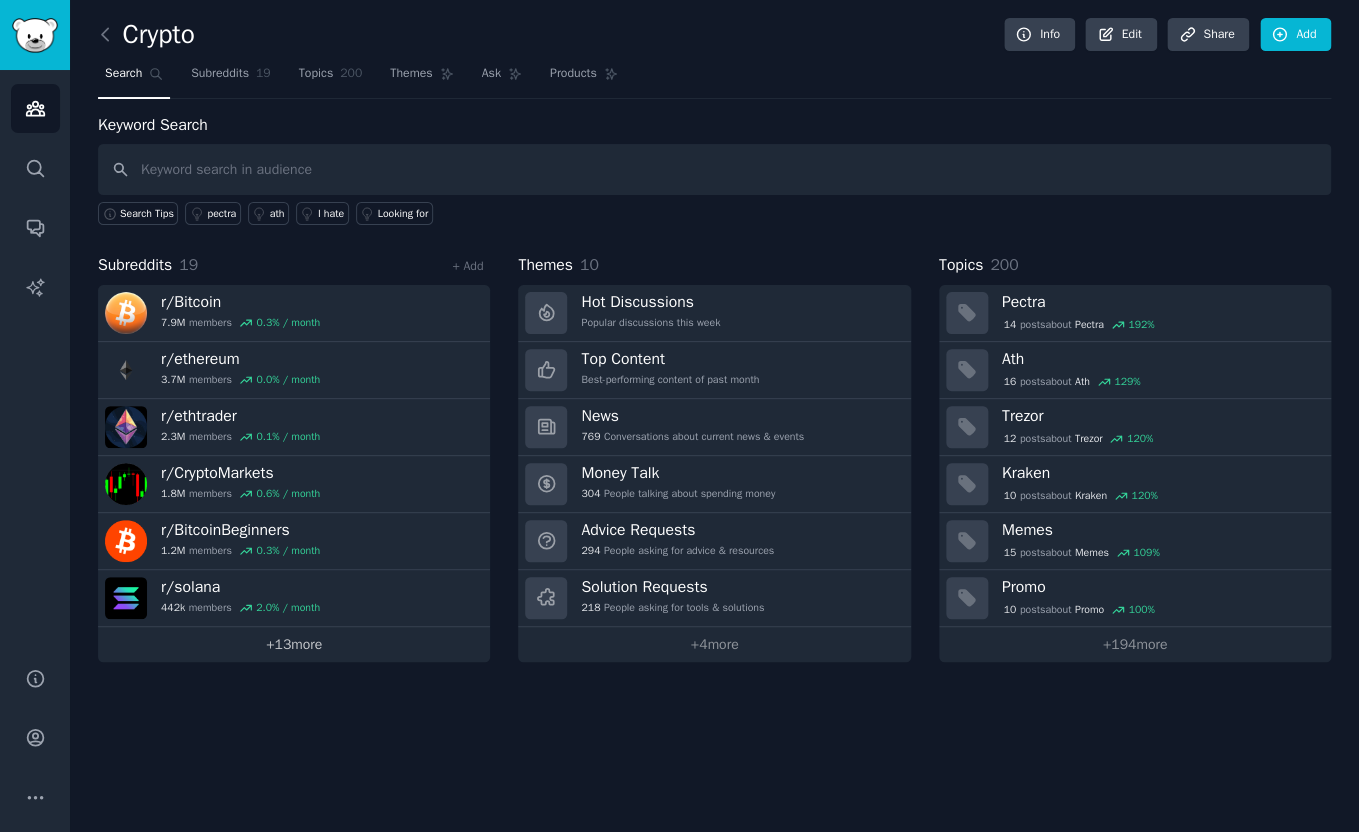 click on "+  13  more" at bounding box center (294, 644) 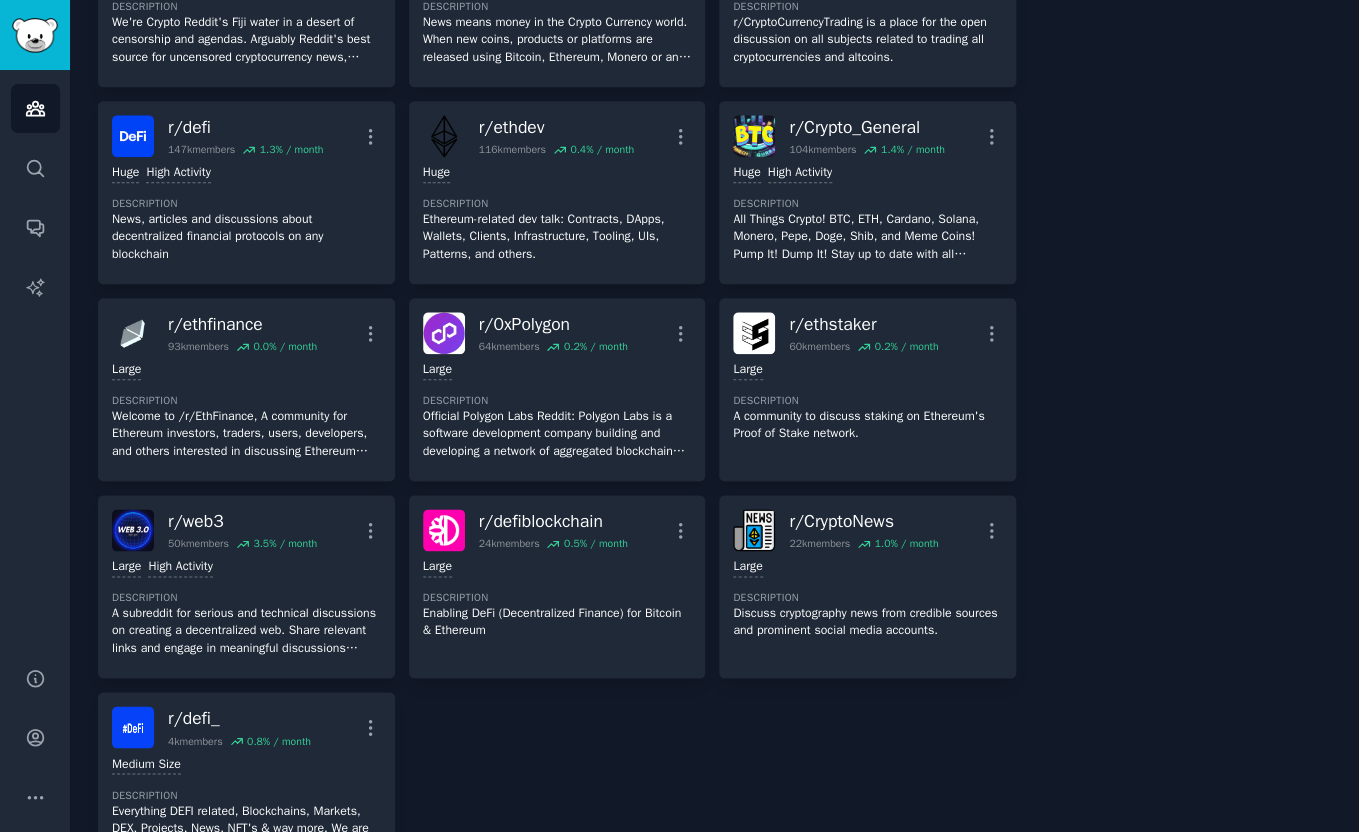scroll, scrollTop: 636, scrollLeft: 0, axis: vertical 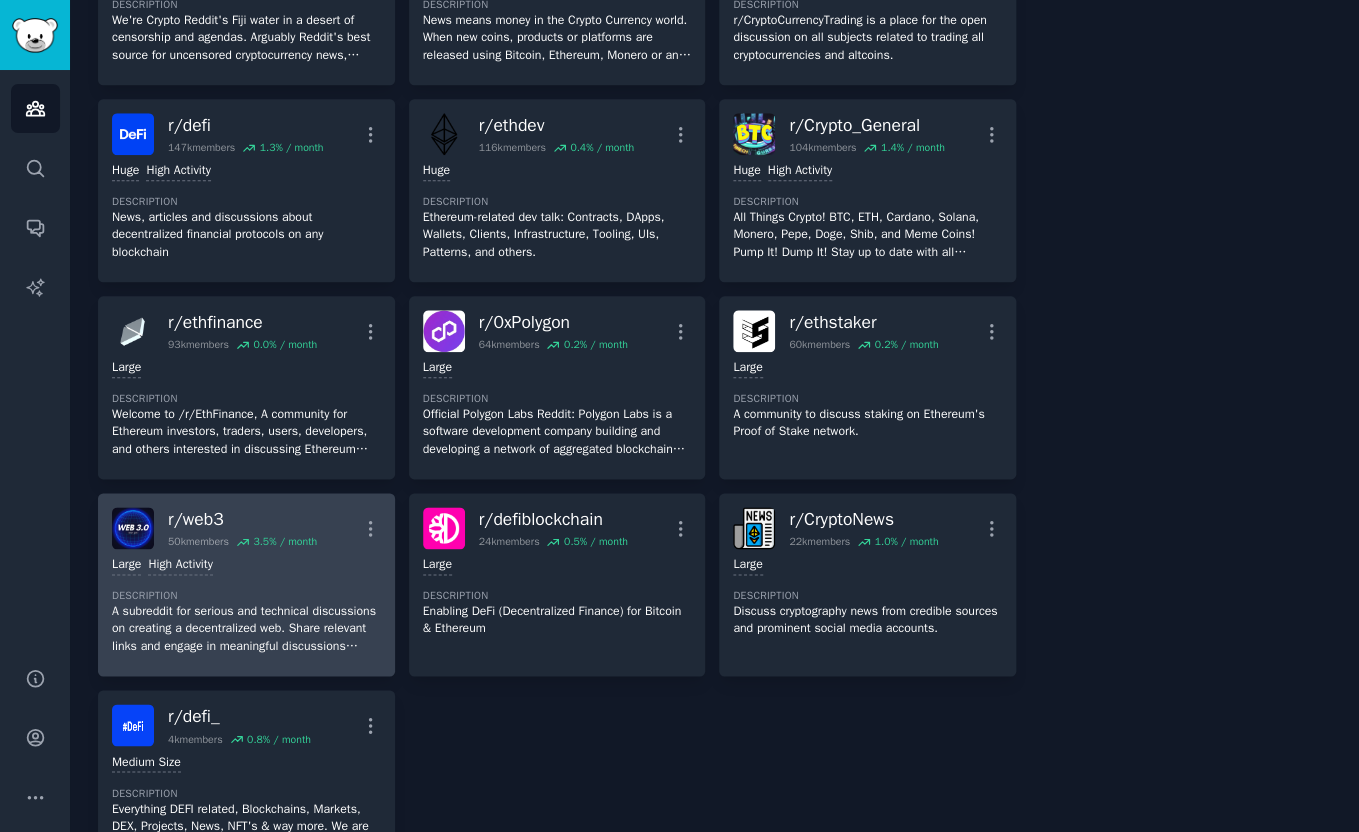 click on "Large High Activity" at bounding box center [246, 565] 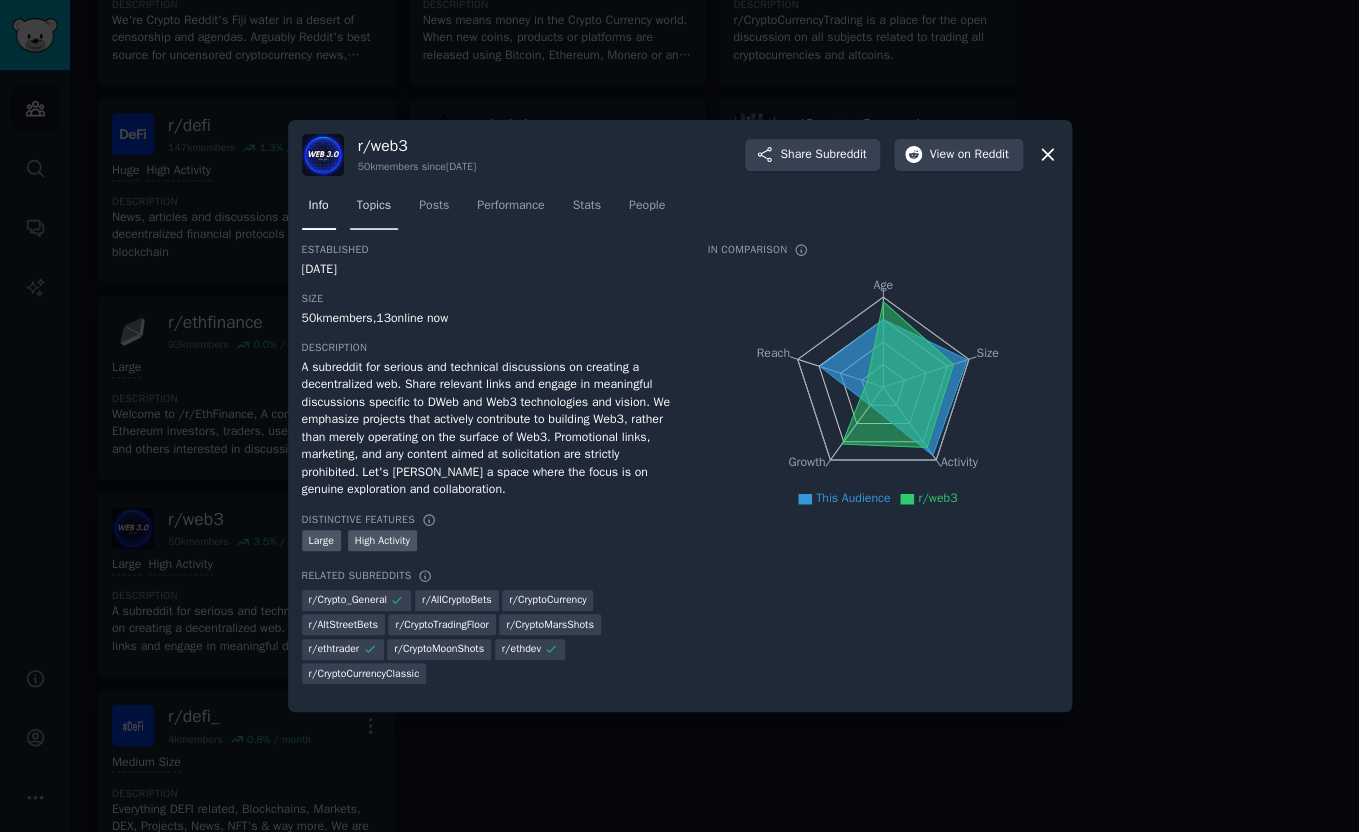 click on "Topics" at bounding box center (374, 206) 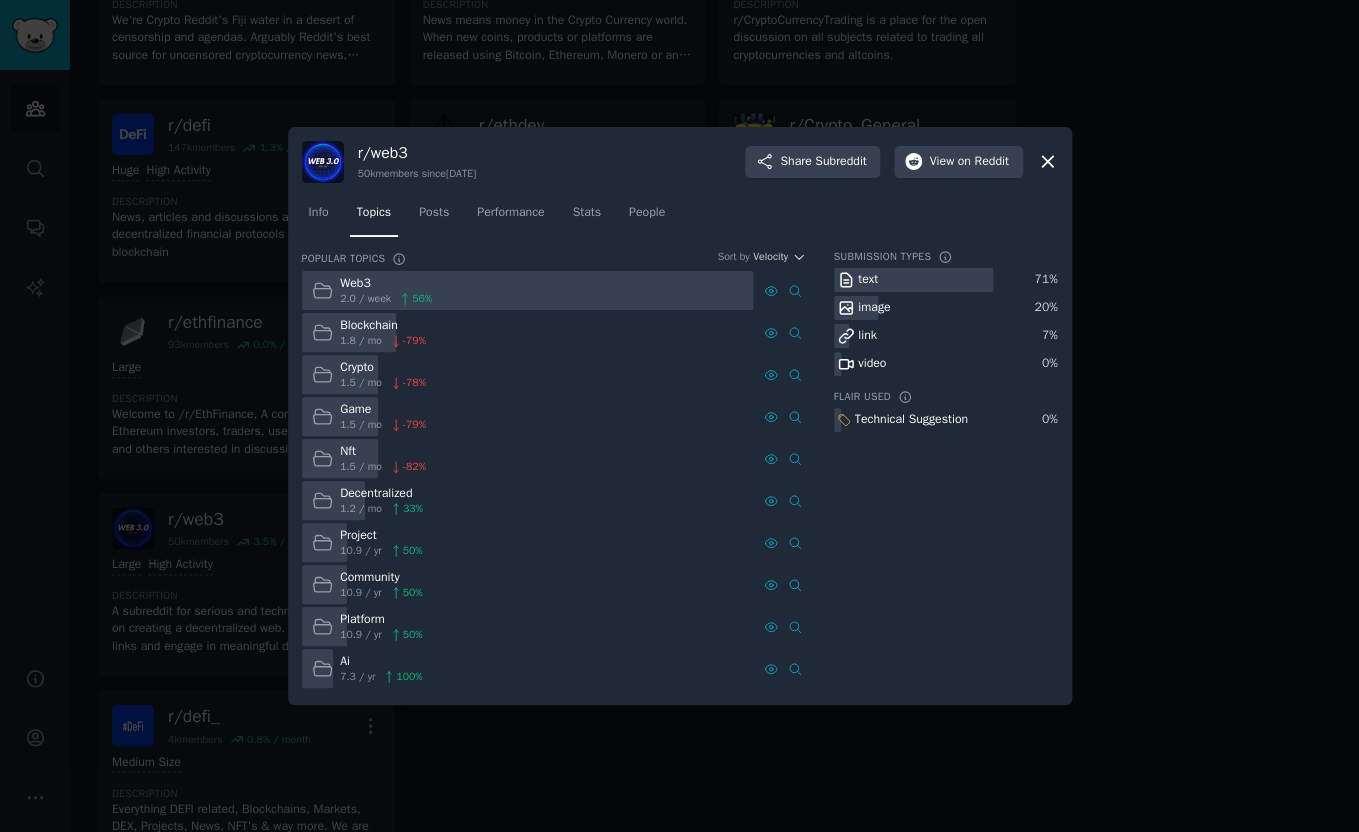 click at bounding box center (528, 290) 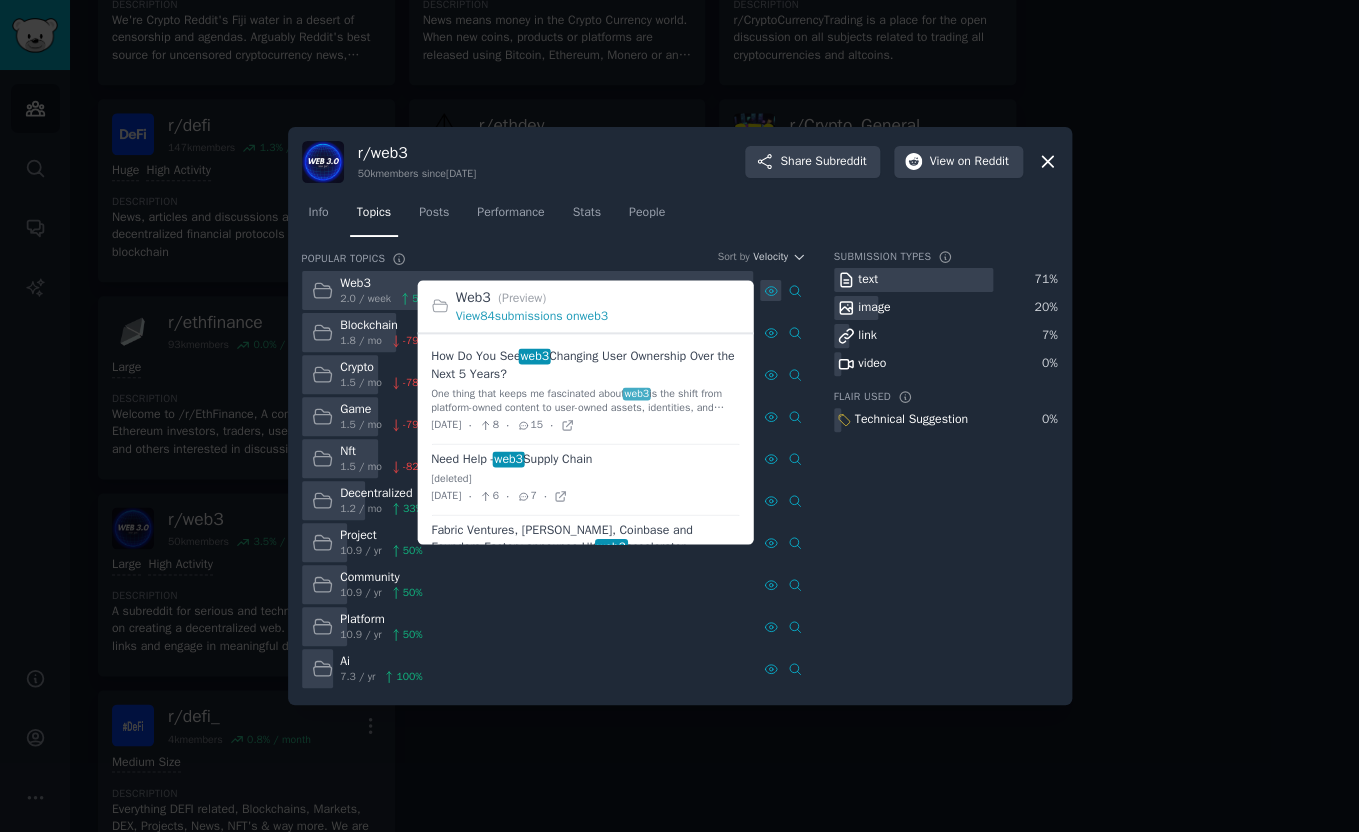 click 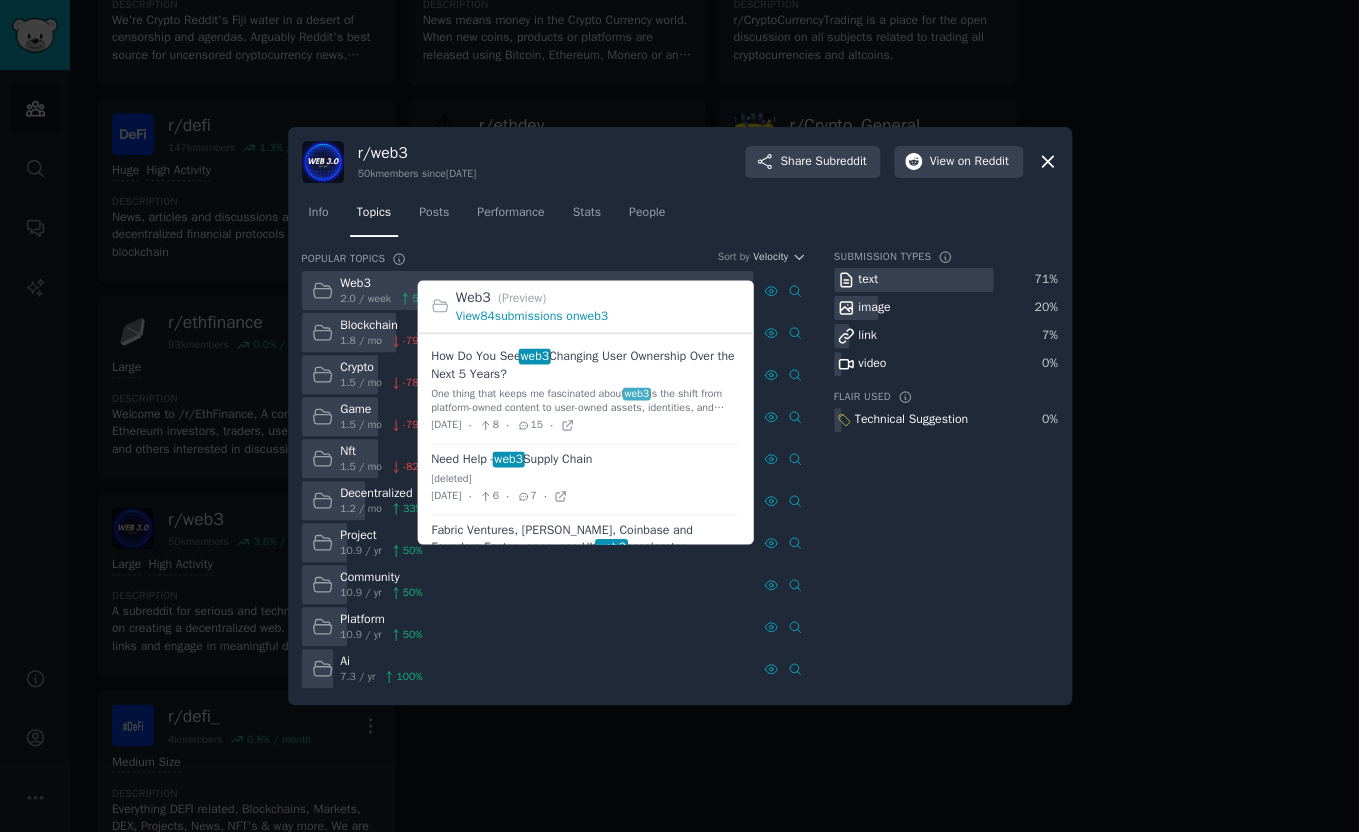 click on "View  84  submissions on  web3" at bounding box center (532, 316) 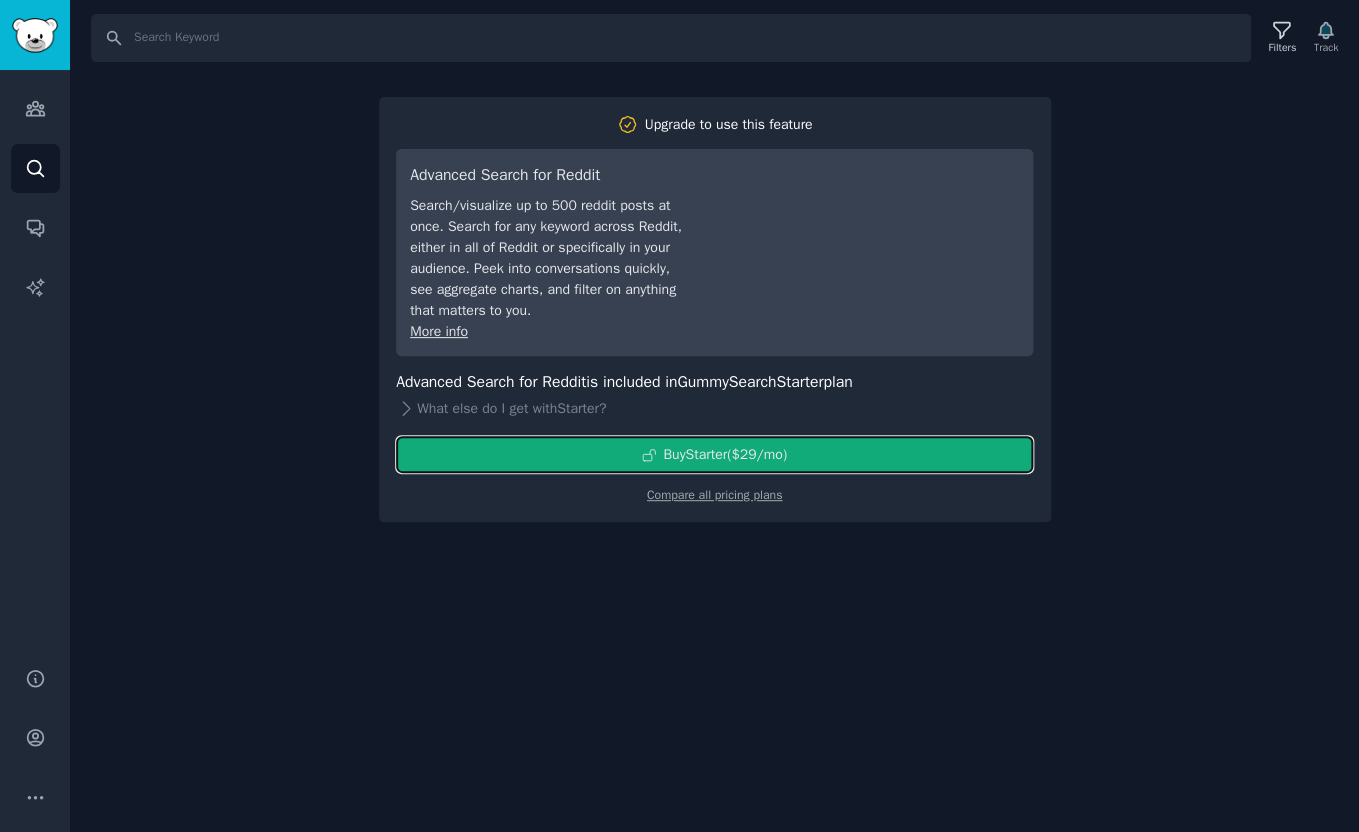 click on "Buy  Starter  ($ 29 /mo )" at bounding box center (714, 454) 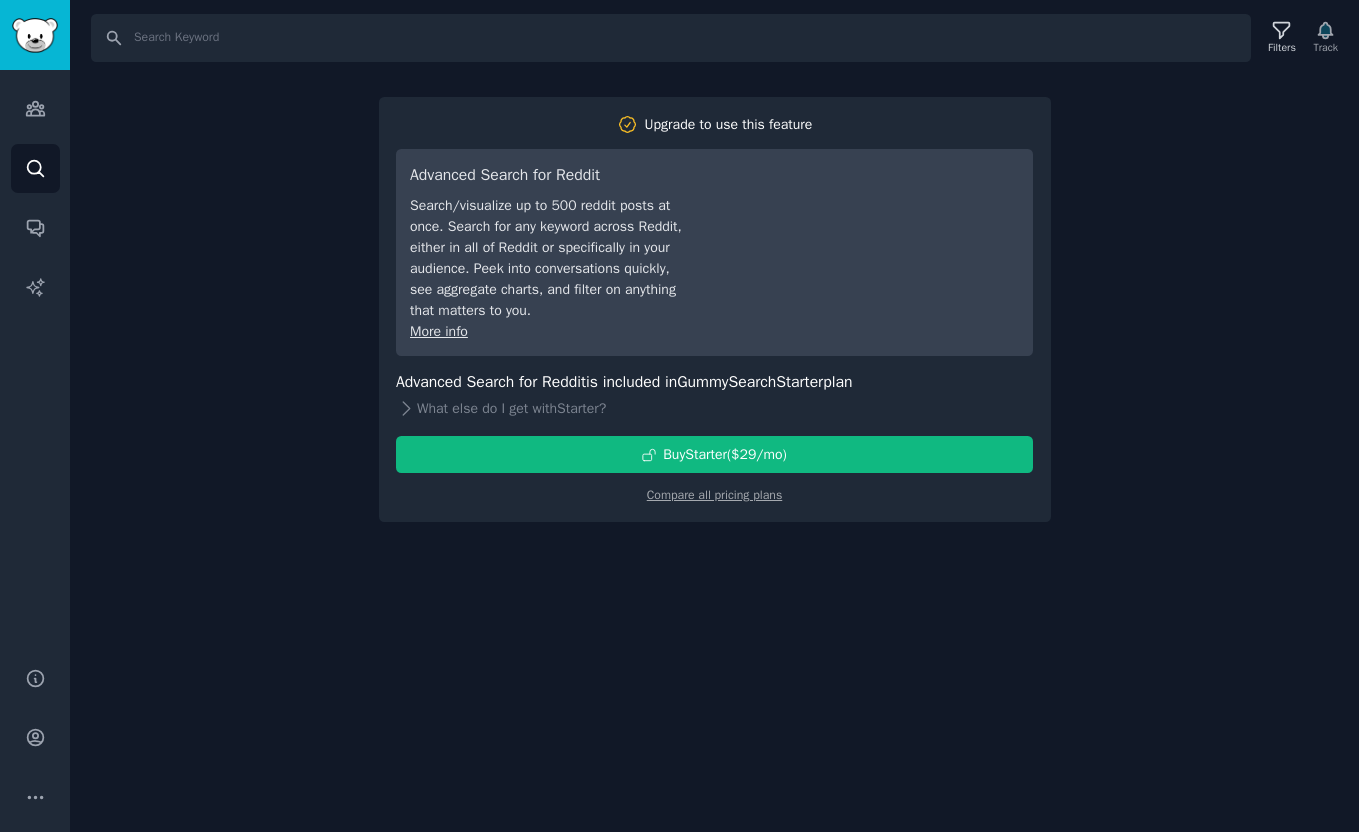 scroll, scrollTop: 0, scrollLeft: 0, axis: both 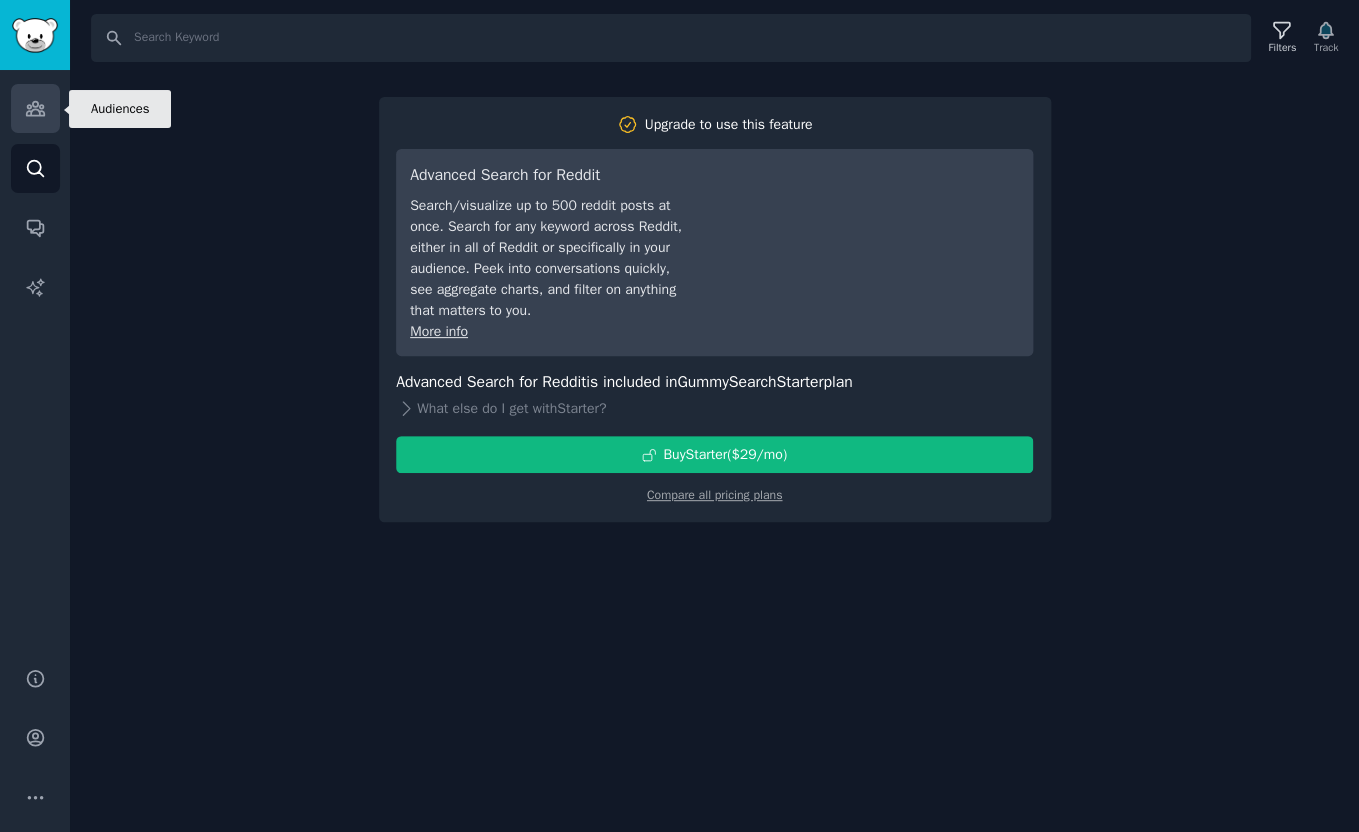 click 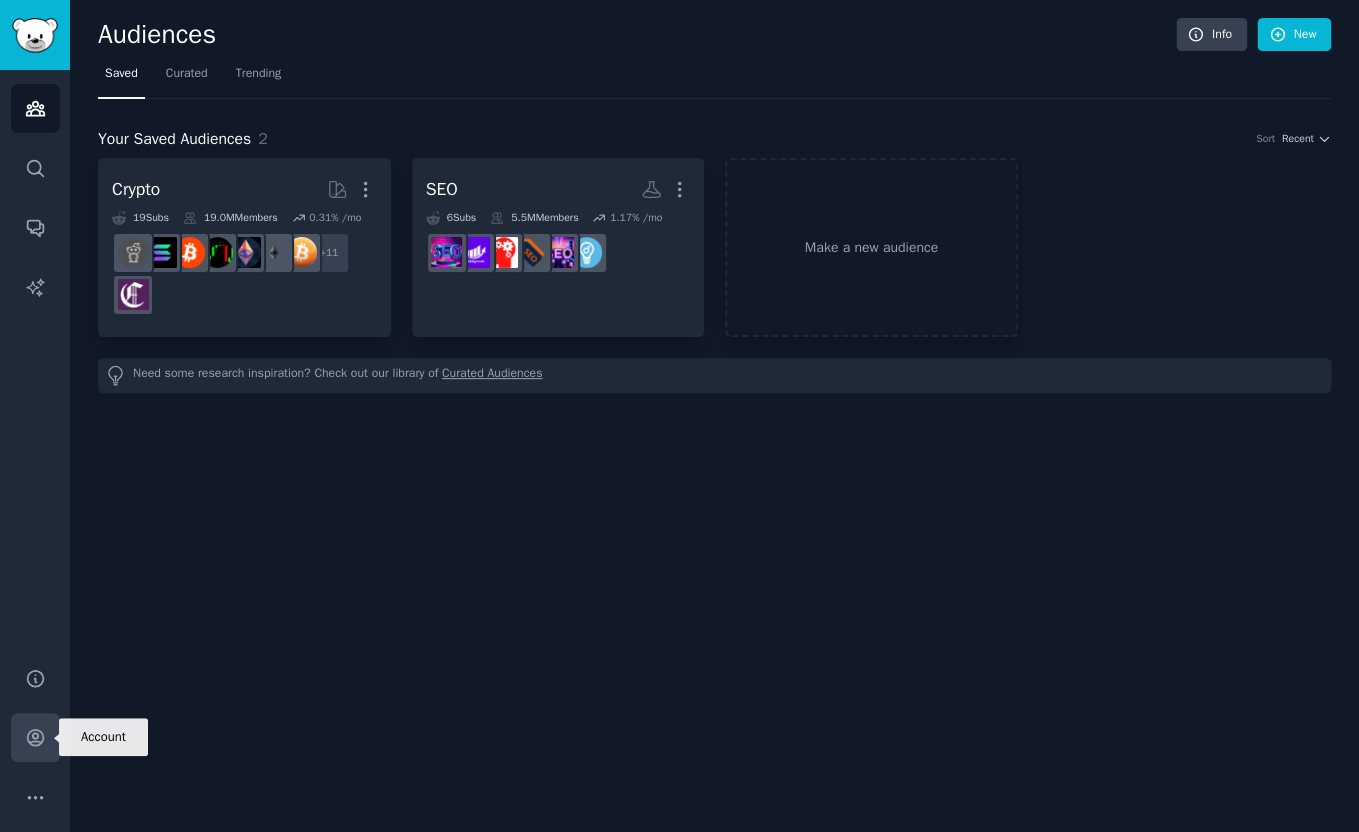 click 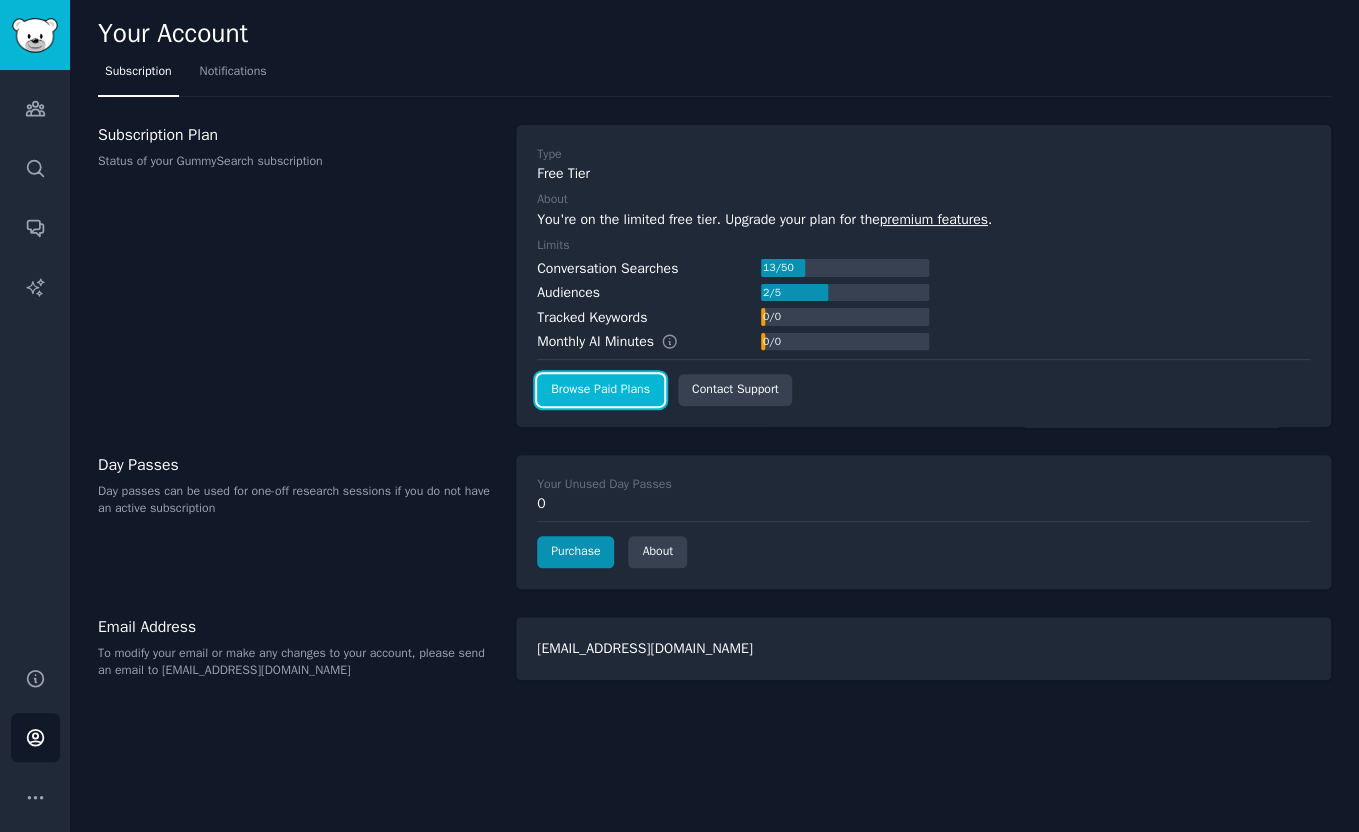 click on "Browse Paid Plans" at bounding box center (600, 390) 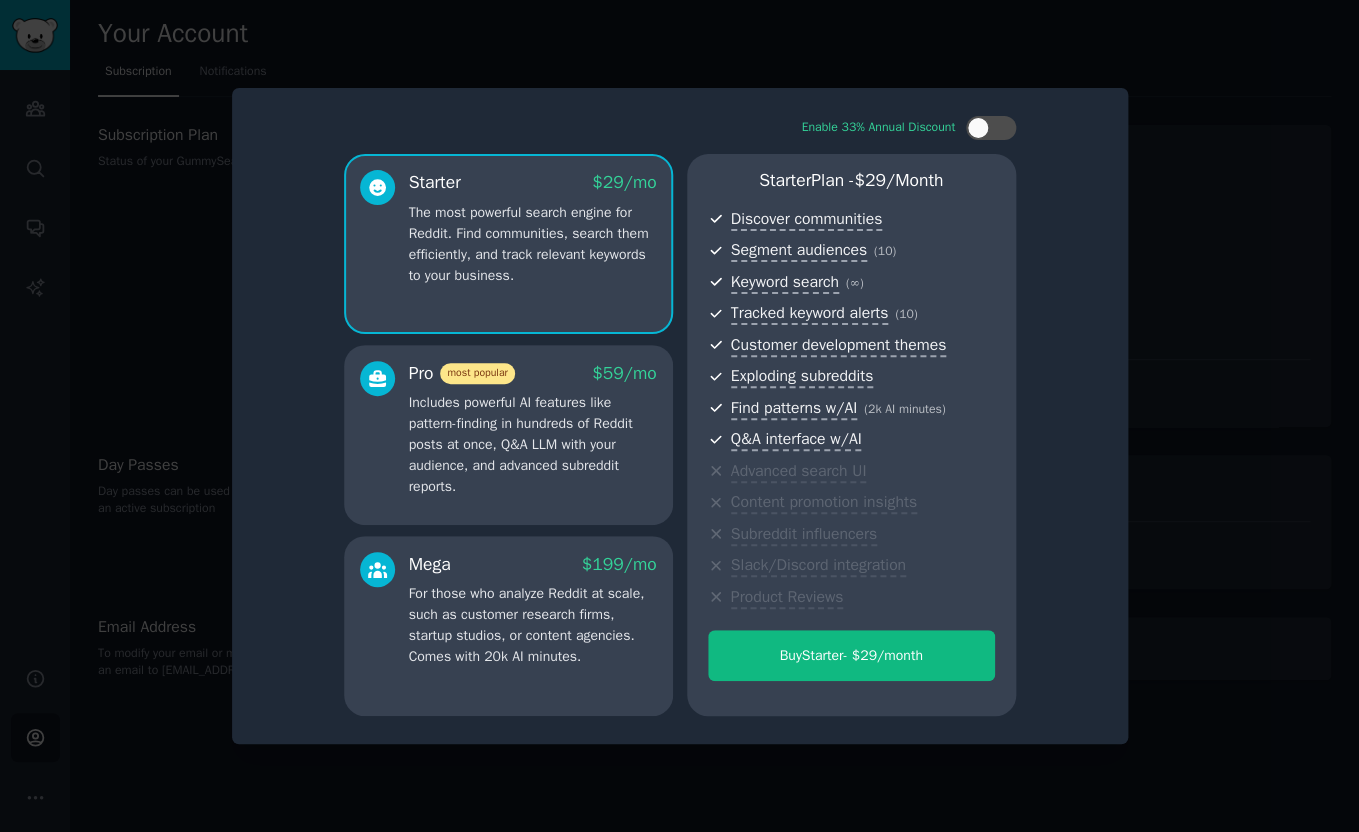 click on "Includes powerful AI features like pattern-finding in hundreds of Reddit posts at once, Q&A LLM with your audience, and advanced subreddit reports." at bounding box center (533, 444) 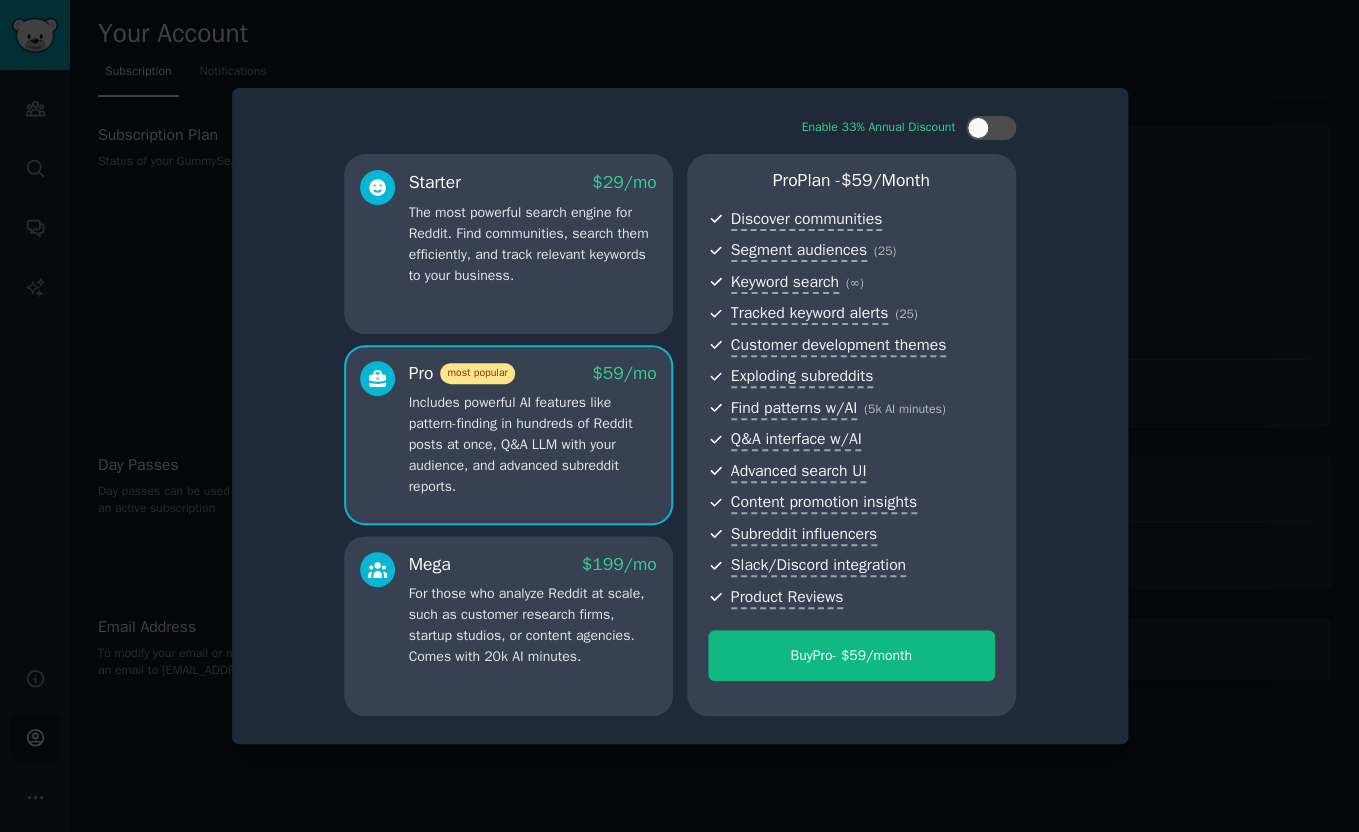 click on "Mega $ 199 /mo For those who analyze Reddit at scale, such as customer research firms, startup studios, or content agencies. Comes with 20k AI minutes." at bounding box center (508, 626) 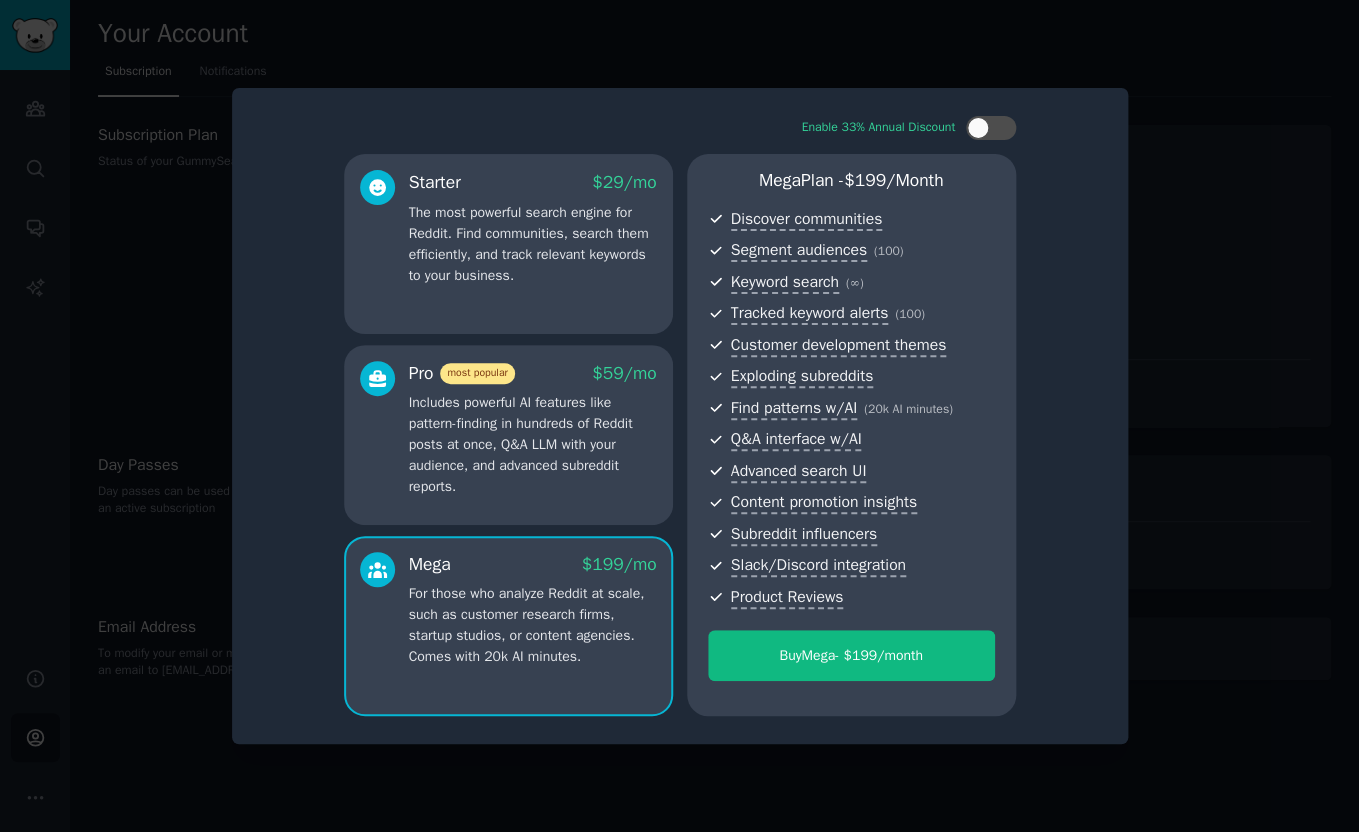 click on "Includes powerful AI features like pattern-finding in hundreds of Reddit posts at once, Q&A LLM with your audience, and advanced subreddit reports." at bounding box center [533, 444] 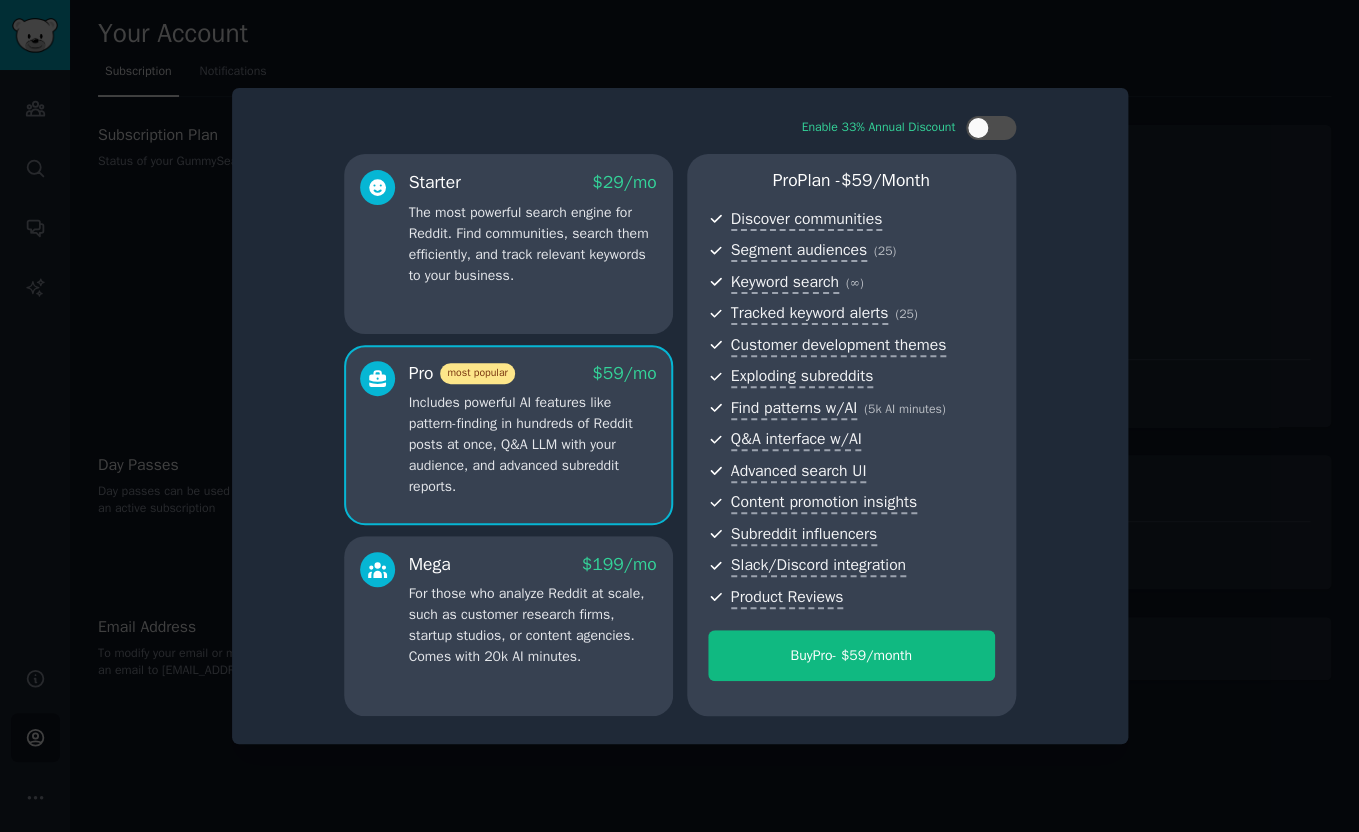click on "For those who analyze Reddit at scale, such as customer research firms, startup studios, or content agencies. Comes with 20k AI minutes." at bounding box center [533, 625] 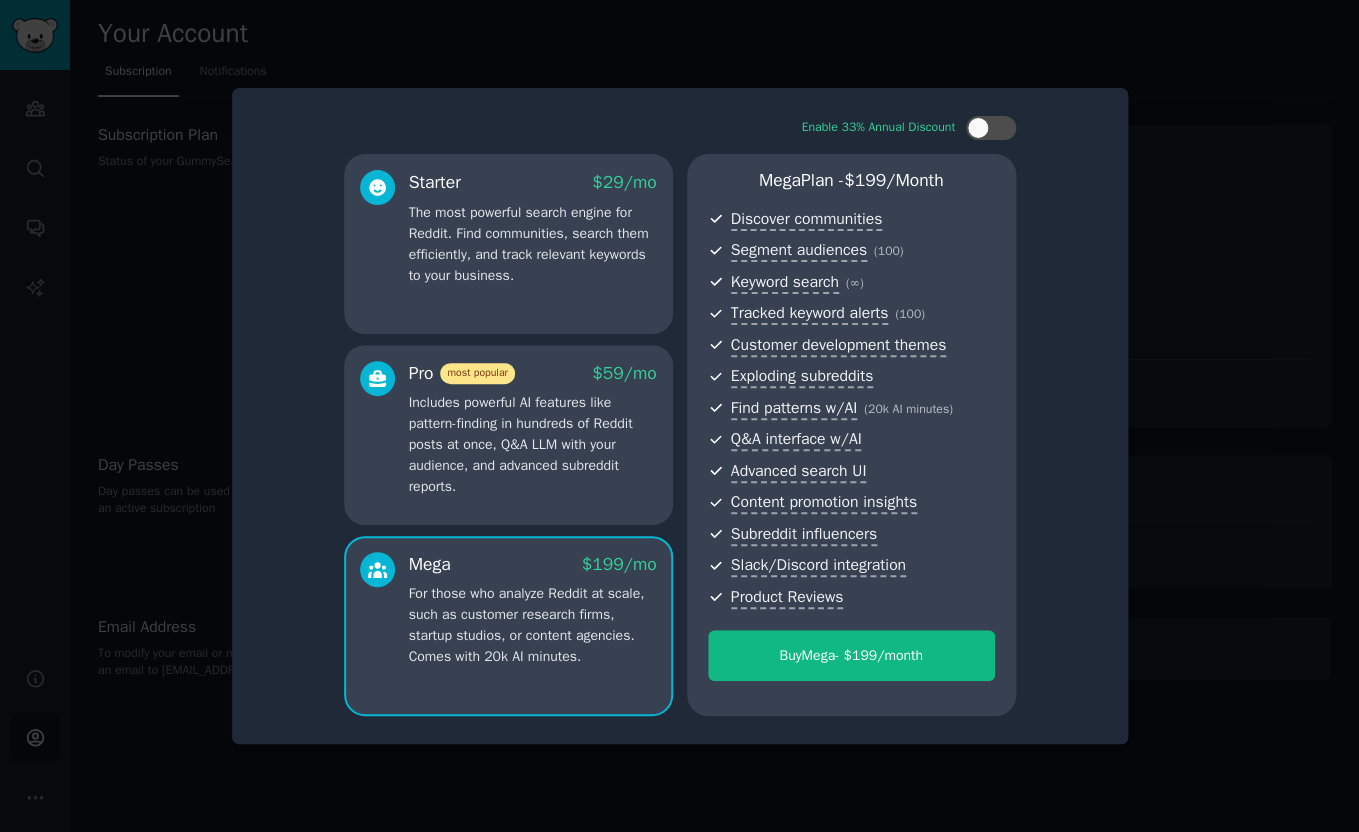 click on "Pro most popular $ 59 /mo Includes powerful AI features like pattern-finding in hundreds of Reddit posts at once, Q&A LLM with your audience, and advanced subreddit reports." at bounding box center [508, 435] 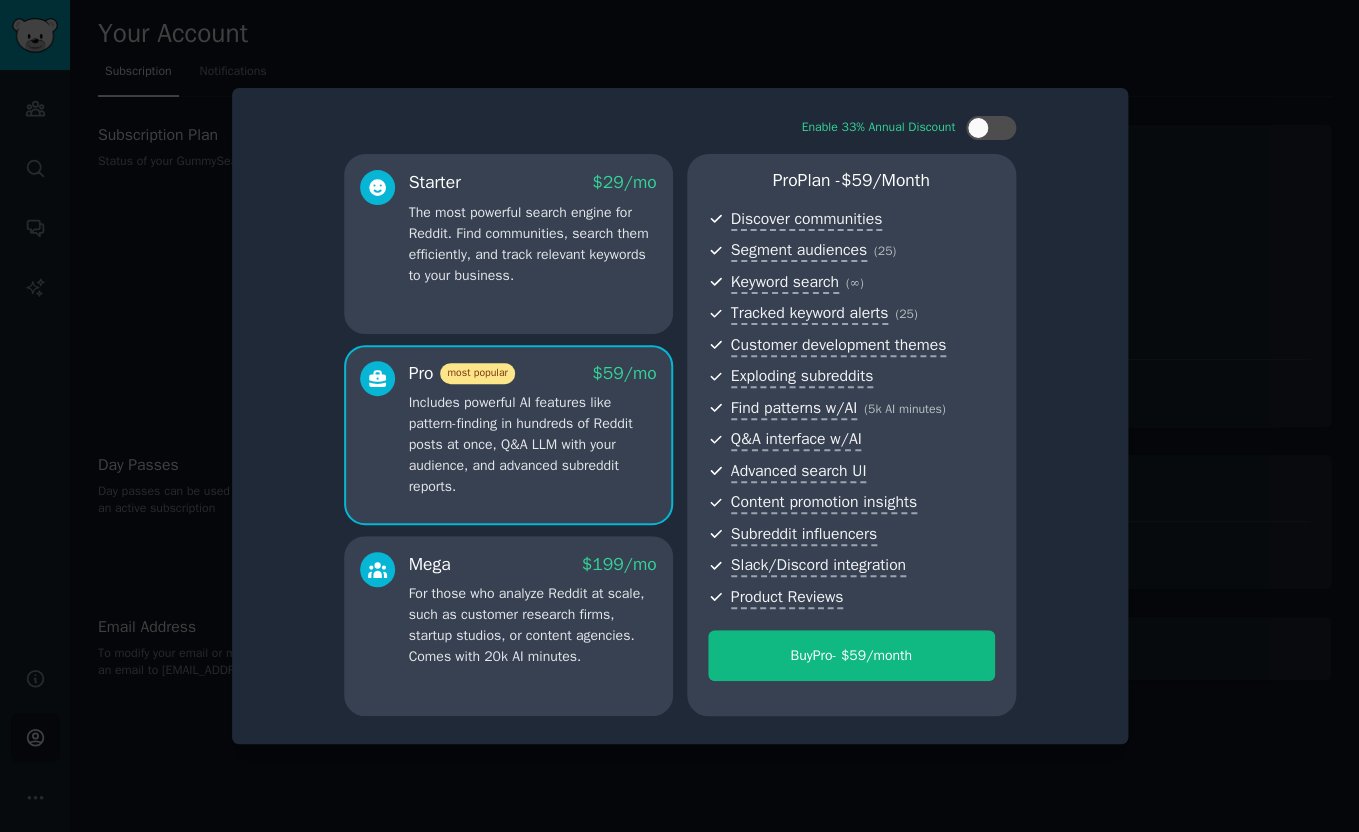 click on "For those who analyze Reddit at scale, such as customer research firms, startup studios, or content agencies. Comes with 20k AI minutes." at bounding box center [533, 625] 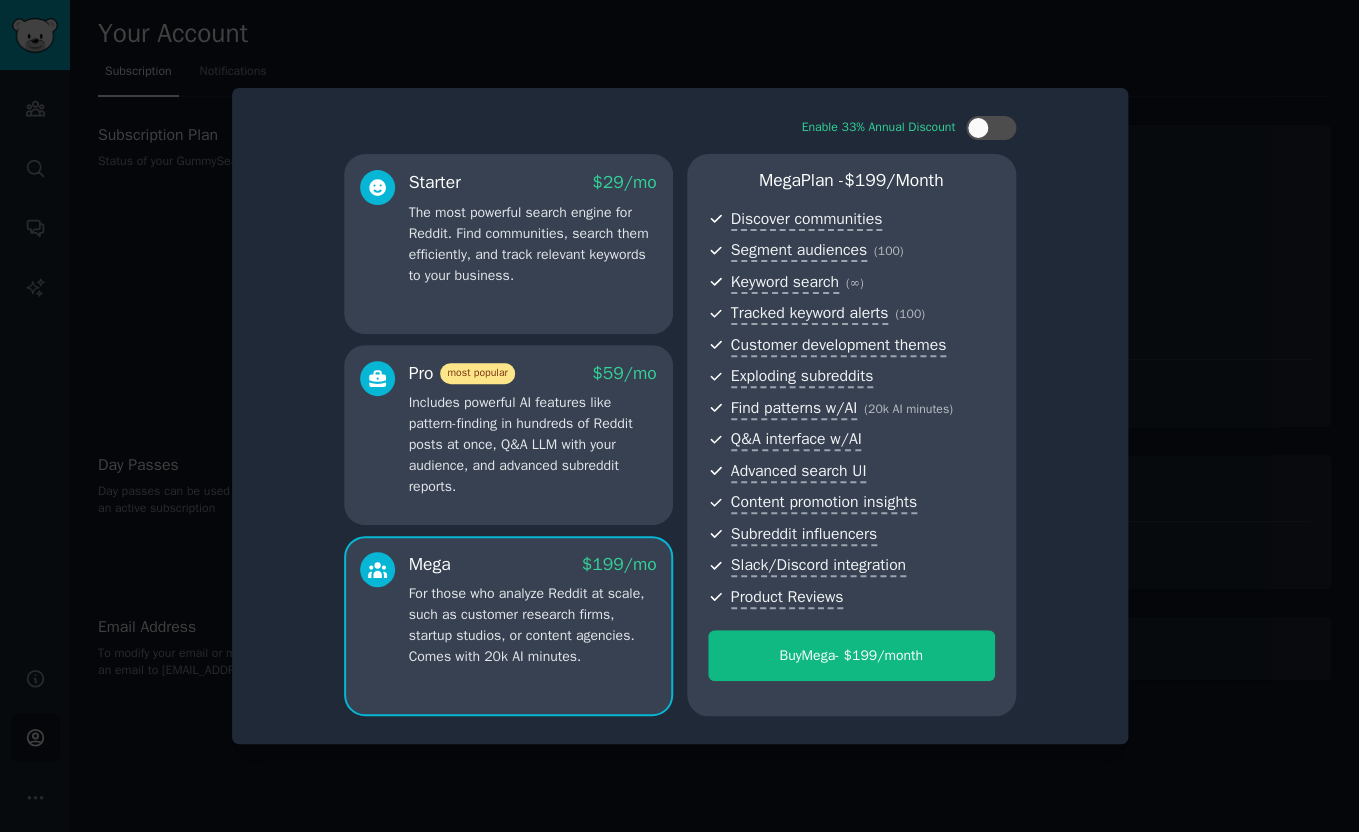 click on "Includes powerful AI features like pattern-finding in hundreds of Reddit posts at once, Q&A LLM with your audience, and advanced subreddit reports." at bounding box center [533, 444] 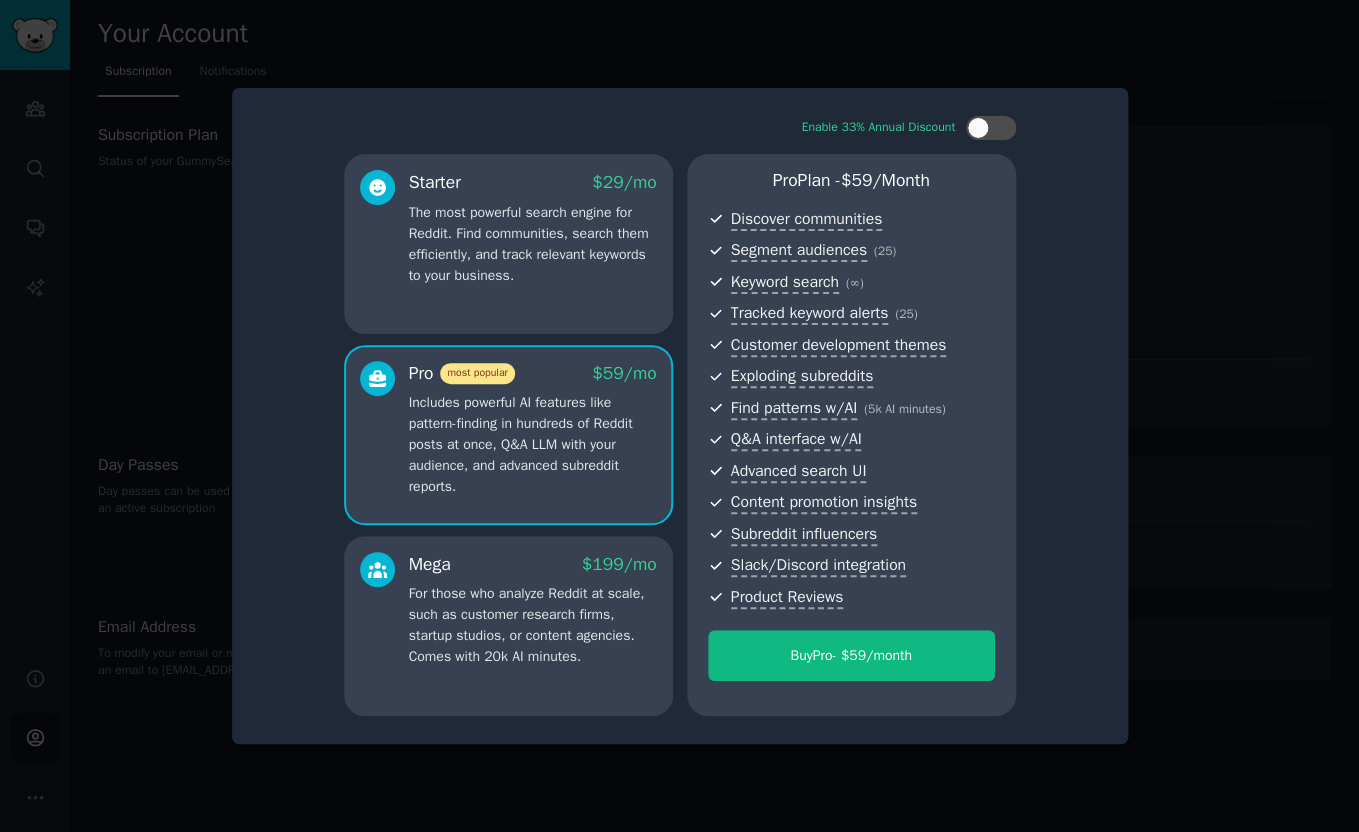 click on "Mega $ 199 /mo For those who analyze Reddit at scale, such as customer research firms, startup studios, or content agencies. Comes with 20k AI minutes." at bounding box center [533, 610] 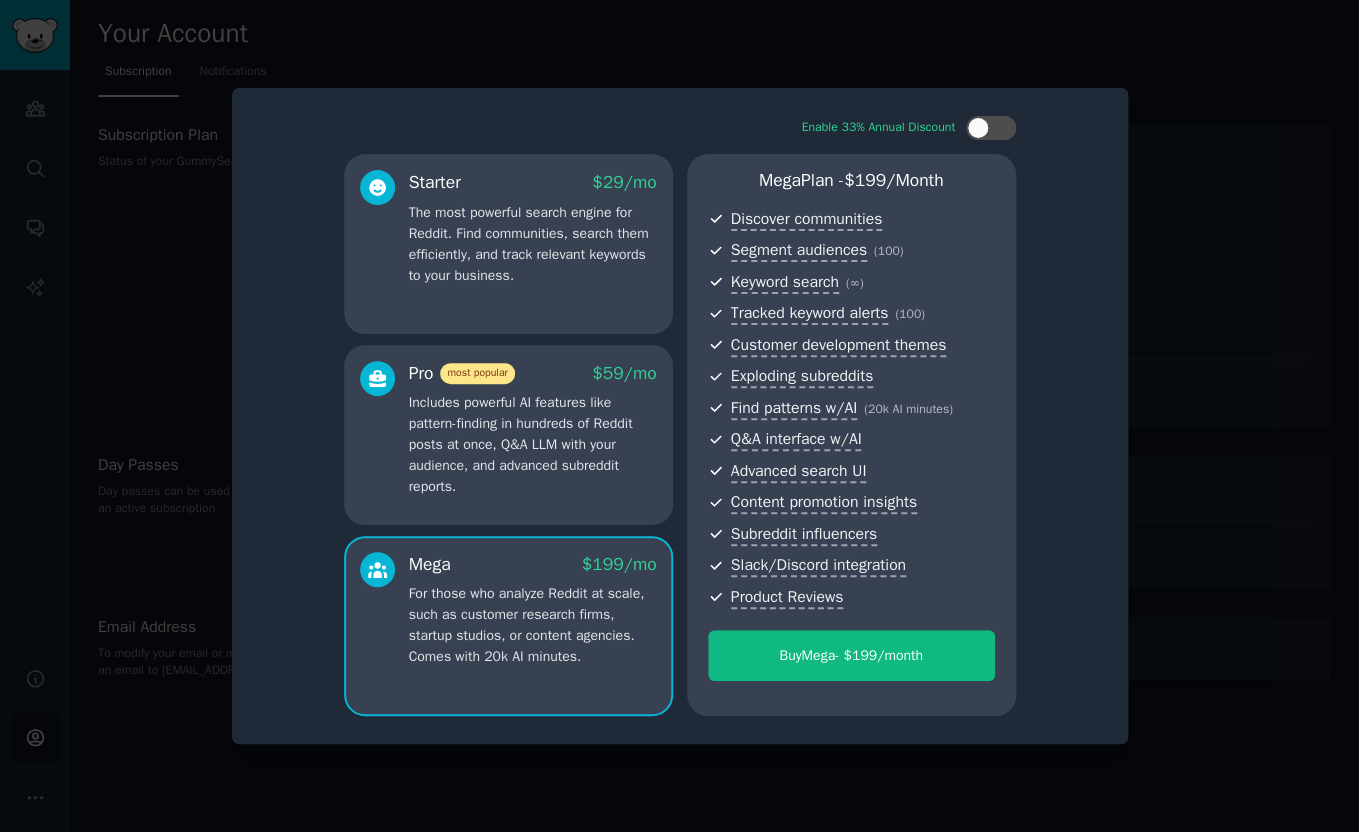 click on "Includes powerful AI features like pattern-finding in hundreds of Reddit posts at once, Q&A LLM with your audience, and advanced subreddit reports." at bounding box center (533, 444) 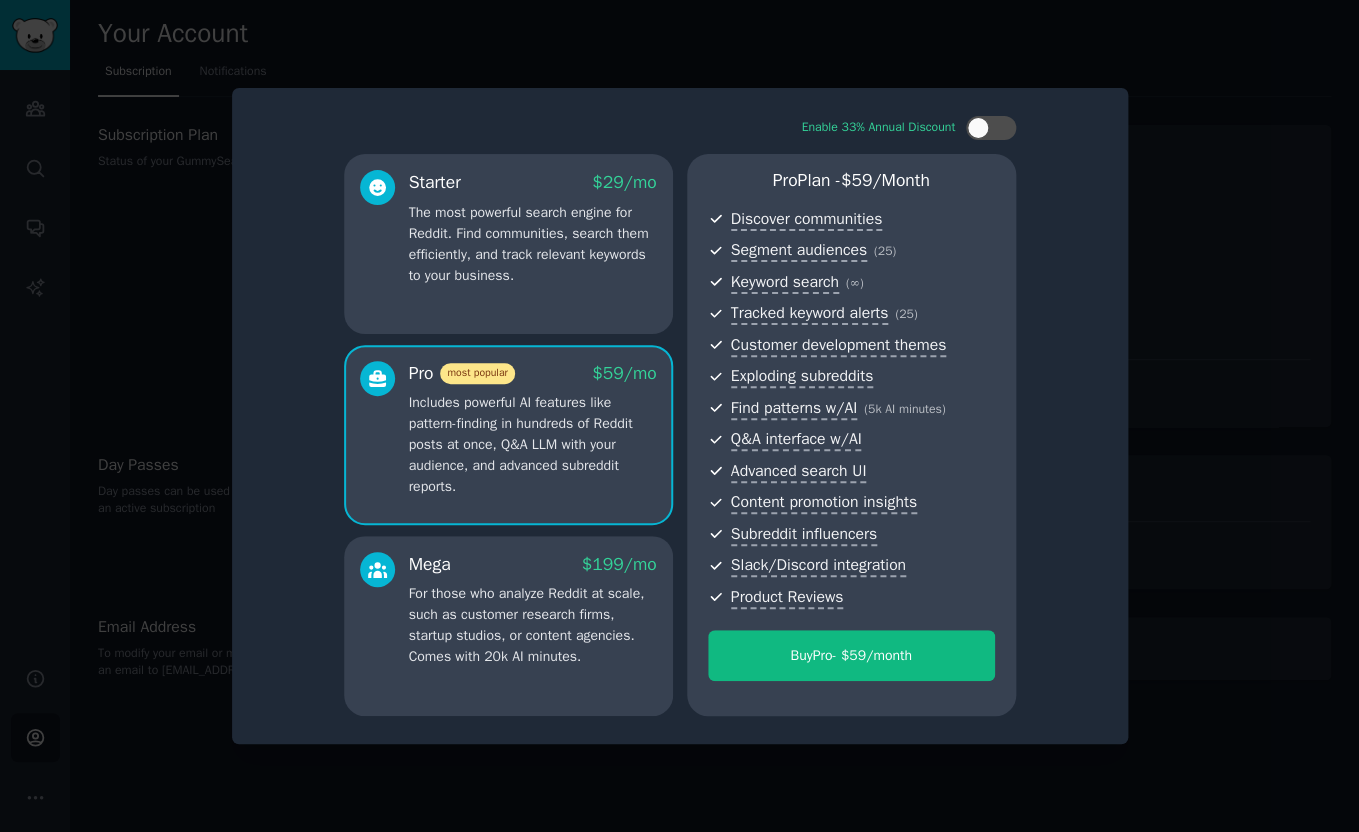 click on "Mega $ 199 /mo For those who analyze Reddit at scale, such as customer research firms, startup studios, or content agencies. Comes with 20k AI minutes." at bounding box center [508, 626] 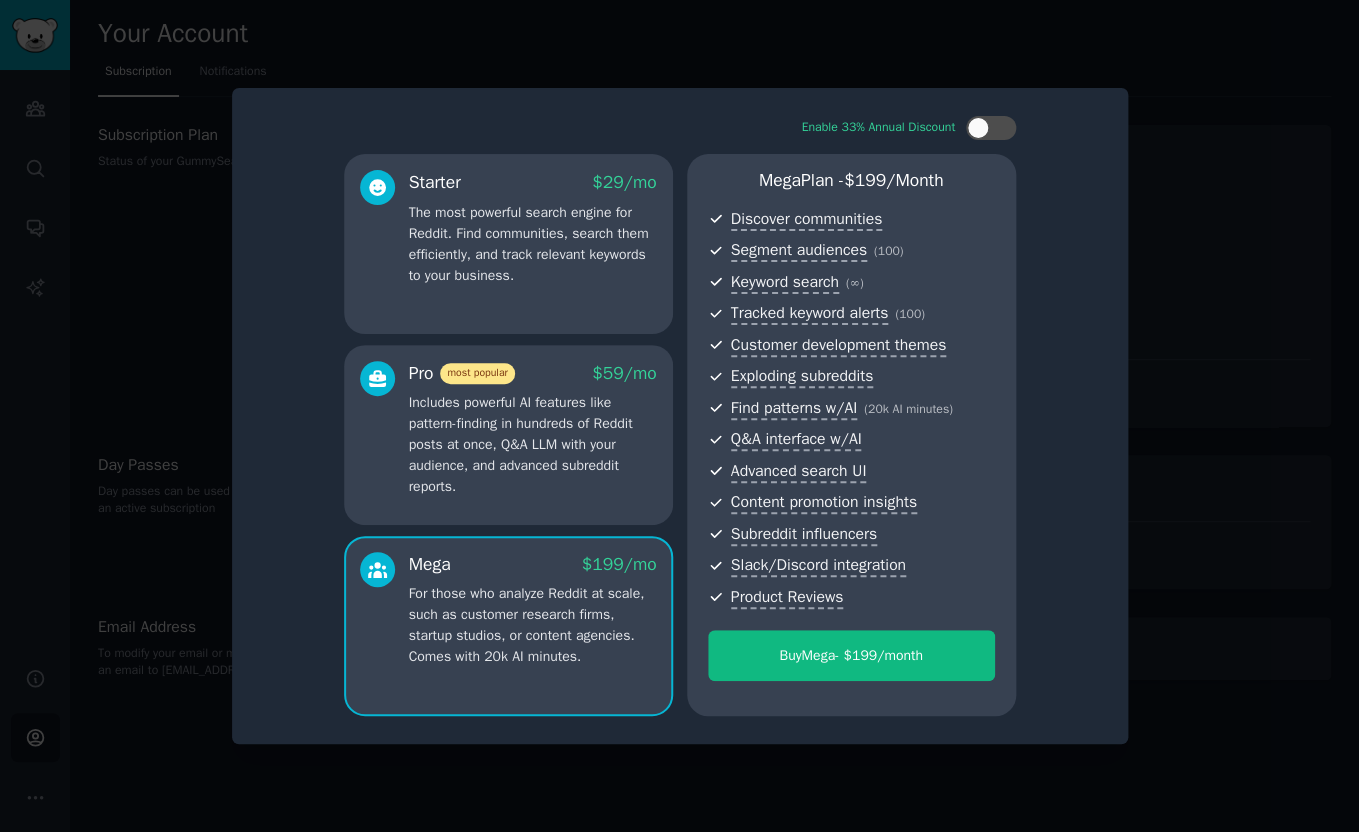click on "Includes powerful AI features like pattern-finding in hundreds of Reddit posts at once, Q&A LLM with your audience, and advanced subreddit reports." at bounding box center [533, 444] 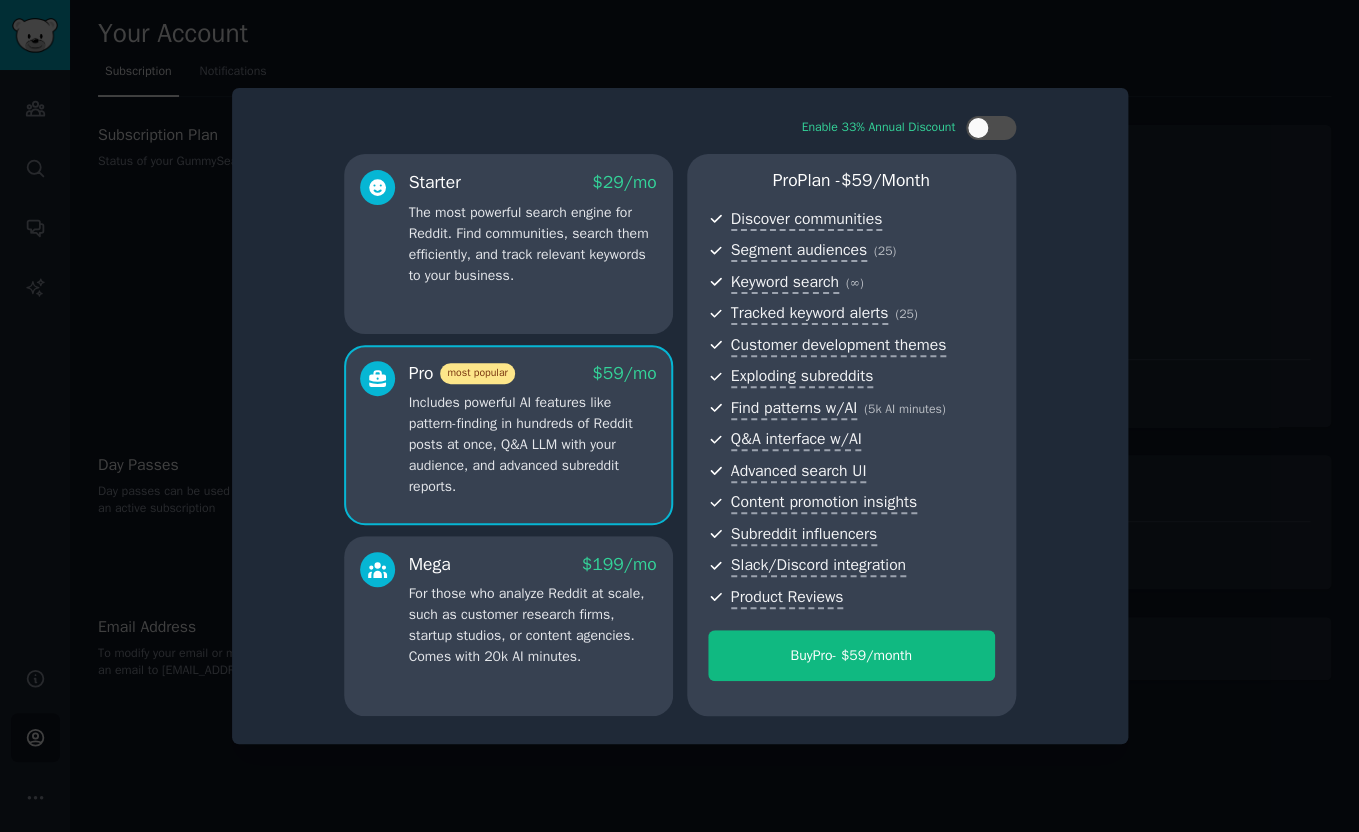 click on "Pro most popular $ 59 /mo Includes powerful AI features like pattern-finding in hundreds of Reddit posts at once, Q&A LLM with your audience, and advanced subreddit reports." at bounding box center [508, 435] 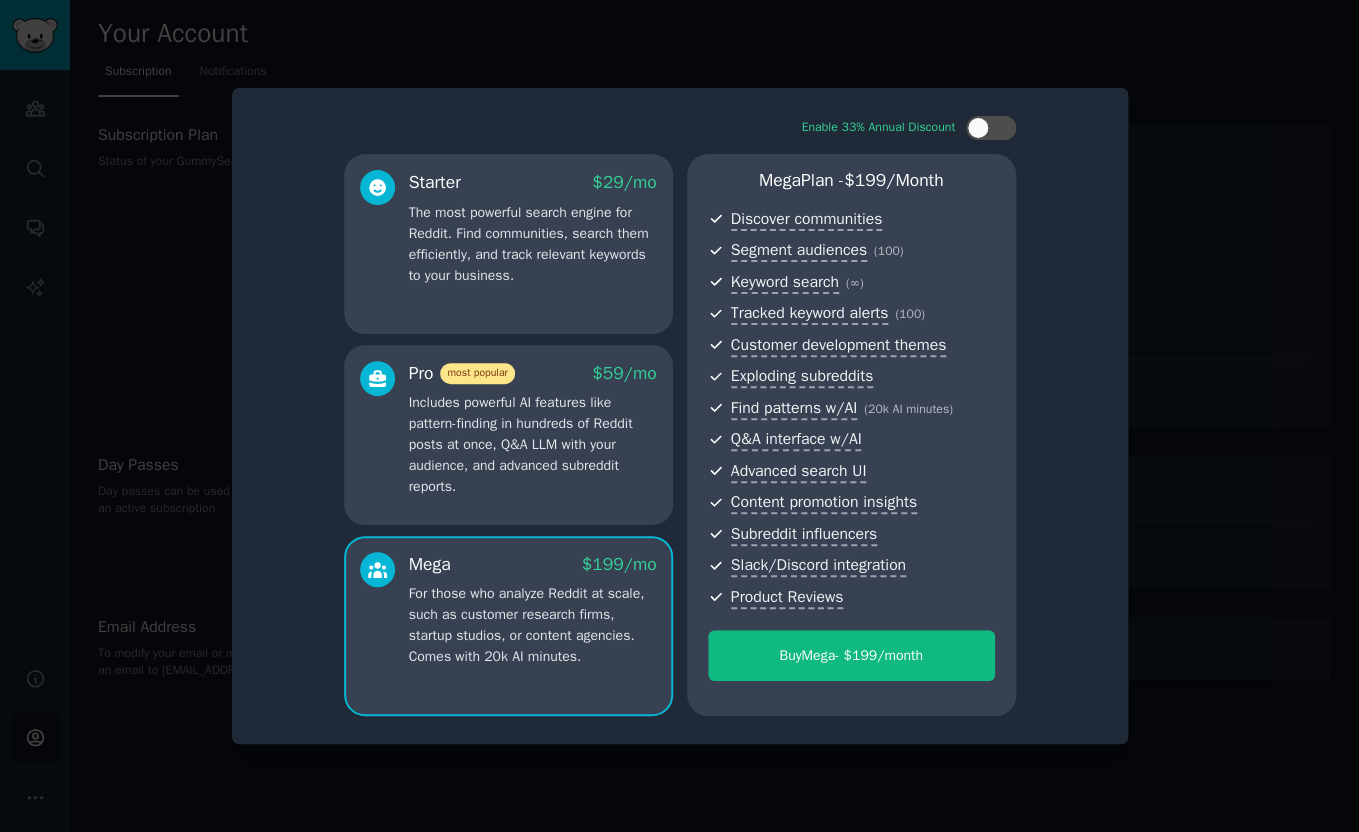 click on "Includes powerful AI features like pattern-finding in hundreds of Reddit posts at once, Q&A LLM with your audience, and advanced subreddit reports." at bounding box center (533, 444) 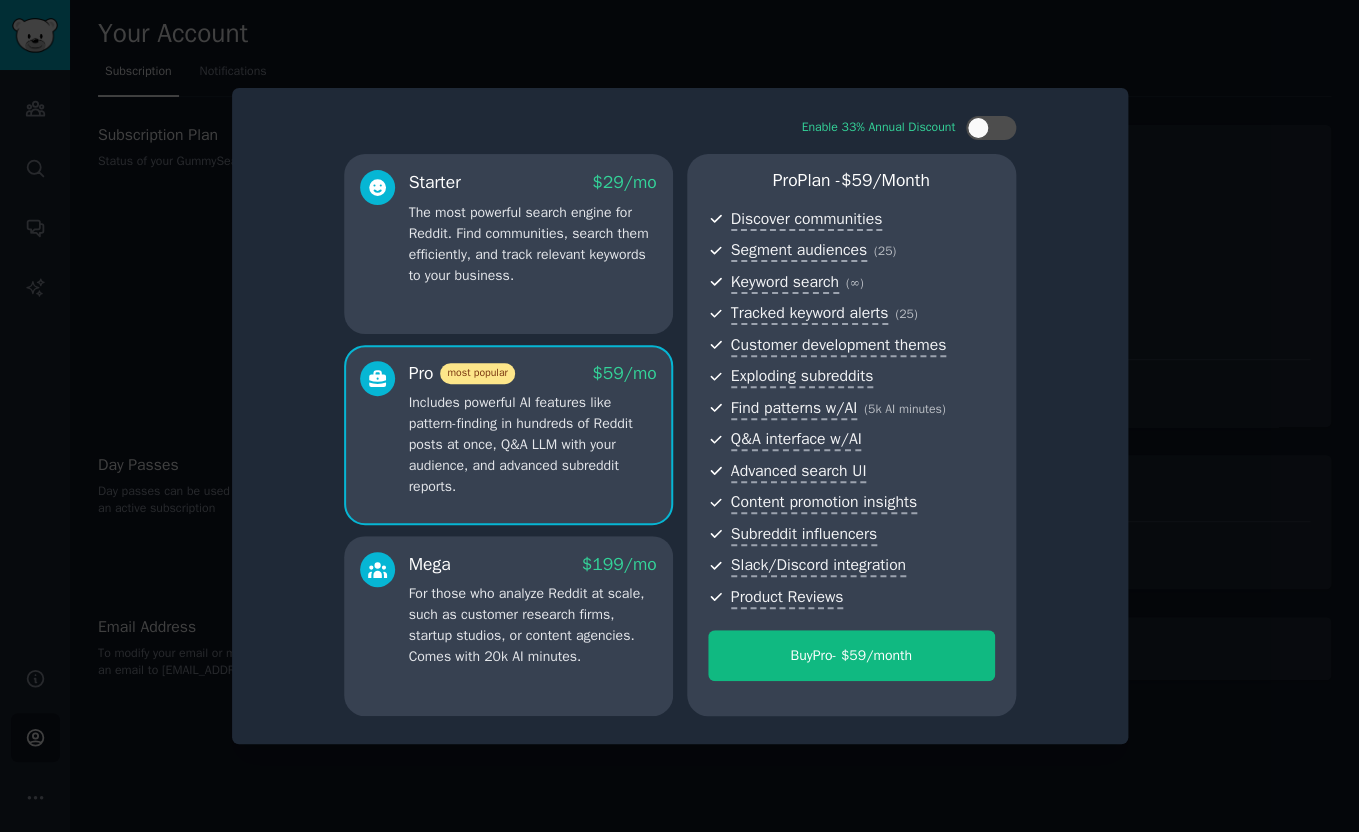 click on "Mega $ 199 /mo For those who analyze Reddit at scale, such as customer research firms, startup studios, or content agencies. Comes with 20k AI minutes." at bounding box center (508, 626) 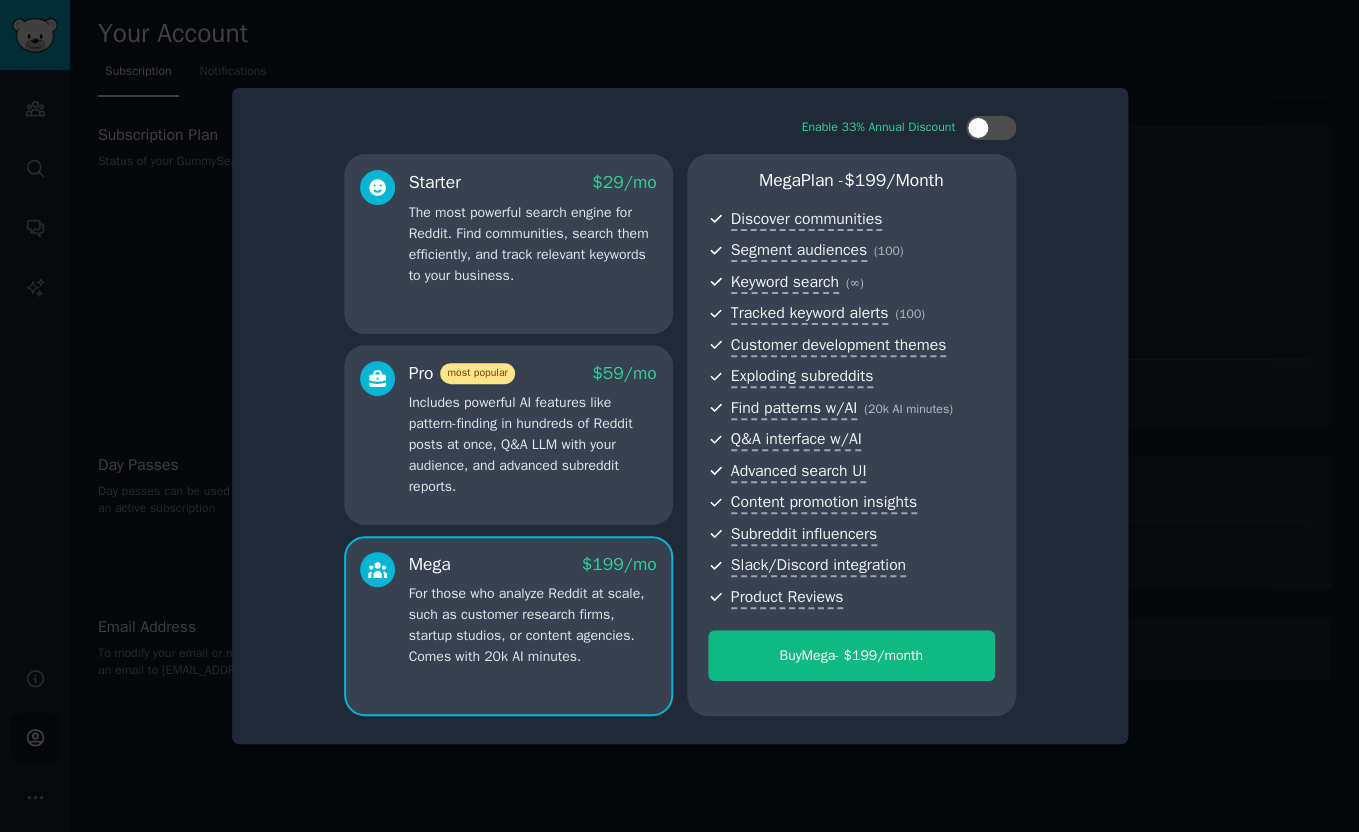 click on "Includes powerful AI features like pattern-finding in hundreds of Reddit posts at once, Q&A LLM with your audience, and advanced subreddit reports." at bounding box center [533, 444] 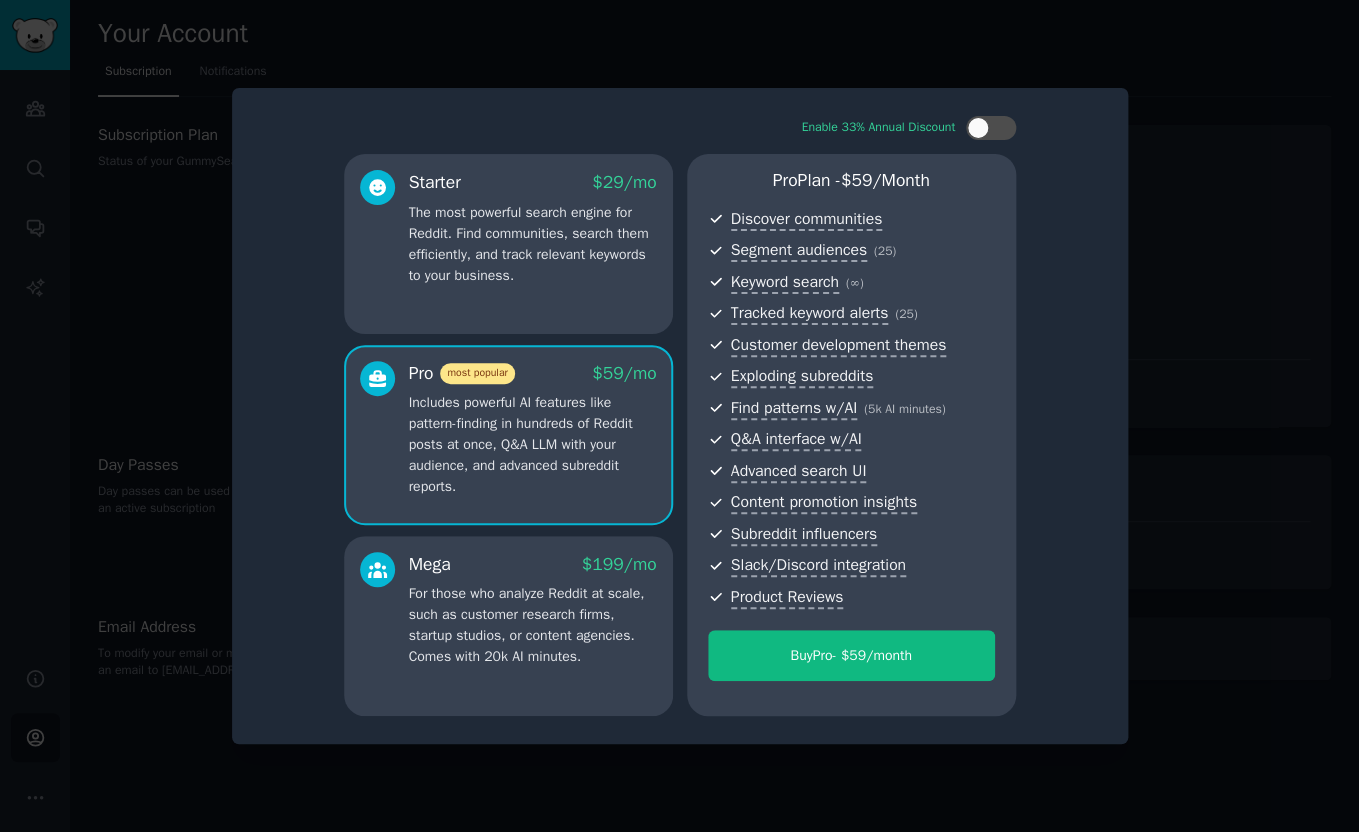 click on "For those who analyze Reddit at scale, such as customer research firms, startup studios, or content agencies. Comes with 20k AI minutes." at bounding box center (533, 625) 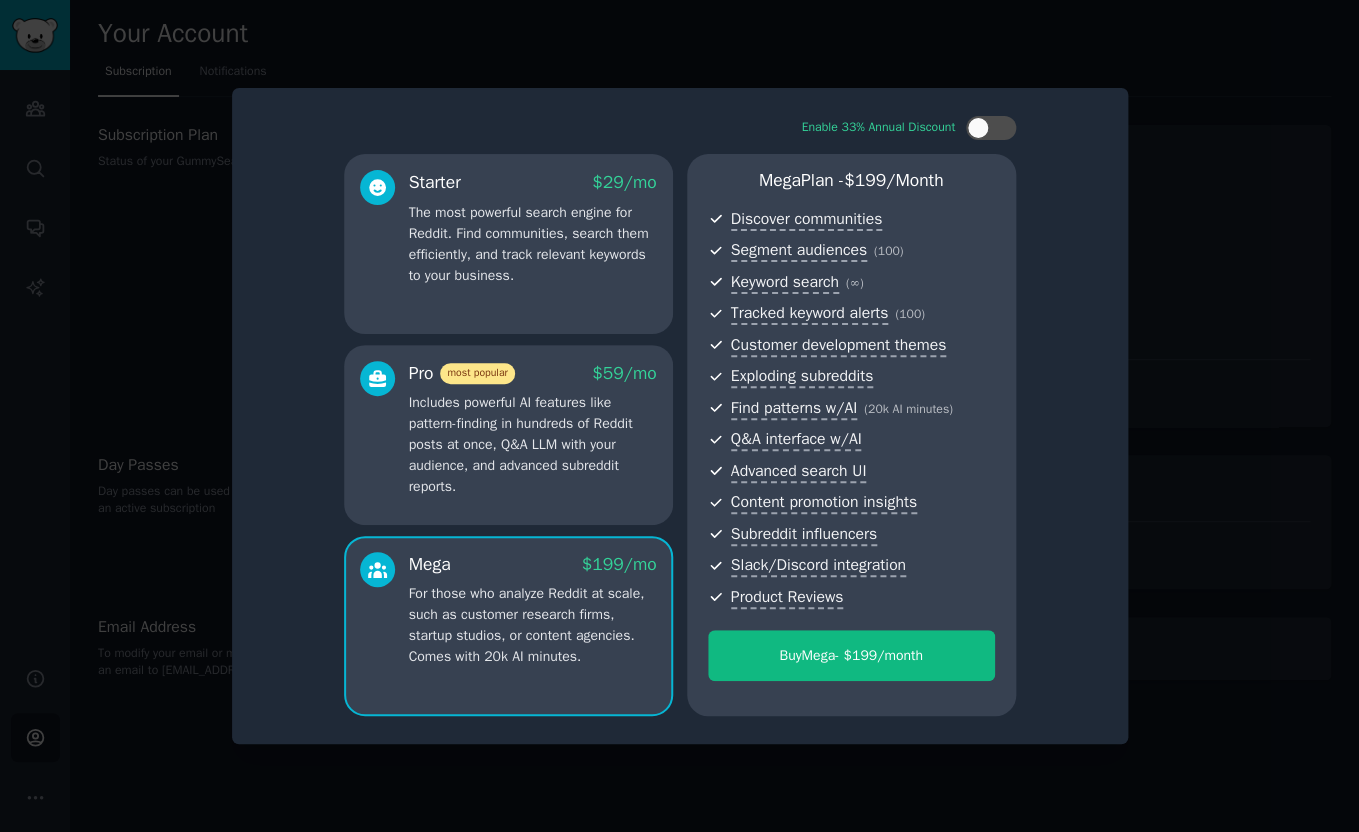 click on "Includes powerful AI features like pattern-finding in hundreds of Reddit posts at once, Q&A LLM with your audience, and advanced subreddit reports." at bounding box center [533, 444] 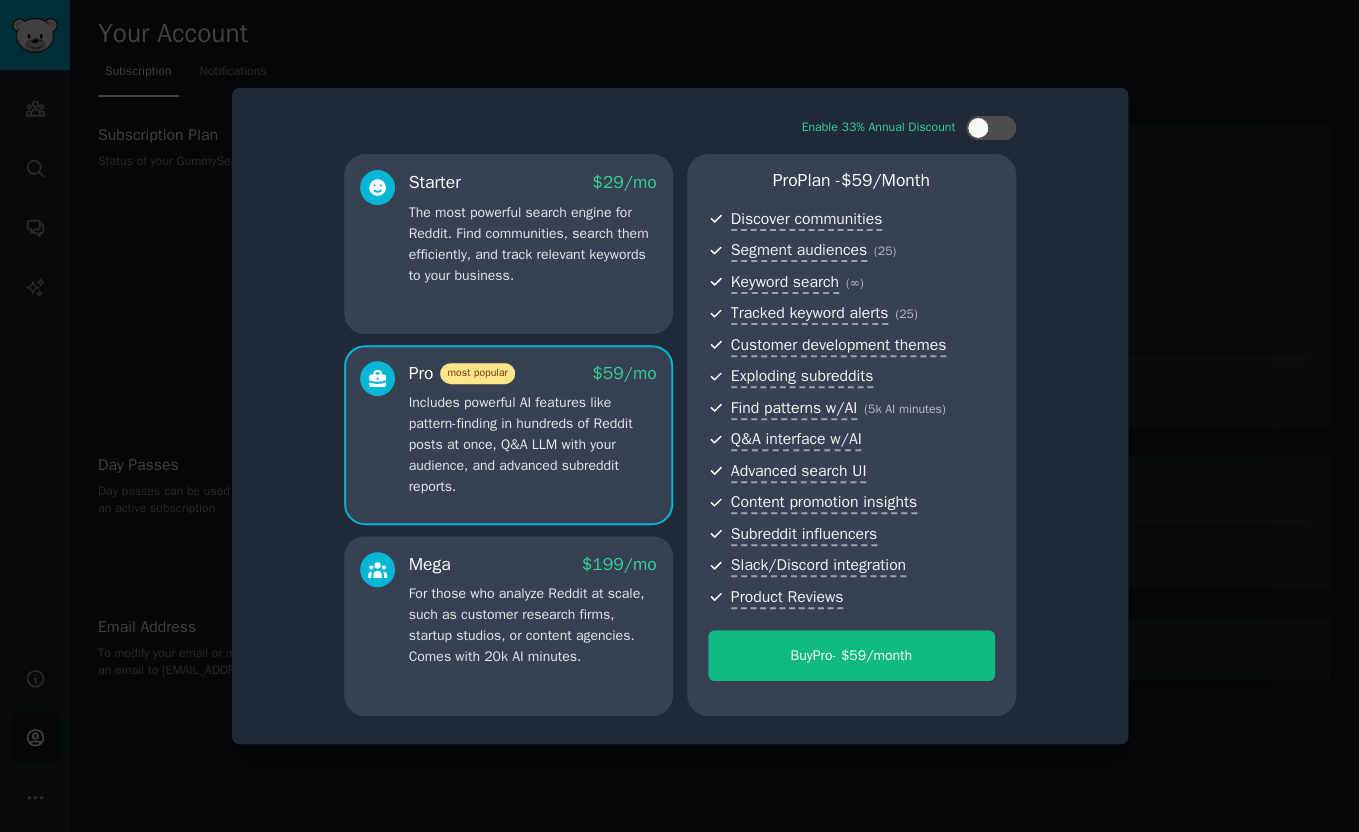 click on "Mega $ 199 /mo" at bounding box center [533, 564] 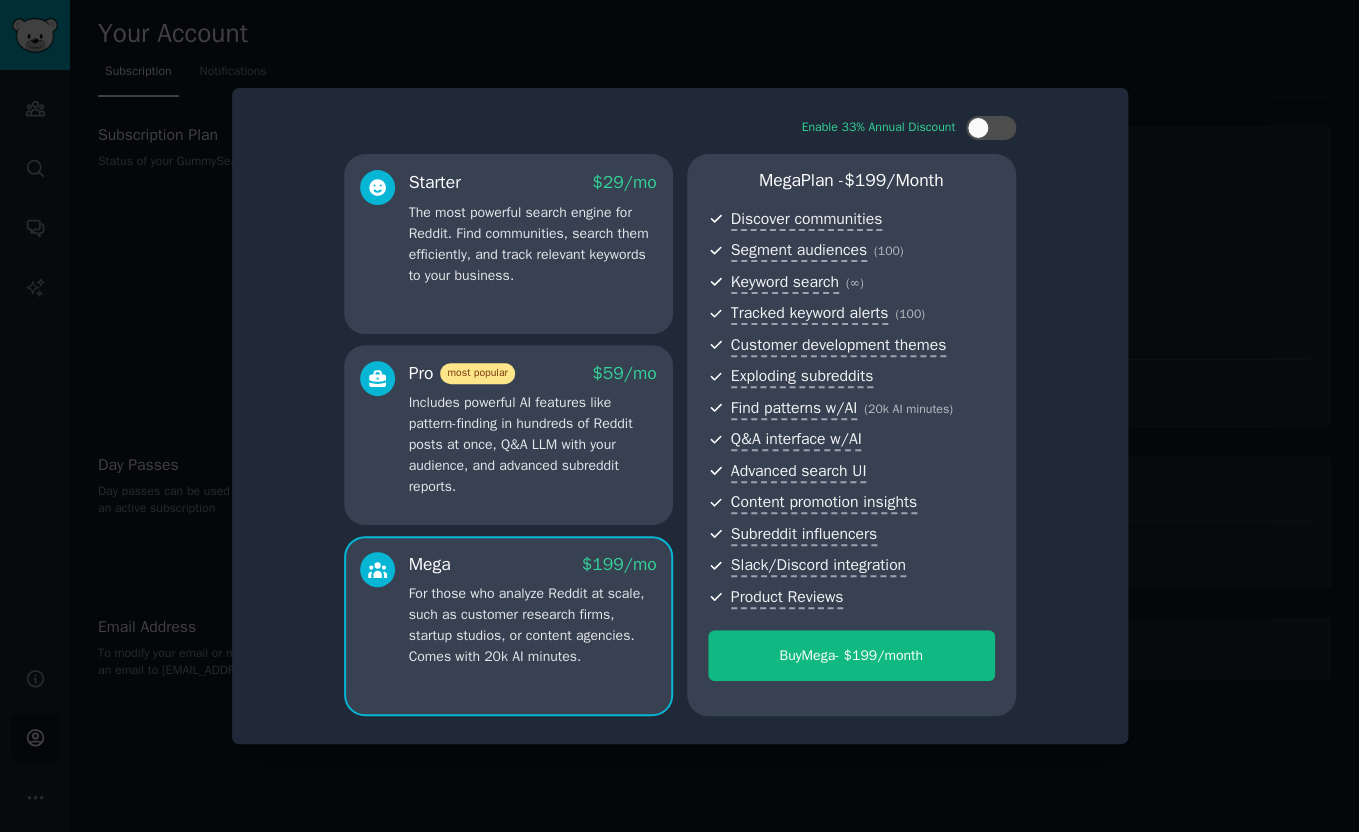 click on "Includes powerful AI features like pattern-finding in hundreds of Reddit posts at once, Q&A LLM with your audience, and advanced subreddit reports." at bounding box center (533, 444) 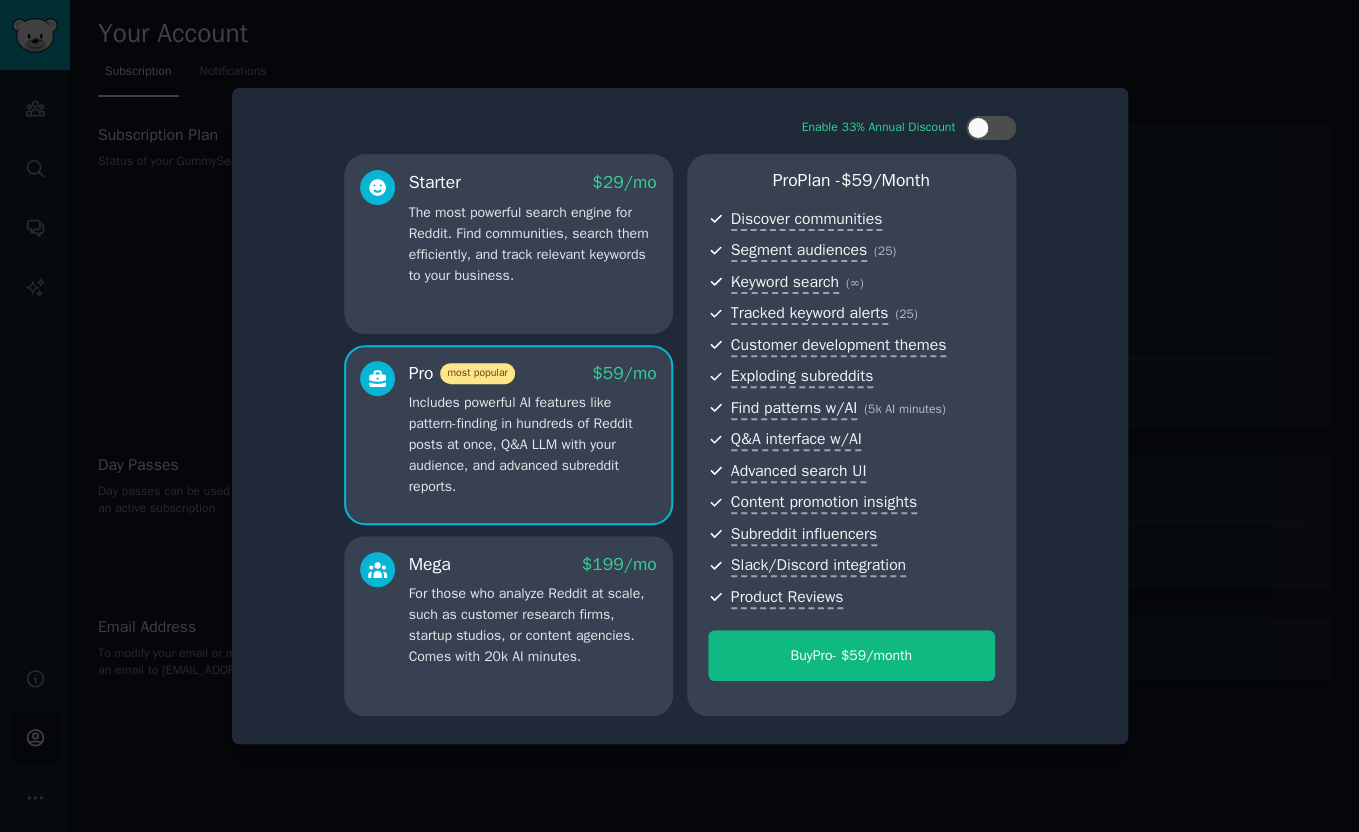 click on "Mega $ 199 /mo For those who analyze Reddit at scale, such as customer research firms, startup studios, or content agencies. Comes with 20k AI minutes." at bounding box center [508, 626] 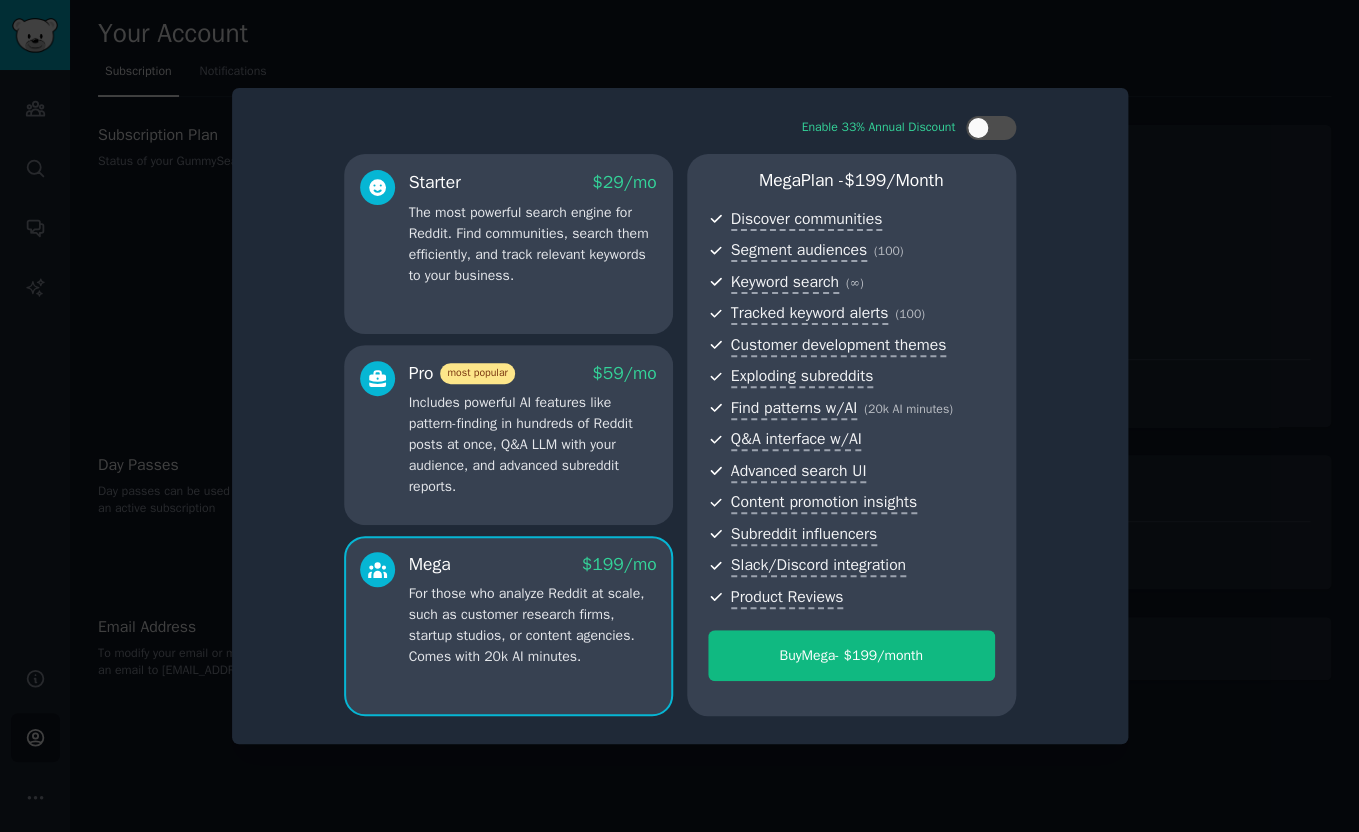 click on "Includes powerful AI features like pattern-finding in hundreds of Reddit posts at once, Q&A LLM with your audience, and advanced subreddit reports." at bounding box center [533, 444] 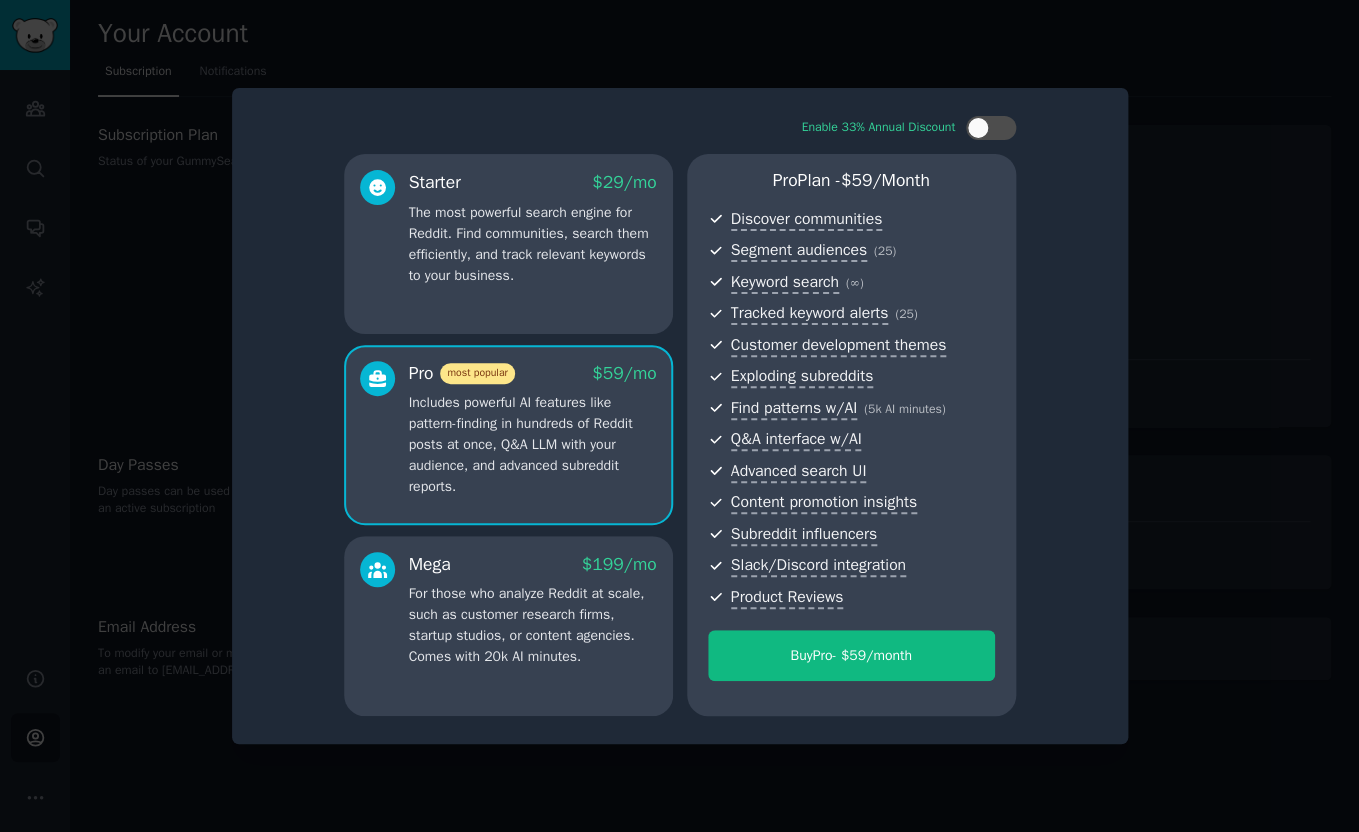click on "For those who analyze Reddit at scale, such as customer research firms, startup studios, or content agencies. Comes with 20k AI minutes." at bounding box center (533, 625) 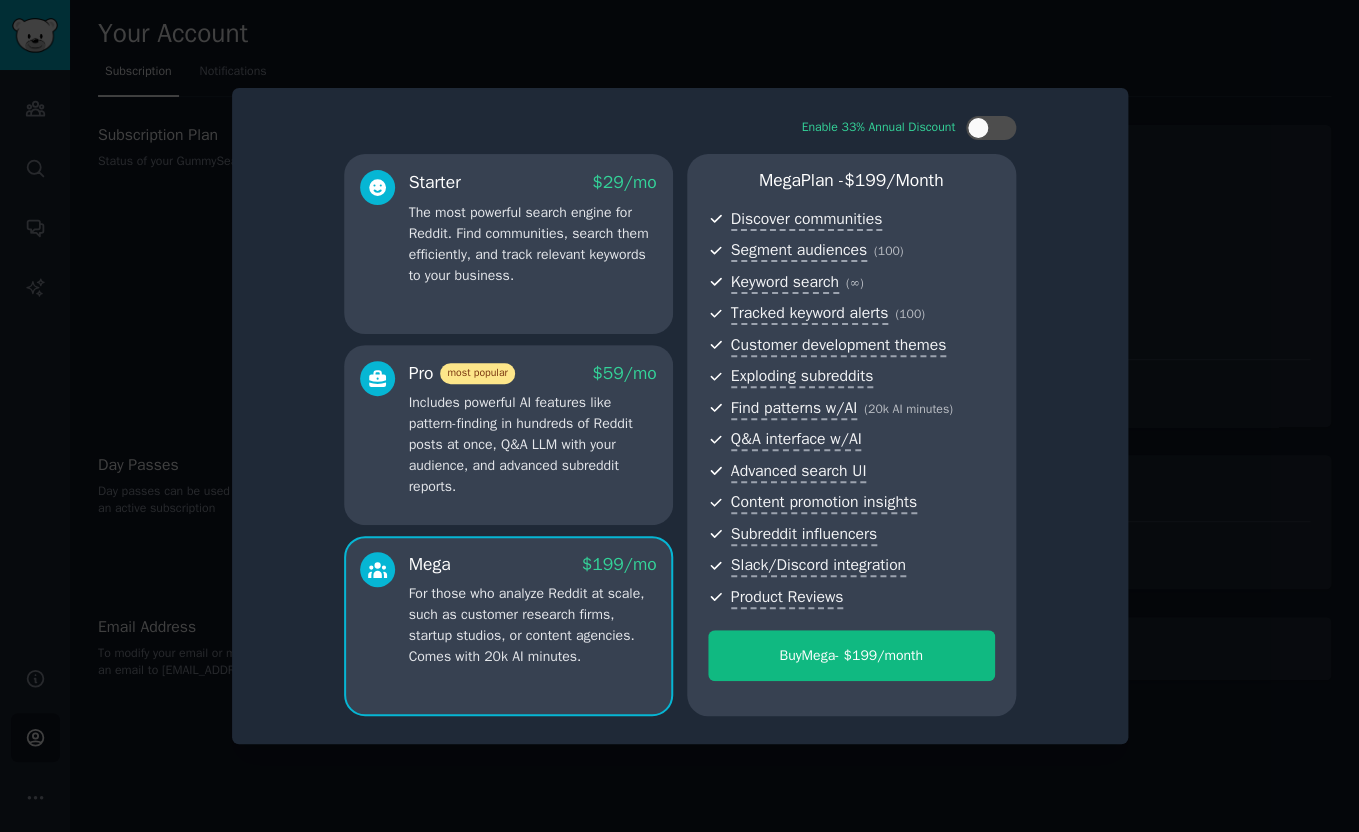 click on "Includes powerful AI features like pattern-finding in hundreds of Reddit posts at once, Q&A LLM with your audience, and advanced subreddit reports." at bounding box center [533, 444] 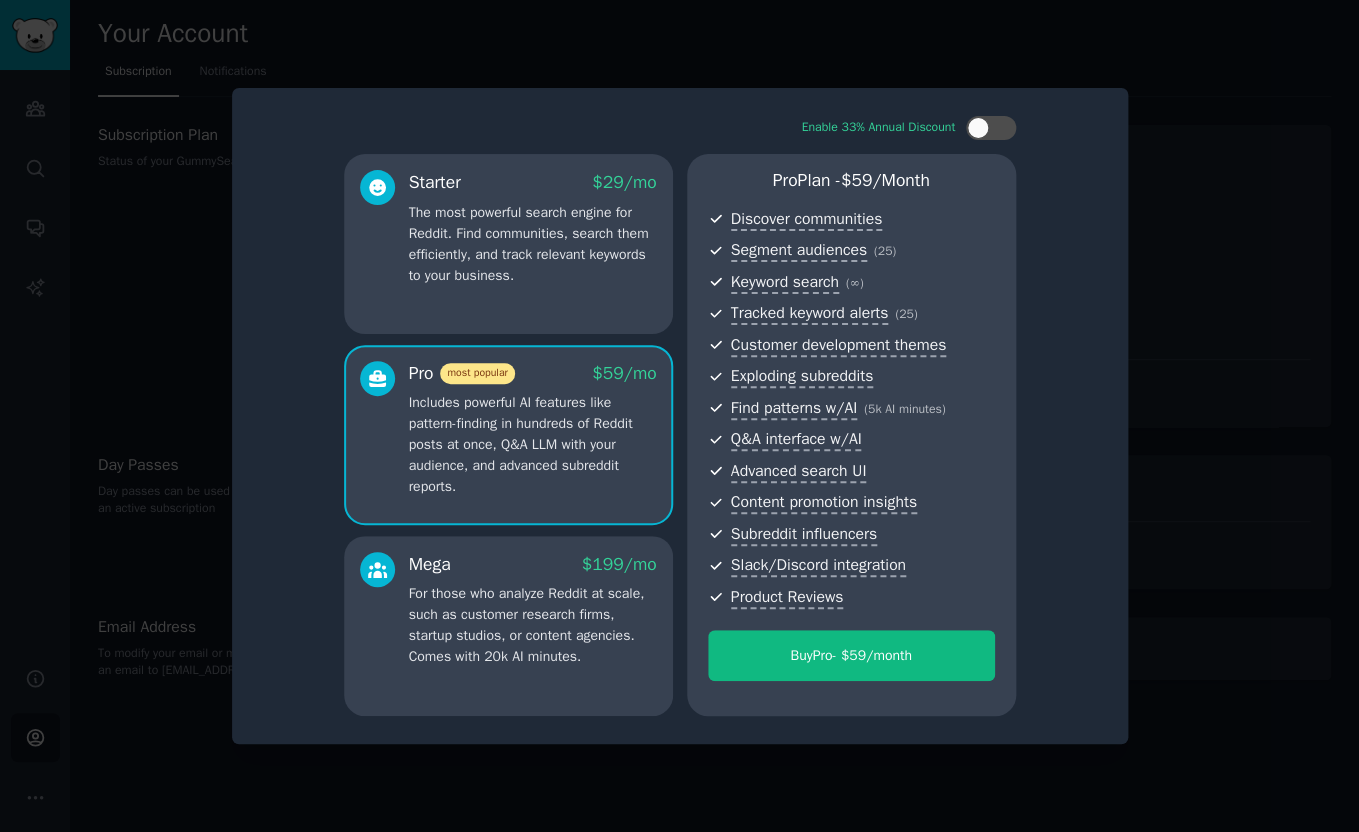 click on "Starter $ 29 /mo The most powerful search engine for Reddit. Find communities, search them efficiently, and track relevant keywords to your business." at bounding box center (508, 244) 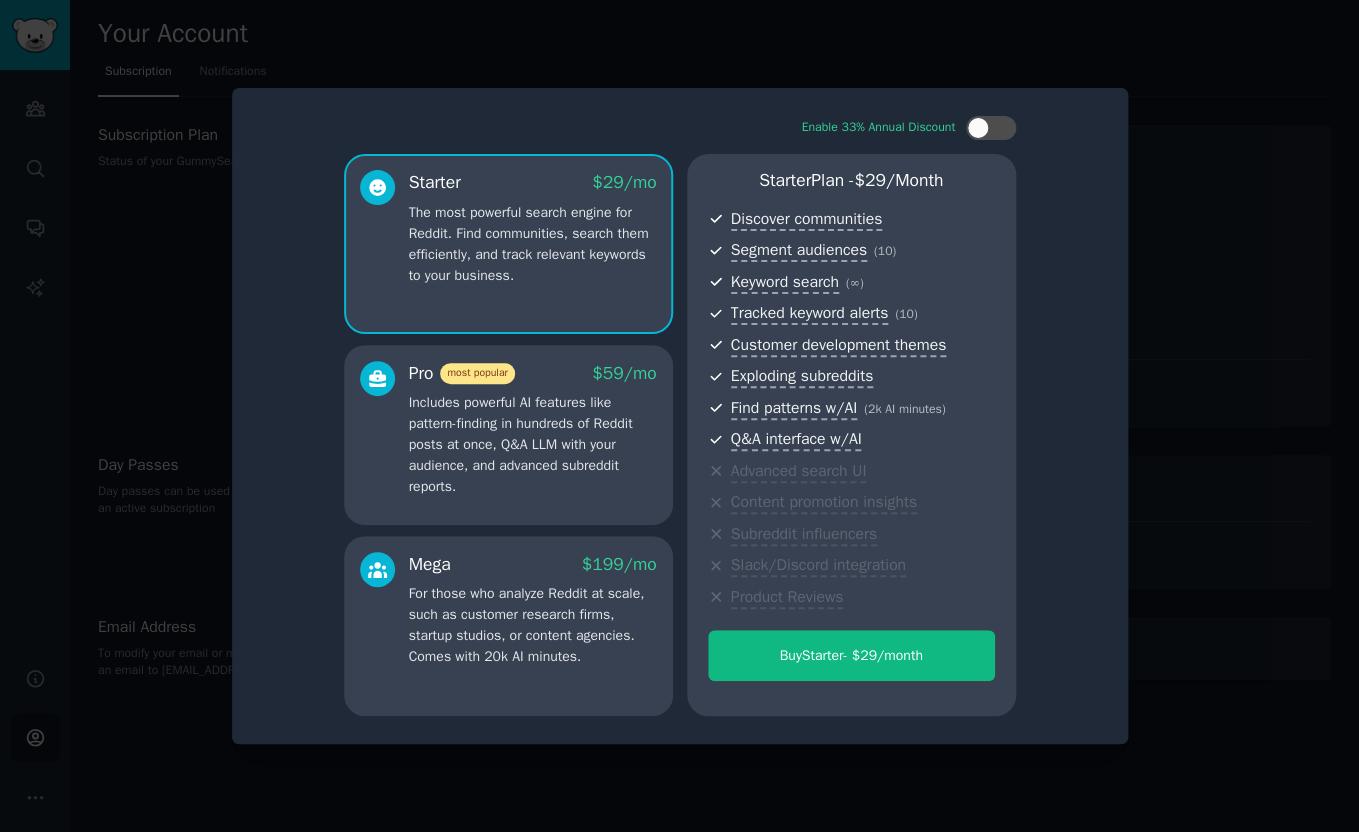 click on "Includes powerful AI features like pattern-finding in hundreds of Reddit posts at once, Q&A LLM with your audience, and advanced subreddit reports." at bounding box center [533, 444] 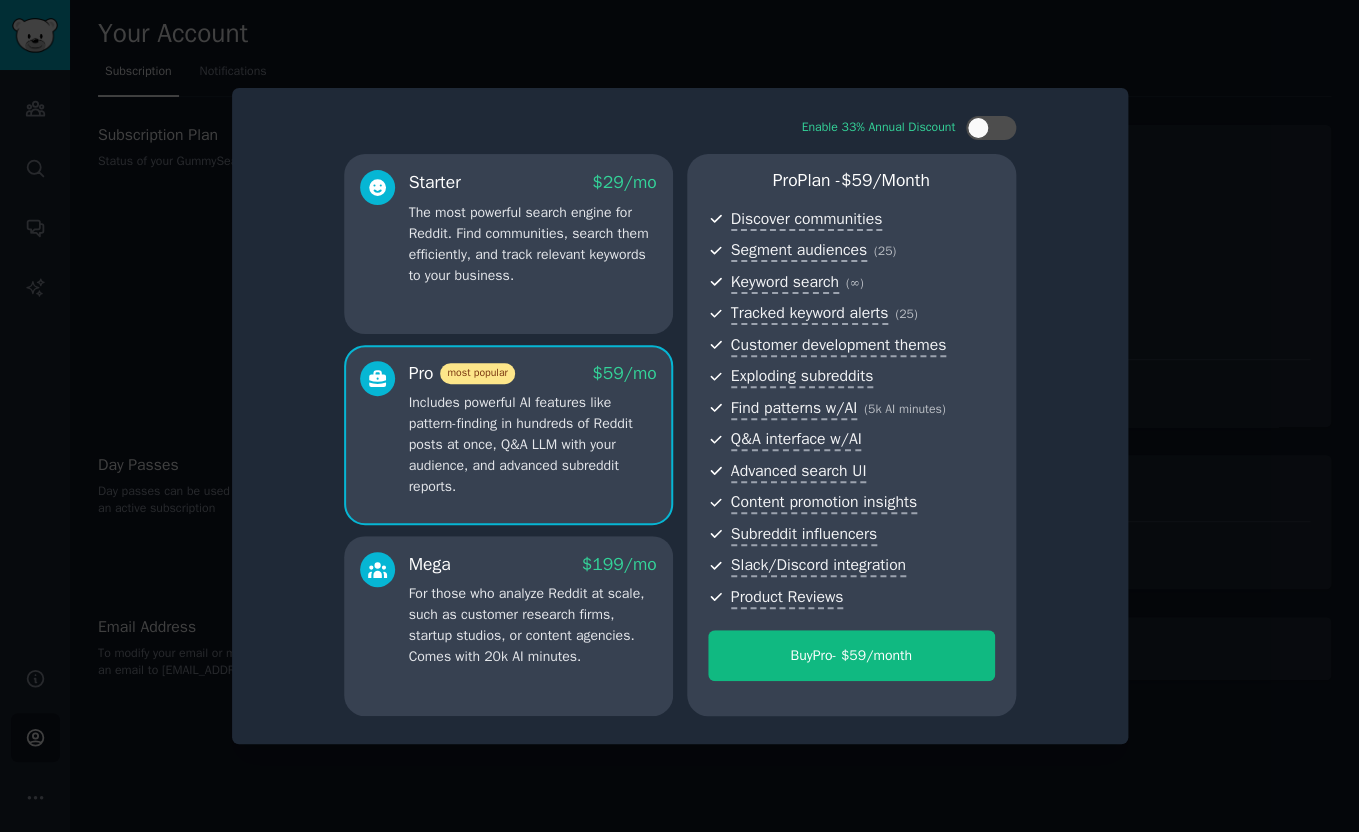click on "The most powerful search engine for Reddit. Find communities, search them efficiently, and track relevant keywords to your business." at bounding box center (533, 244) 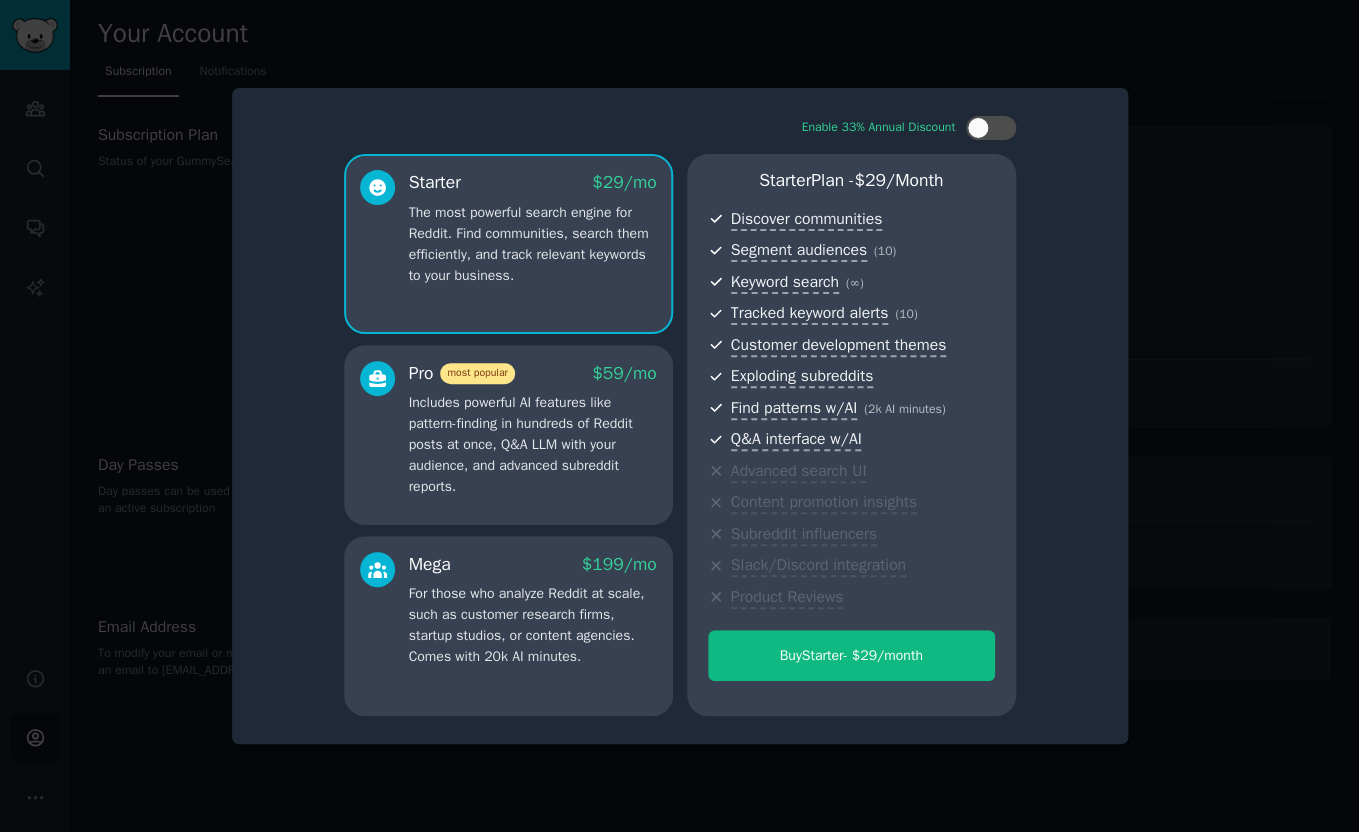 click on "Includes powerful AI features like pattern-finding in hundreds of Reddit posts at once, Q&A LLM with your audience, and advanced subreddit reports." at bounding box center (533, 444) 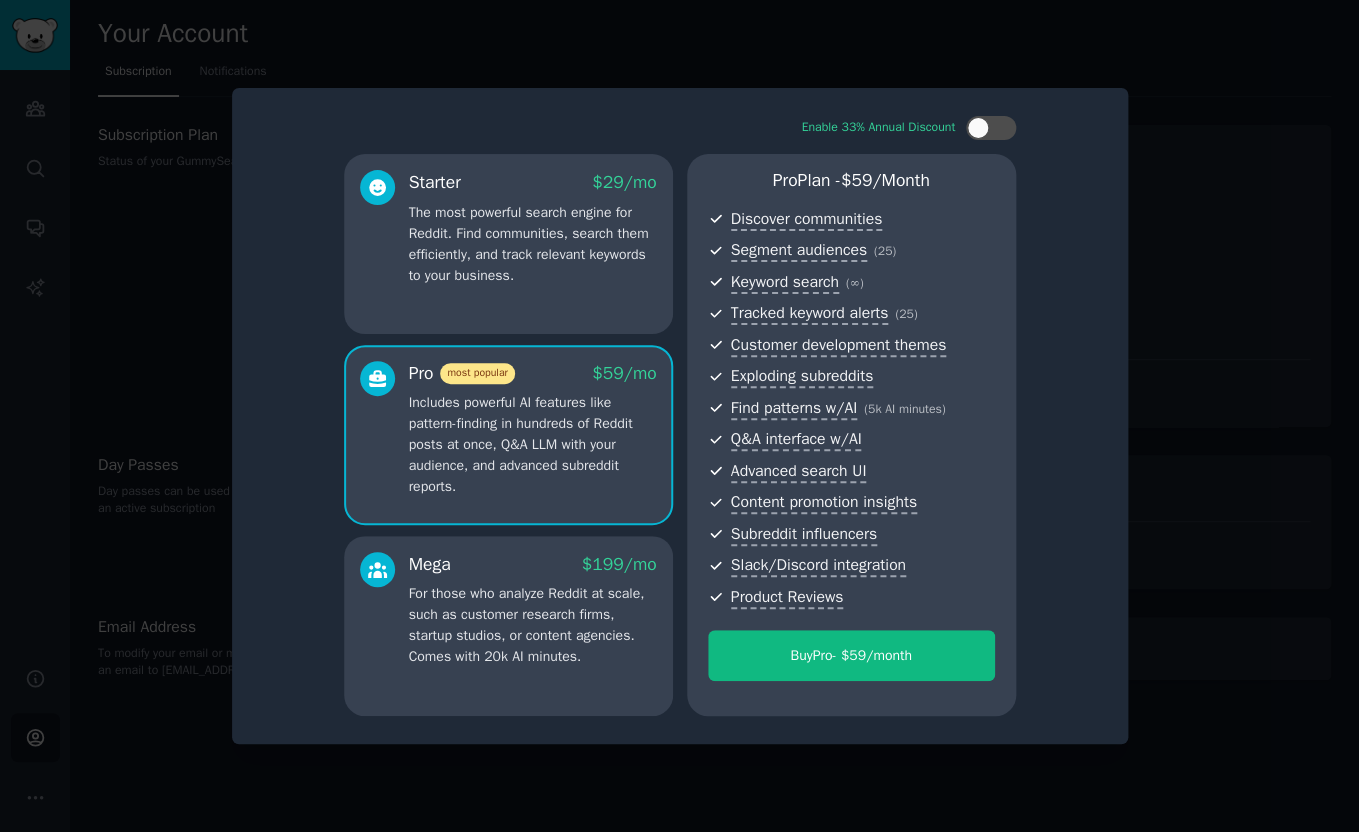 click on "The most powerful search engine for Reddit. Find communities, search them efficiently, and track relevant keywords to your business." at bounding box center (533, 244) 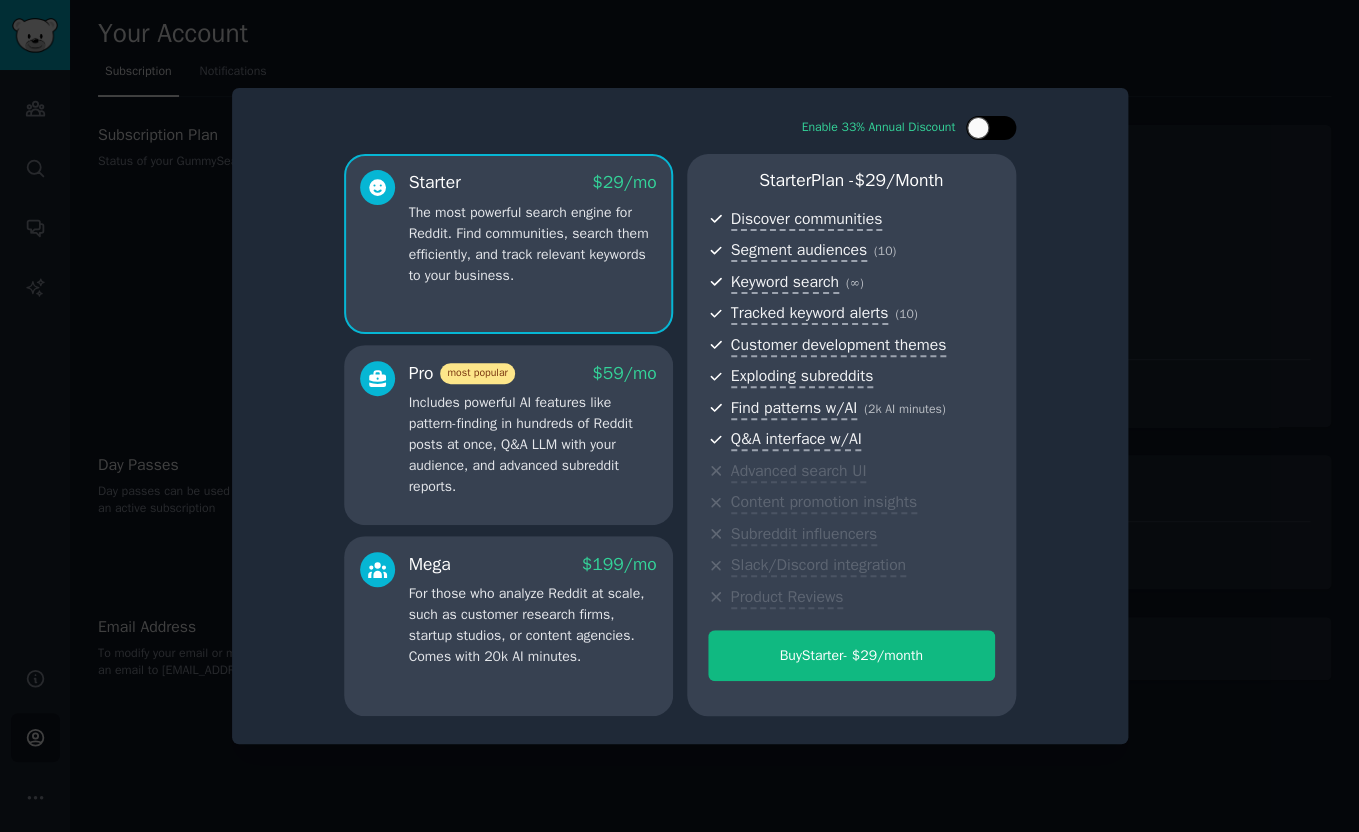 click at bounding box center (991, 128) 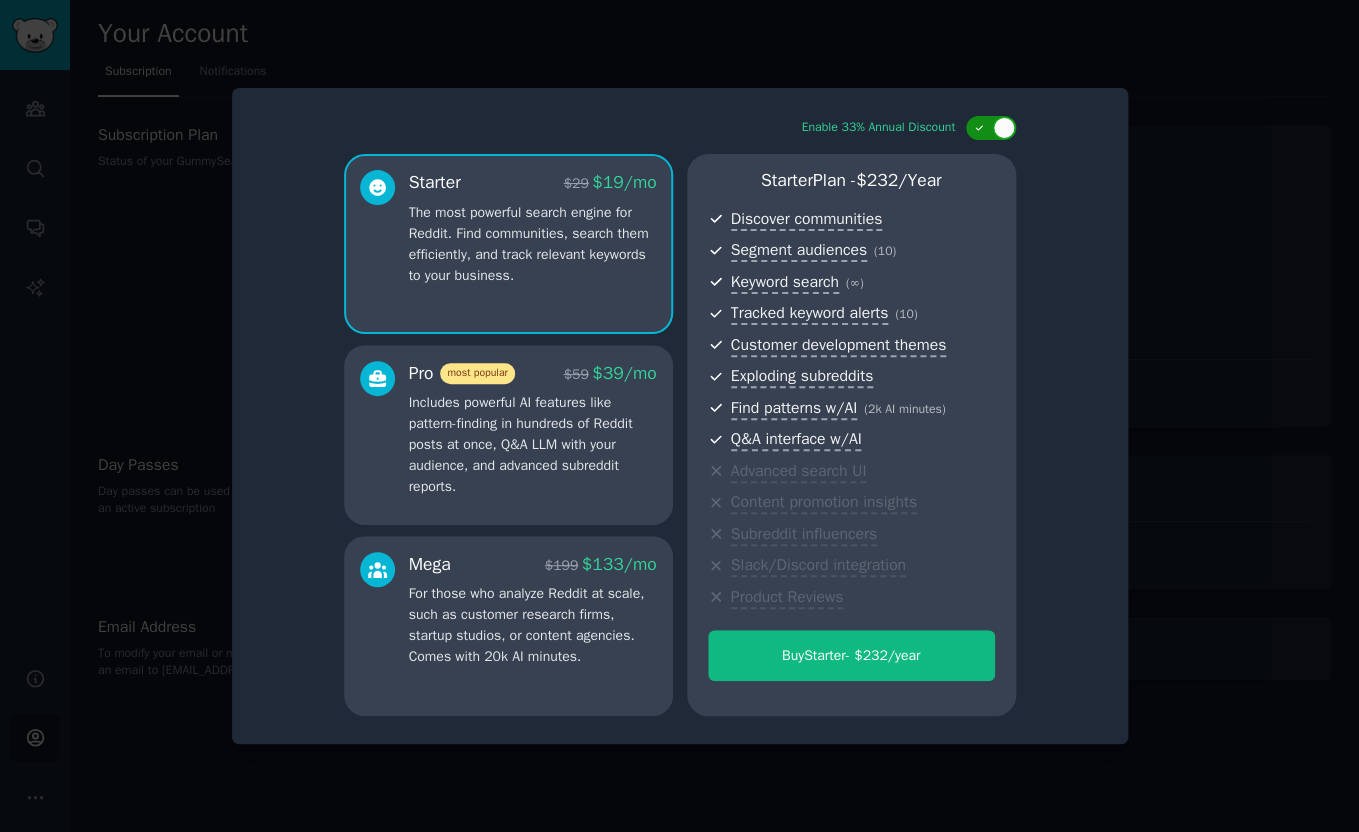 click at bounding box center [991, 128] 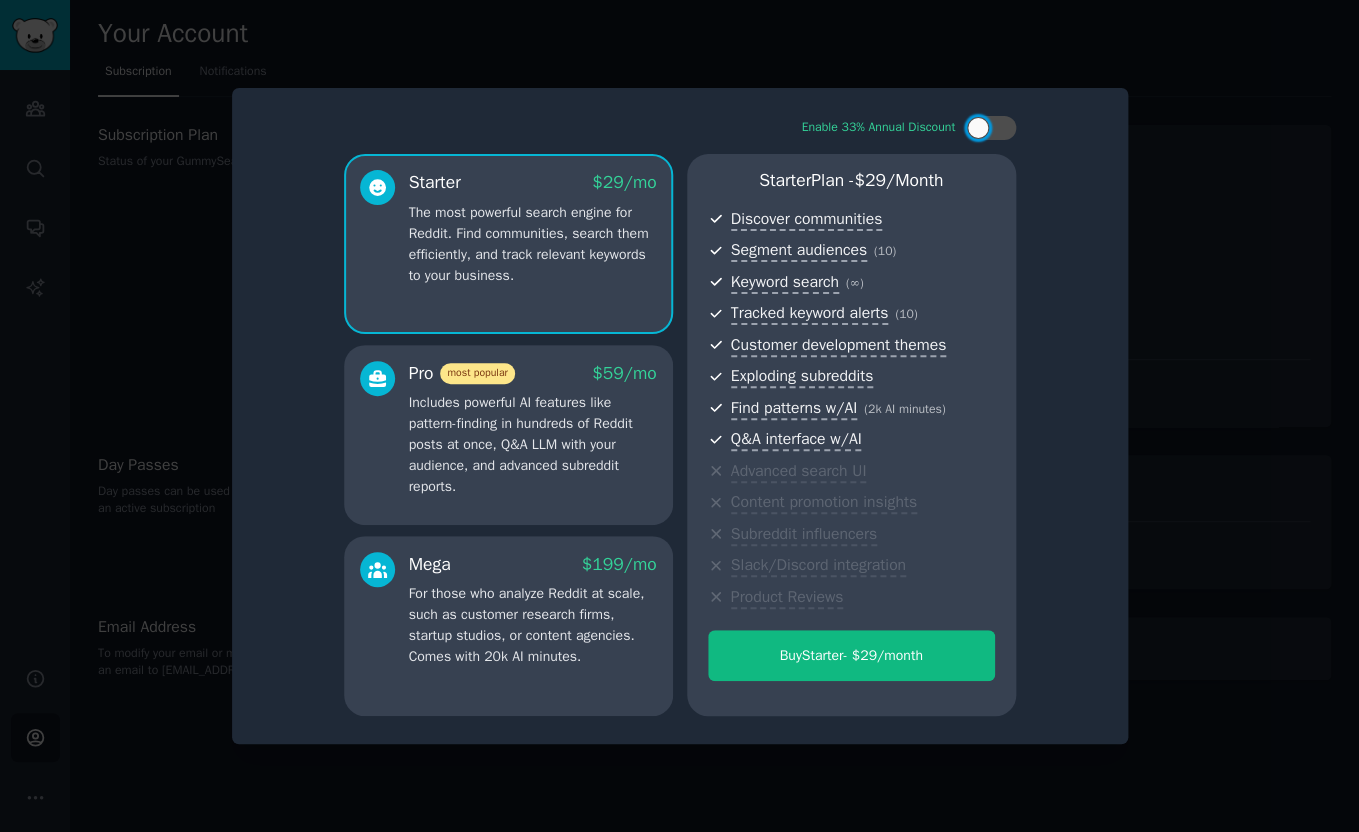 click on "Includes powerful AI features like pattern-finding in hundreds of Reddit posts at once, Q&A LLM with your audience, and advanced subreddit reports." at bounding box center (533, 444) 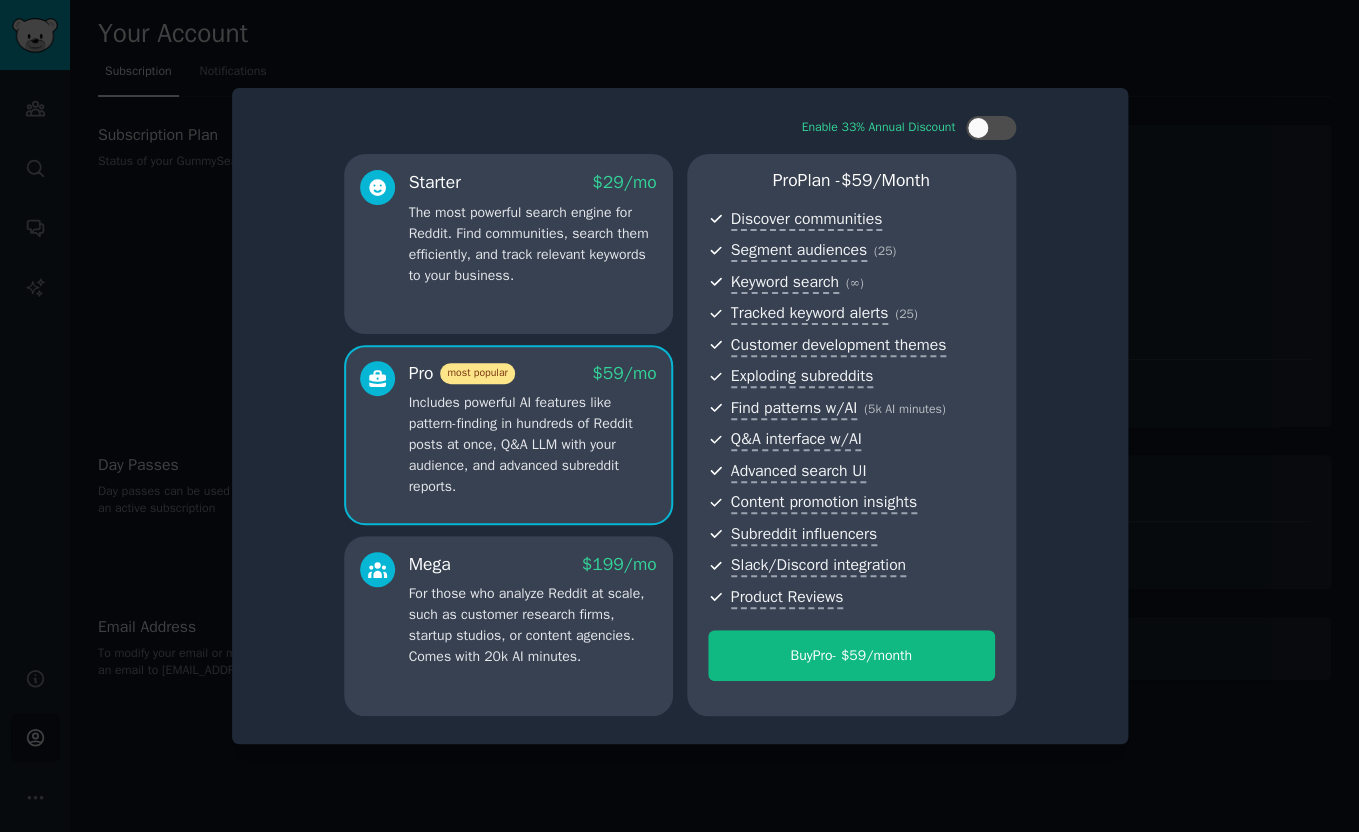 click on "The most powerful search engine for Reddit. Find communities, search them efficiently, and track relevant keywords to your business." at bounding box center [533, 244] 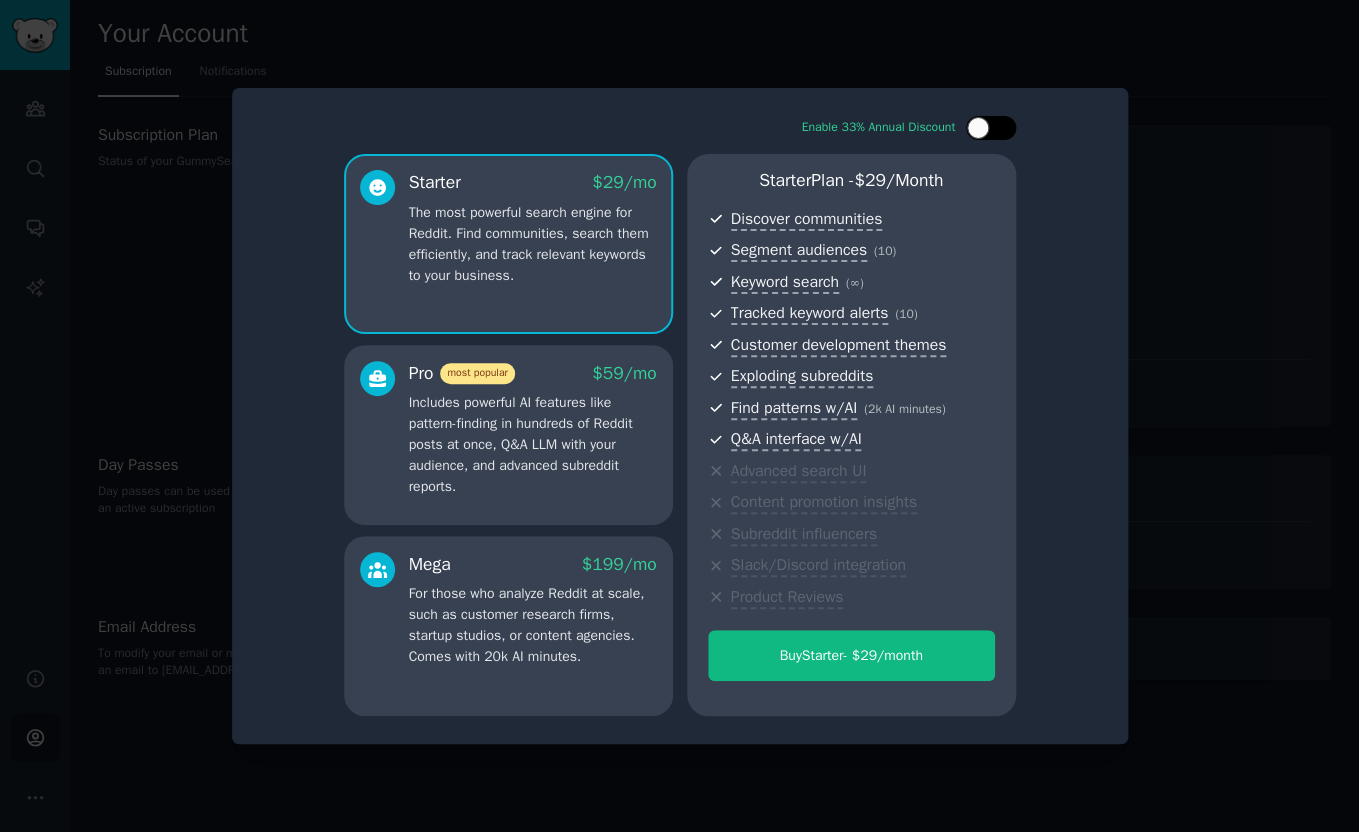 click at bounding box center (978, 128) 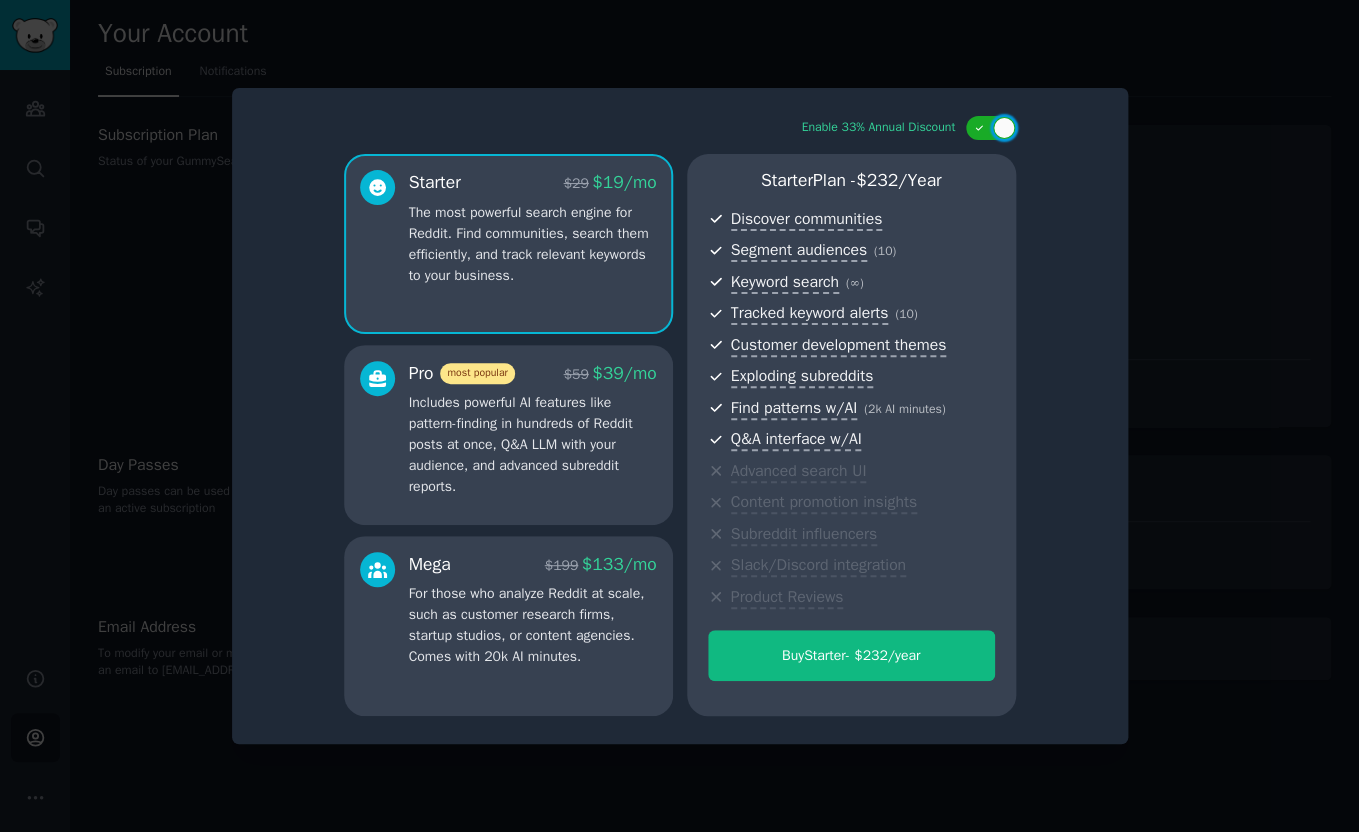 click on "most popular" at bounding box center (477, 373) 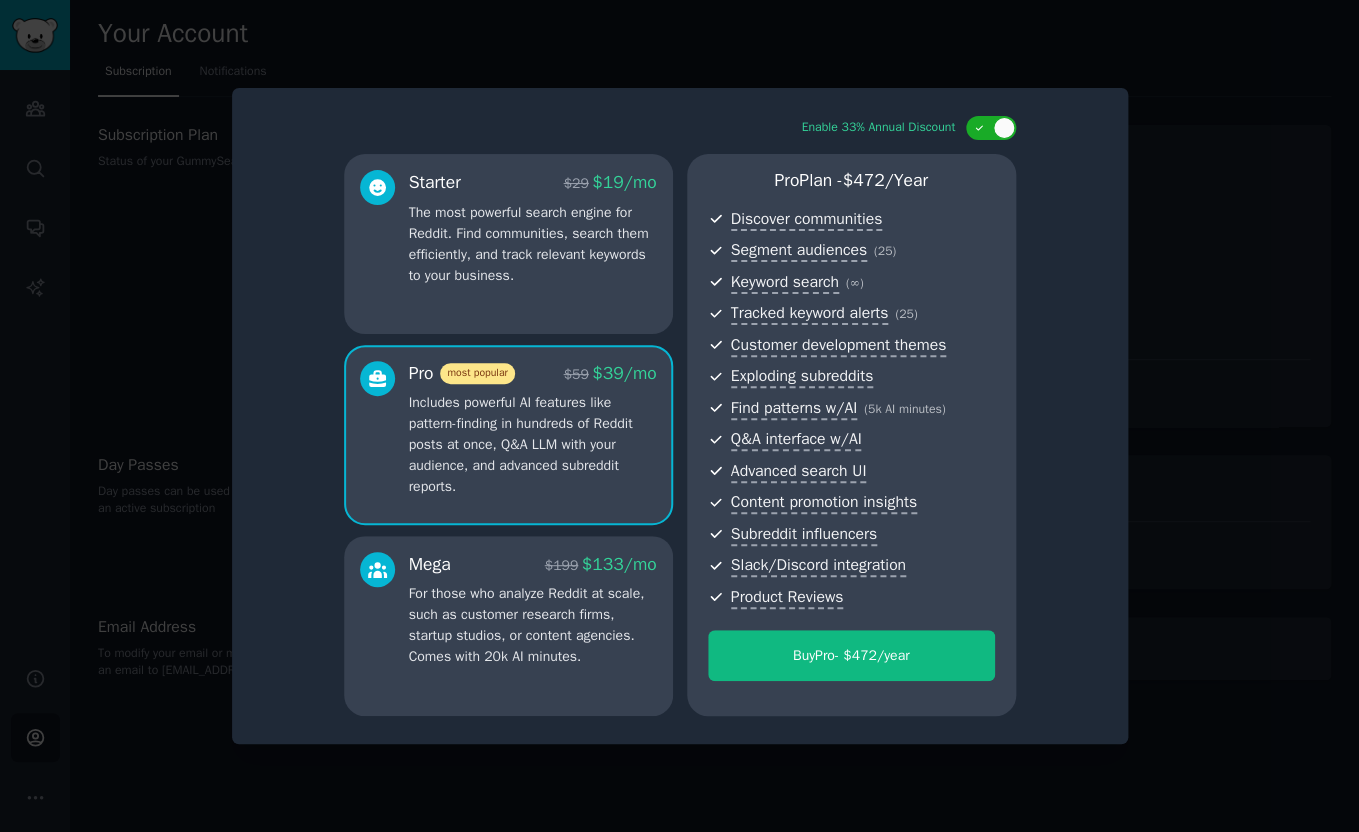 click on "Starter $ 29 $ 19 /mo The most powerful search engine for Reddit. Find communities, search them efficiently, and track relevant keywords to your business." at bounding box center [508, 244] 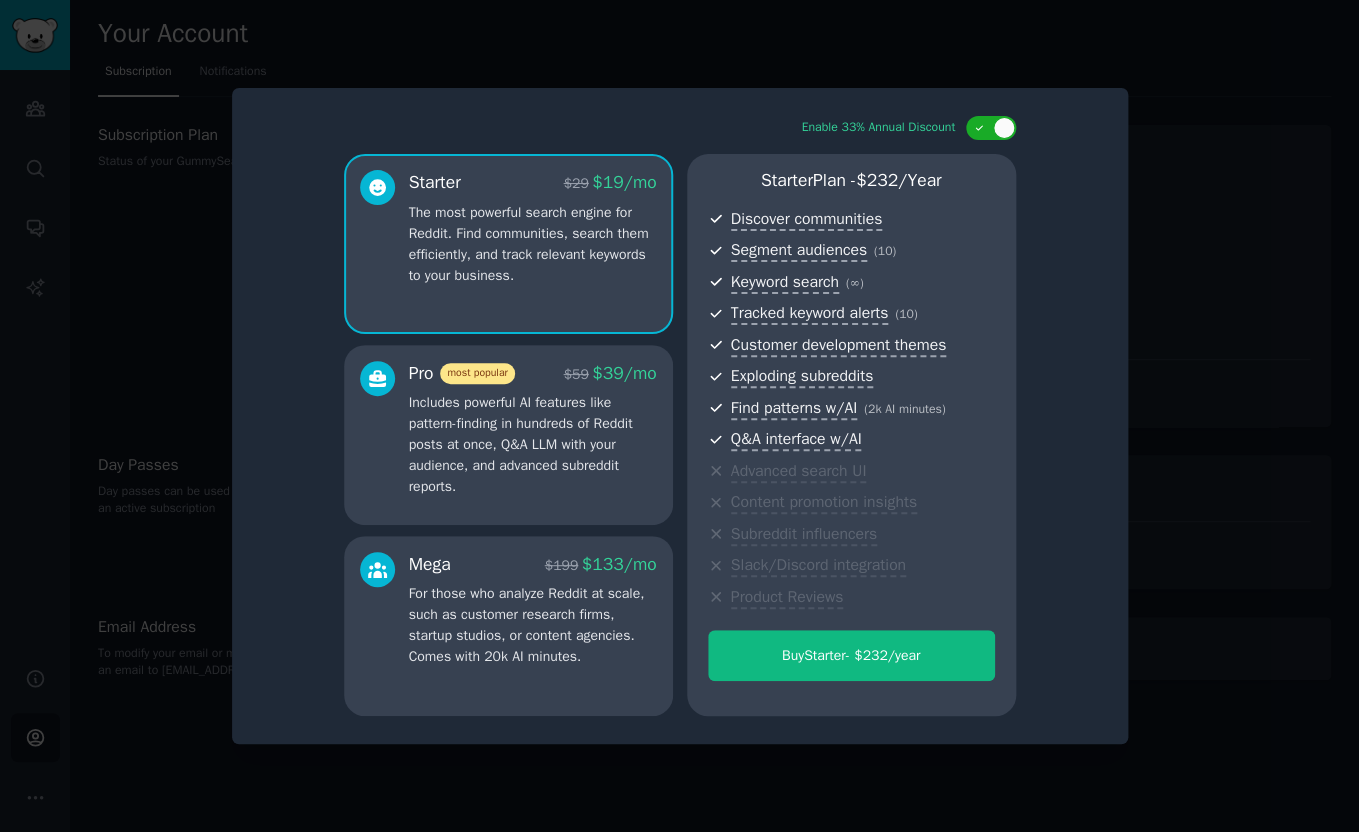 click on "Includes powerful AI features like pattern-finding in hundreds of Reddit posts at once, Q&A LLM with your audience, and advanced subreddit reports." at bounding box center [533, 444] 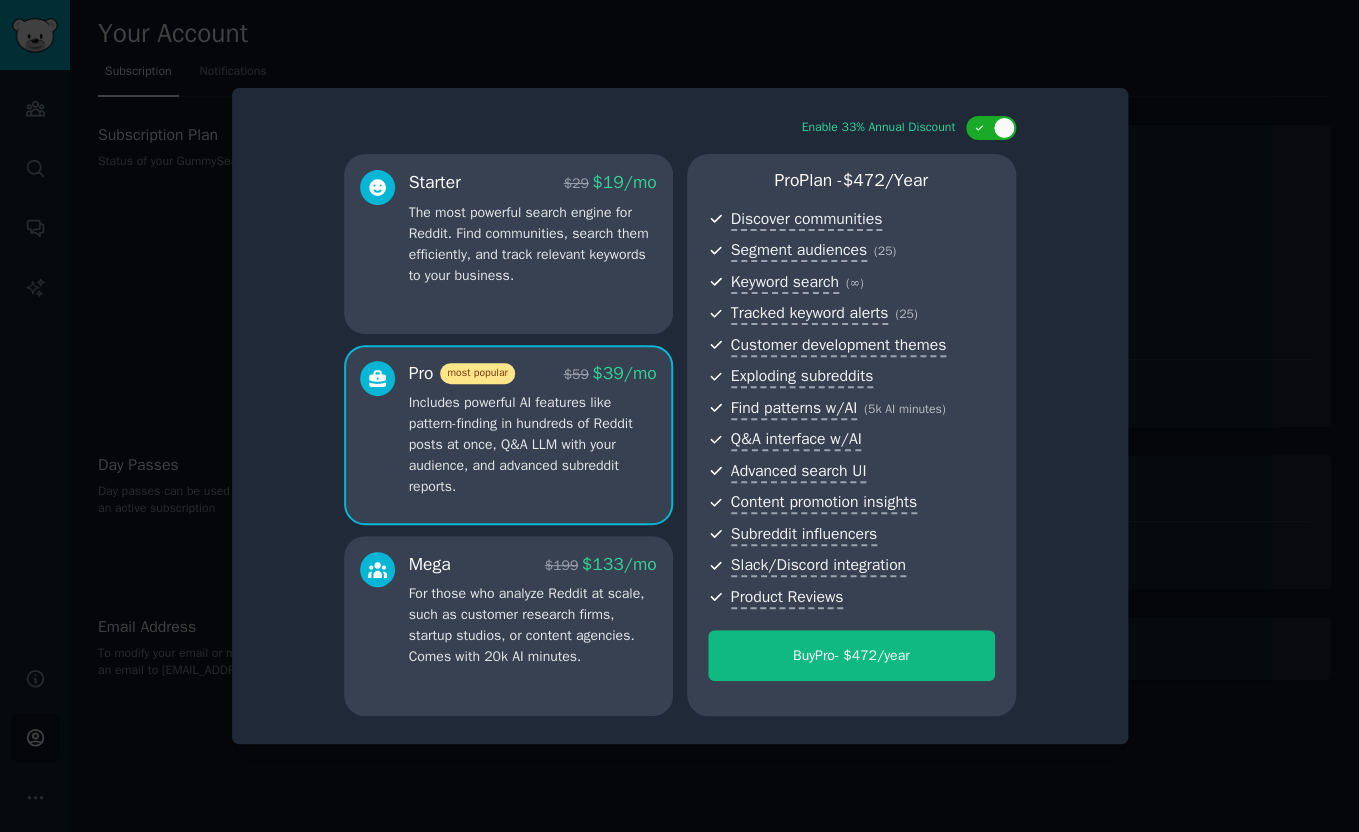 click on "The most powerful search engine for Reddit. Find communities, search them efficiently, and track relevant keywords to your business." at bounding box center [533, 244] 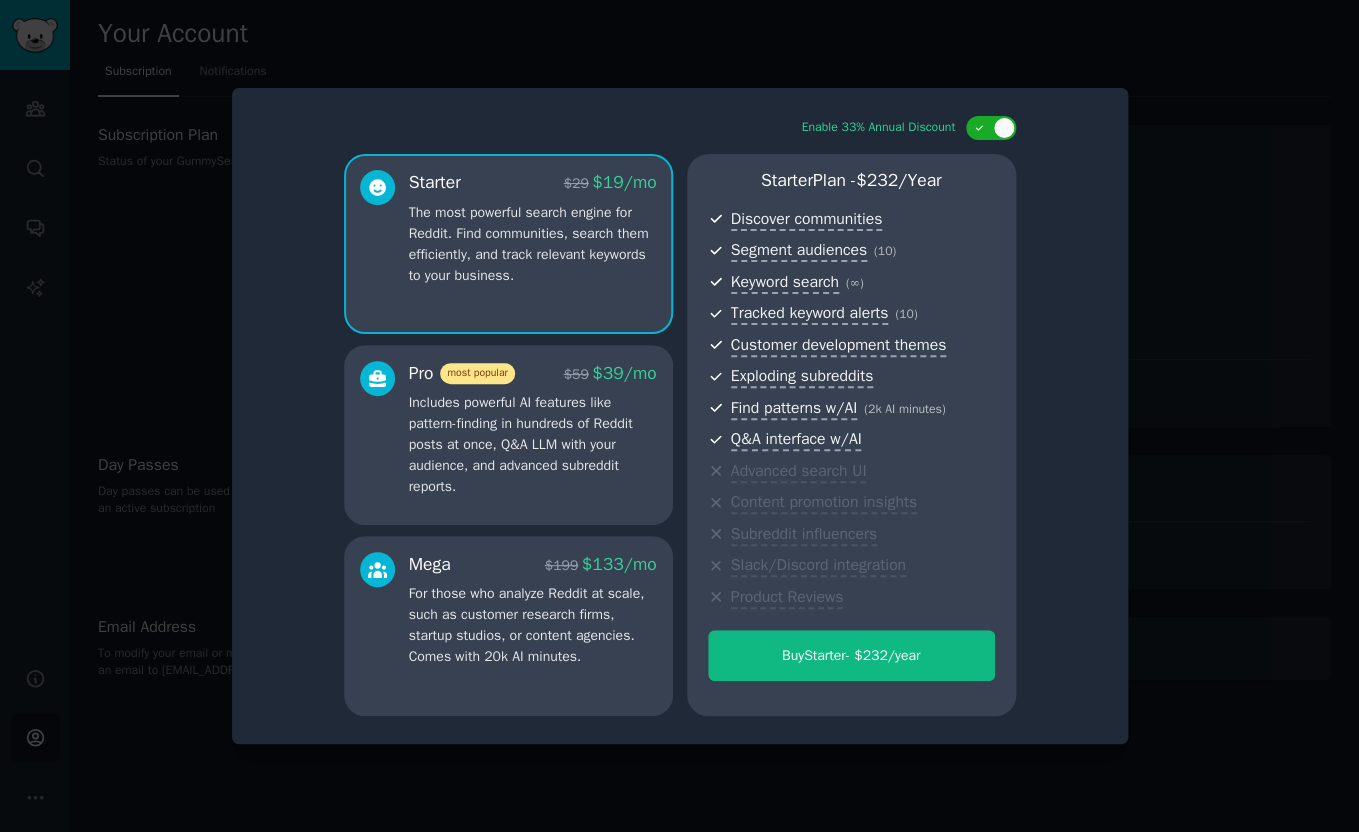 click on "Pro most popular $ 59 $ 39 /mo" at bounding box center (533, 373) 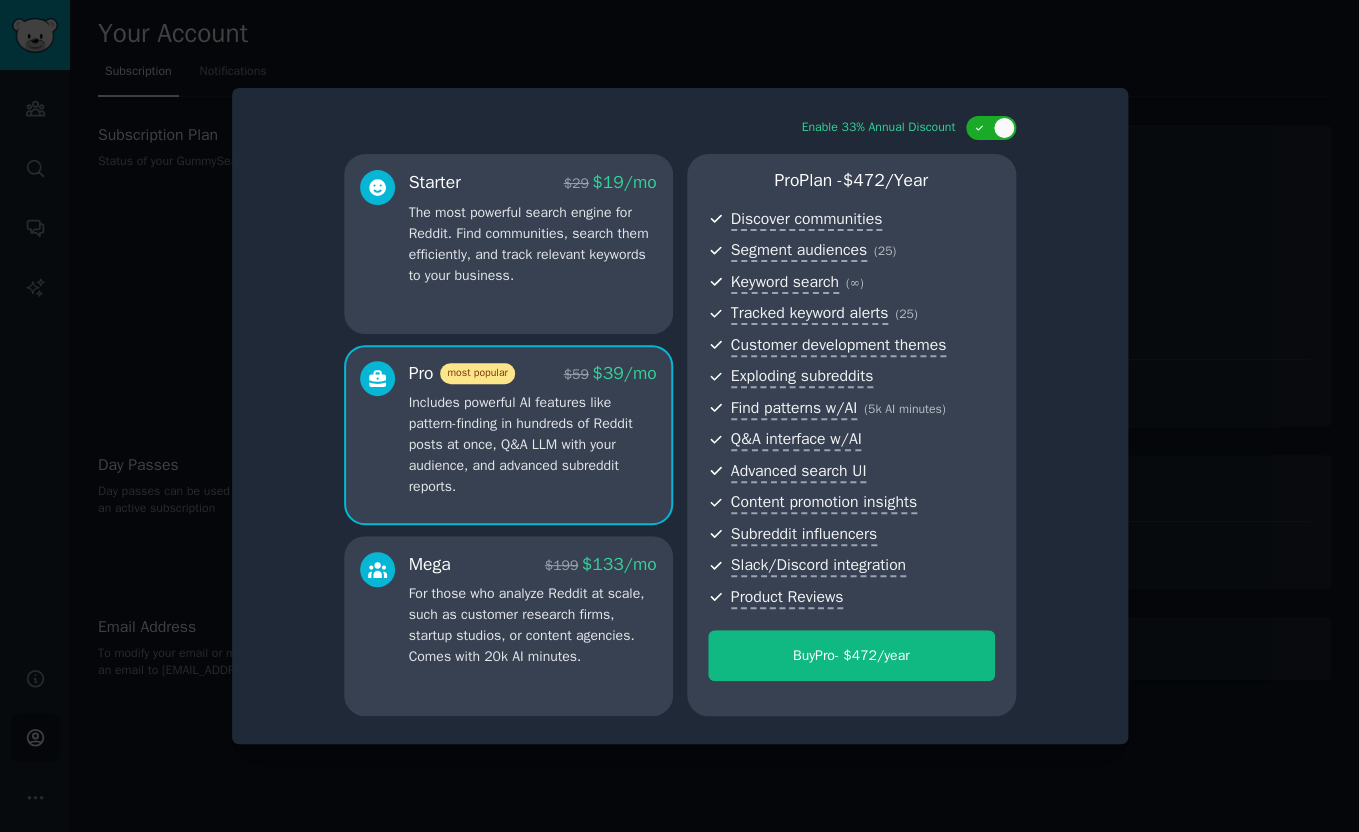 click on "The most powerful search engine for Reddit. Find communities, search them efficiently, and track relevant keywords to your business." at bounding box center (533, 244) 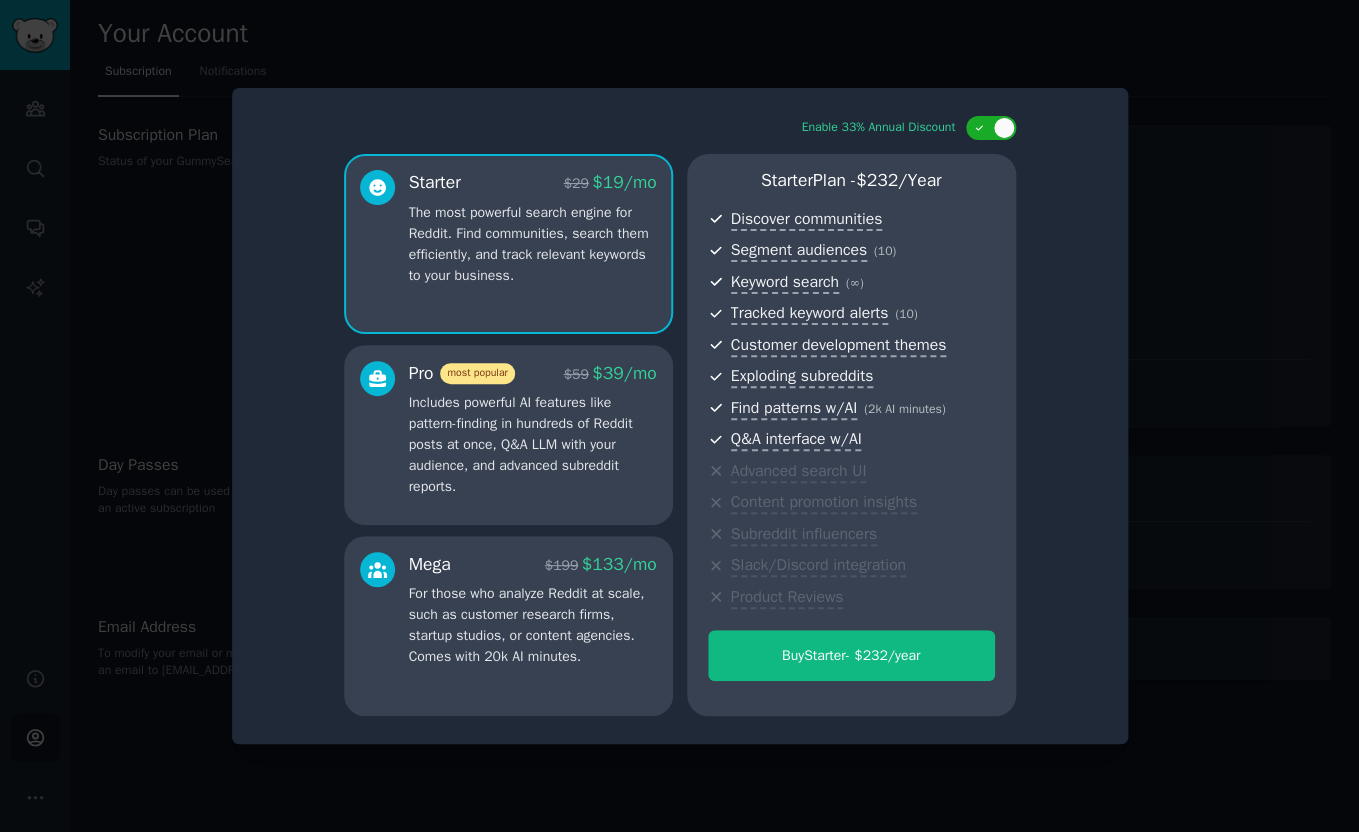 click on "Pro most popular $ 59 $ 39 /mo" at bounding box center [533, 373] 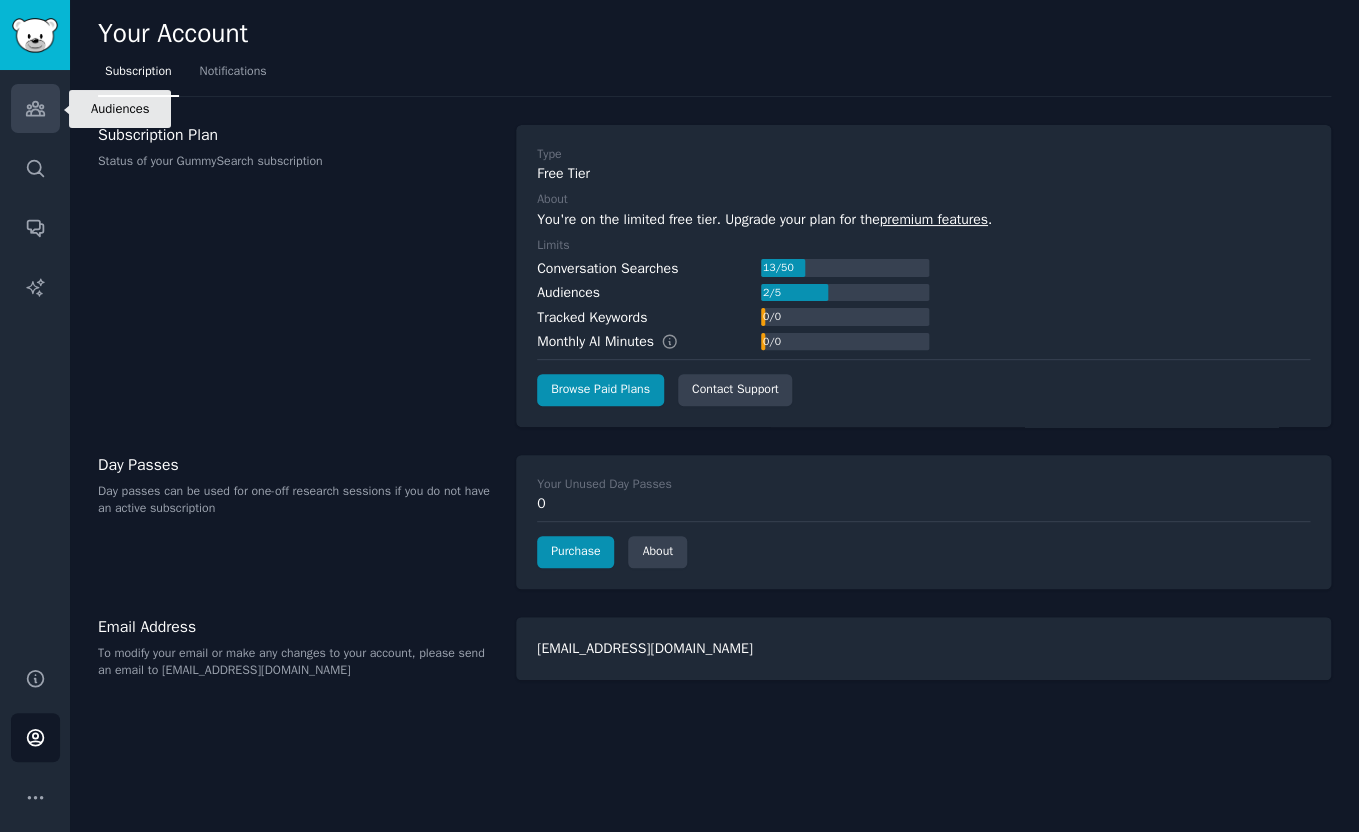 click on "Audiences" at bounding box center (35, 108) 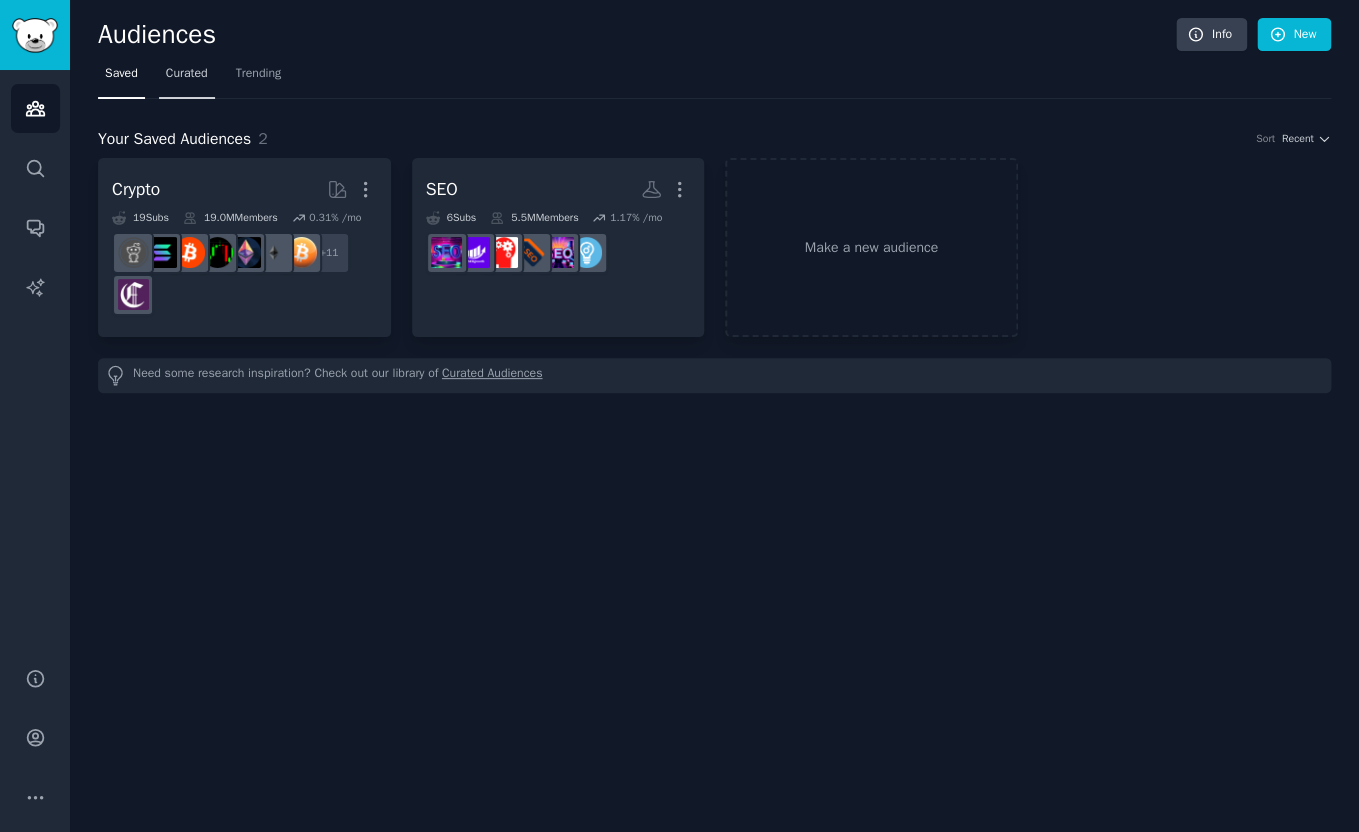 click on "Curated" at bounding box center (187, 78) 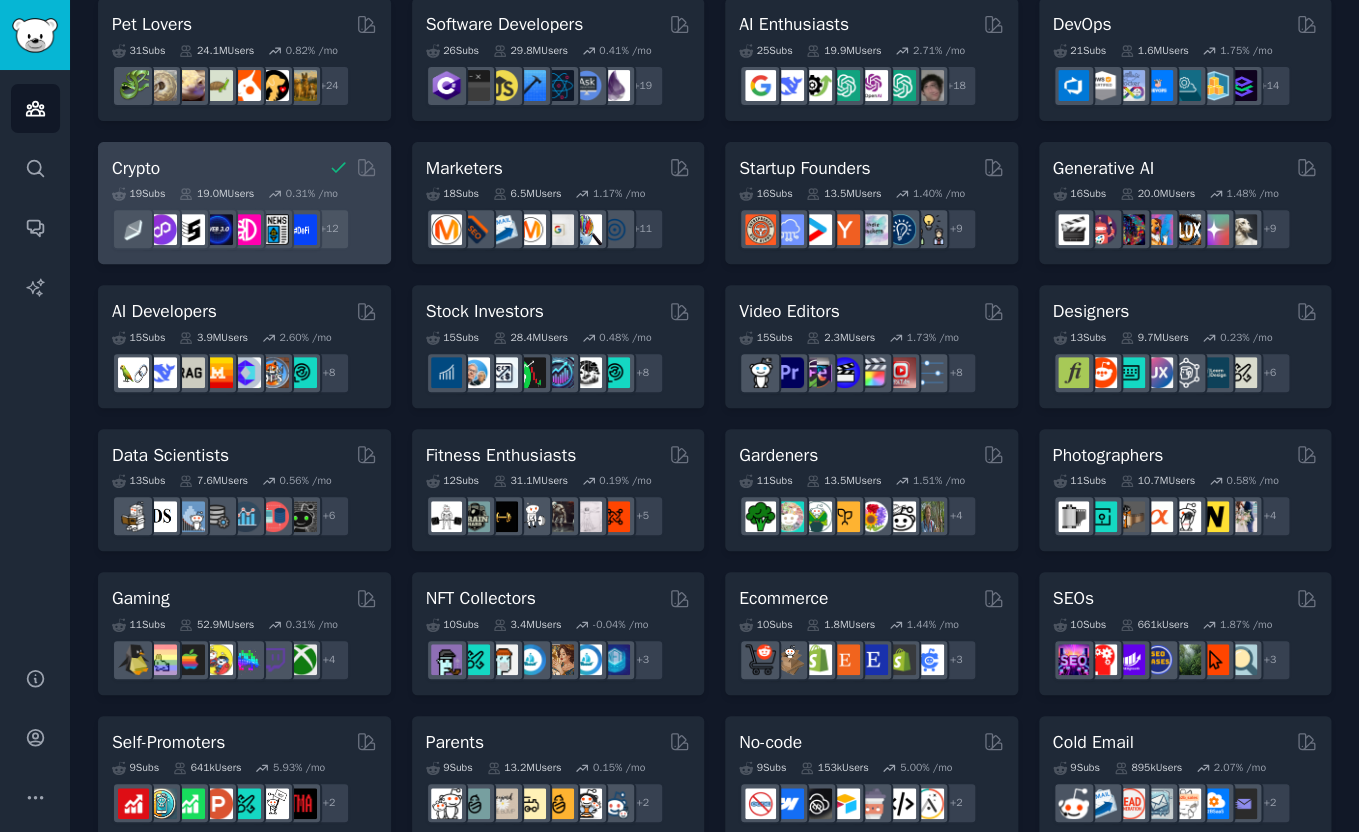 scroll, scrollTop: 0, scrollLeft: 0, axis: both 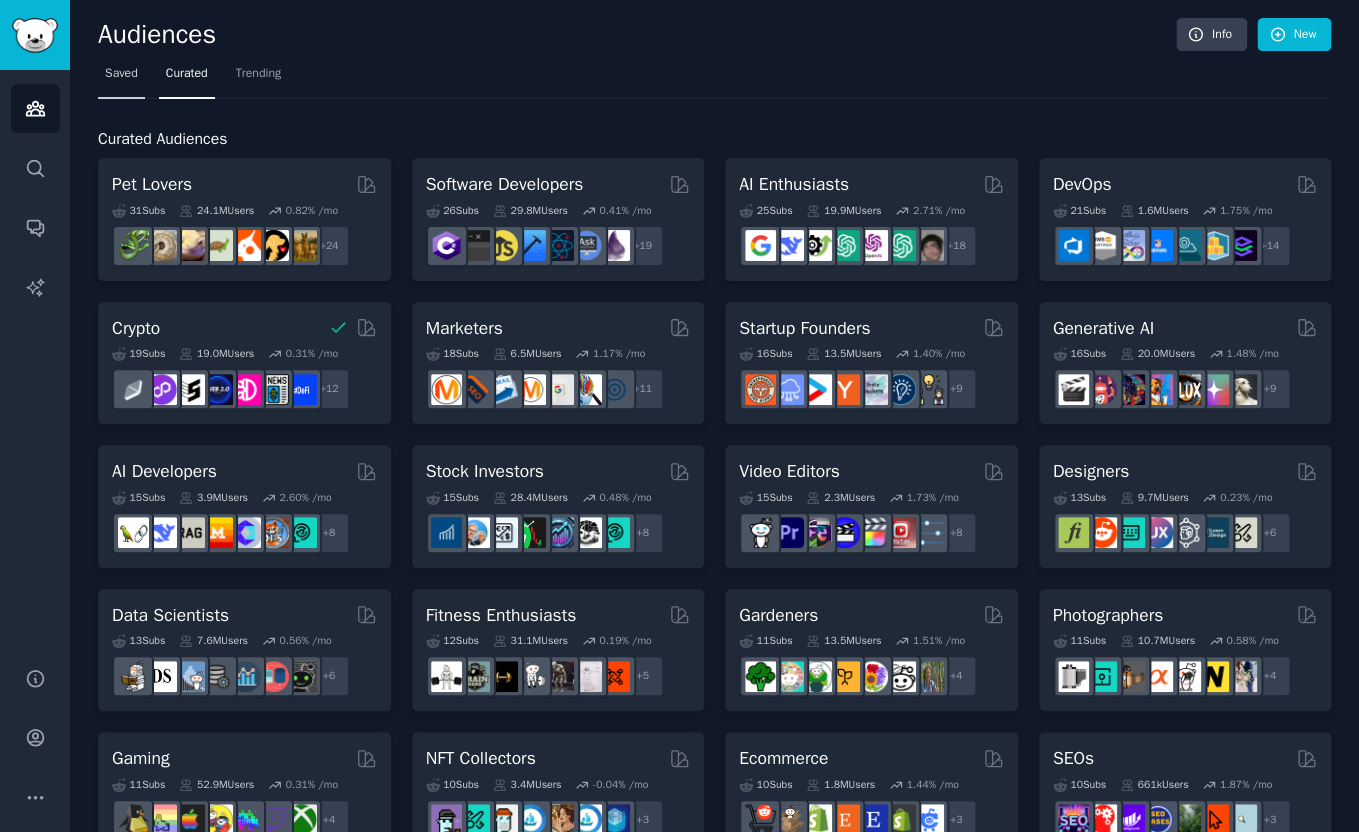click on "Saved" at bounding box center [121, 74] 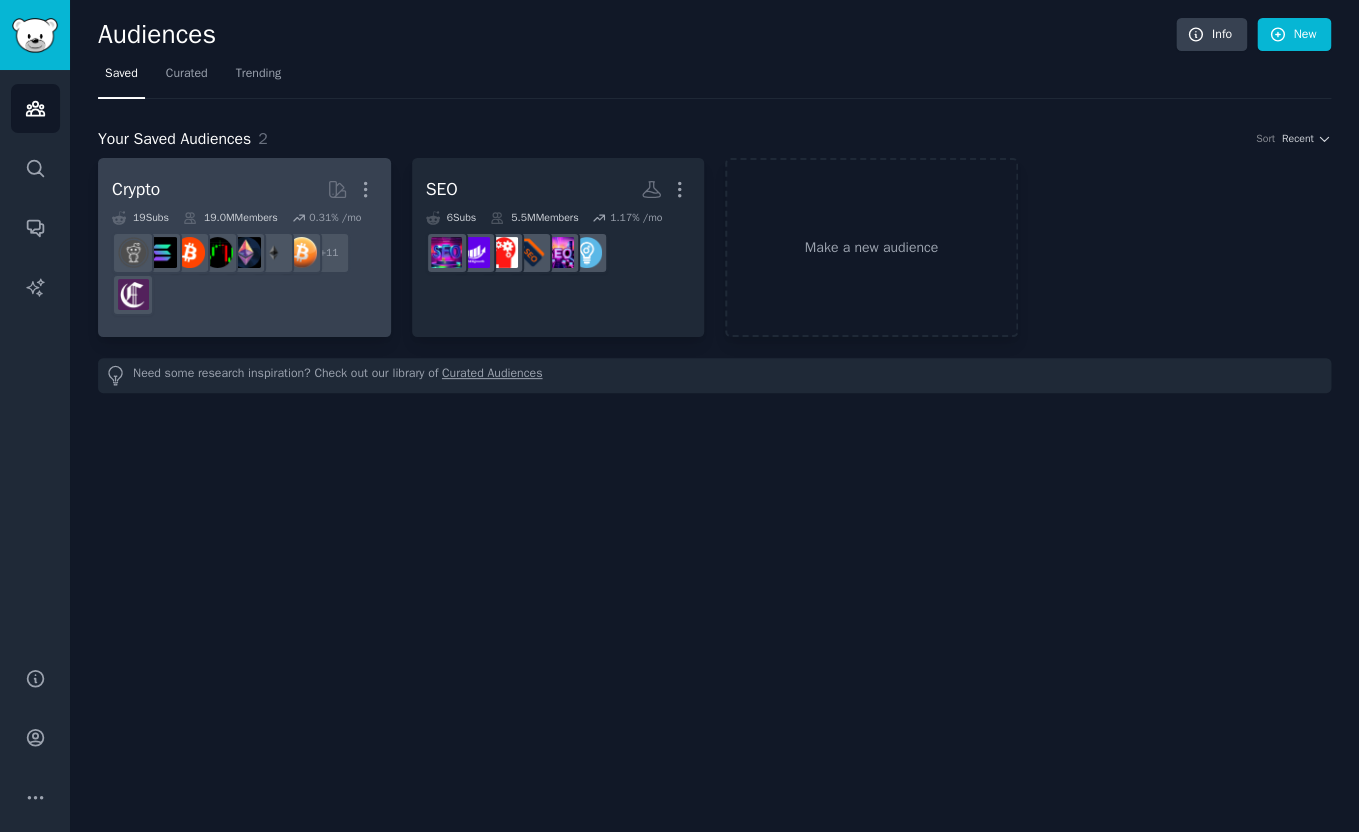 click on "19  Sub s 19.0M  Members 0.31 % /mo" at bounding box center (244, 218) 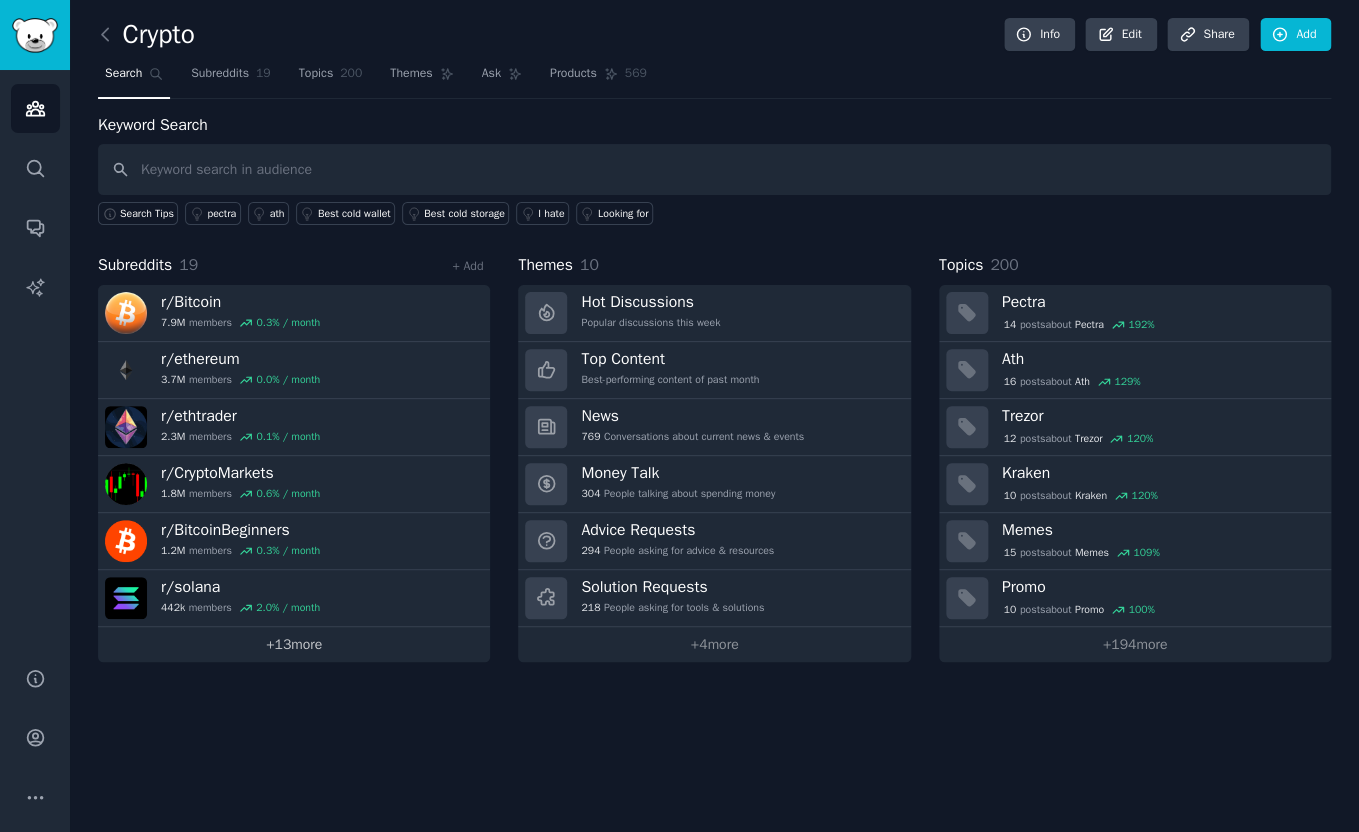 click on "+  13  more" at bounding box center (294, 644) 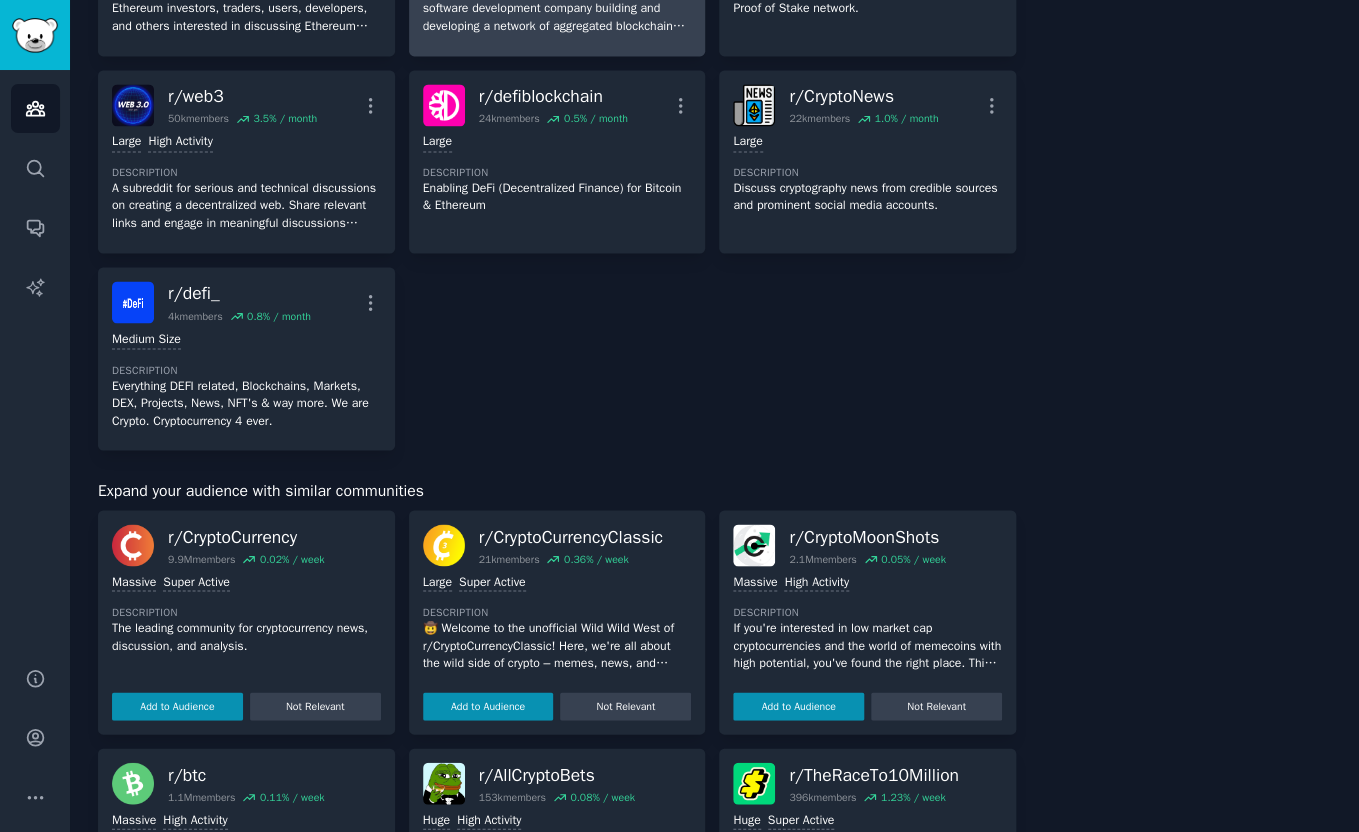 scroll, scrollTop: 1086, scrollLeft: 0, axis: vertical 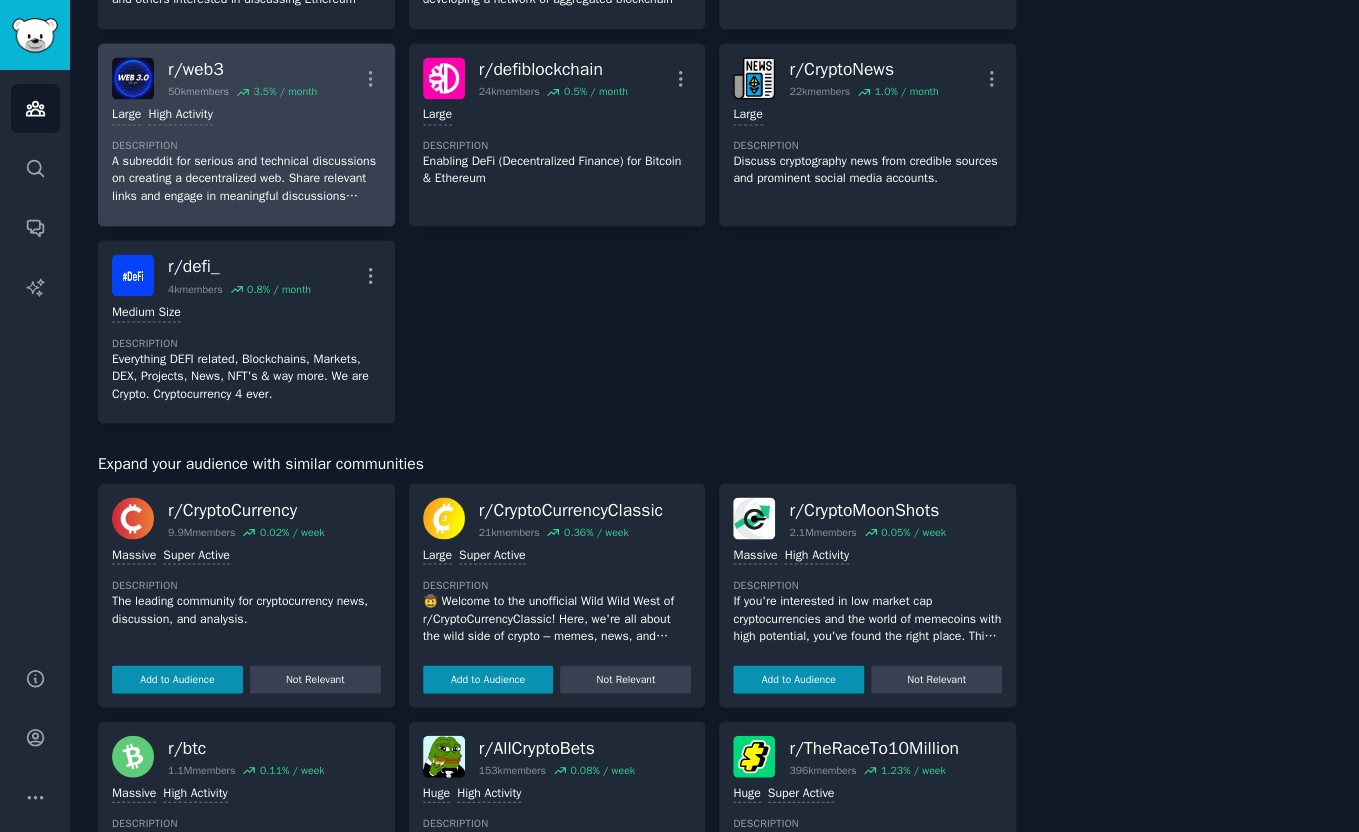 click on "A subreddit for serious and technical discussions on creating a decentralized web. Share relevant links and engage in meaningful discussions specific to DWeb and Web3 technologies and vision.
We emphasize projects that actively contribute to building Web3, rather than merely operating on the surface of Web3.
Promotional links, marketing, and any content aimed at solicitation are strictly prohibited. Let's foster a space where the focus is on genuine exploration and collaboration." at bounding box center (246, 179) 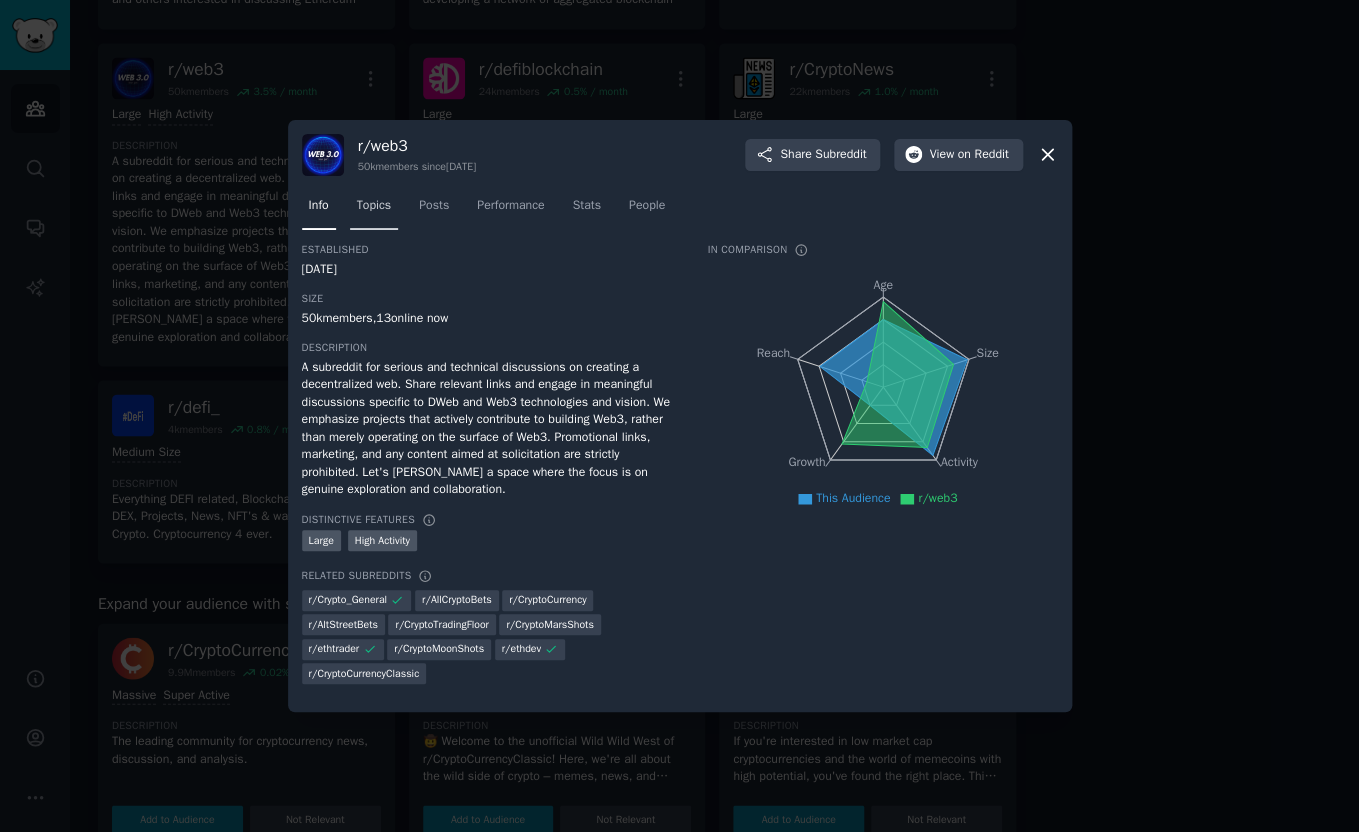 click on "Topics" at bounding box center (374, 206) 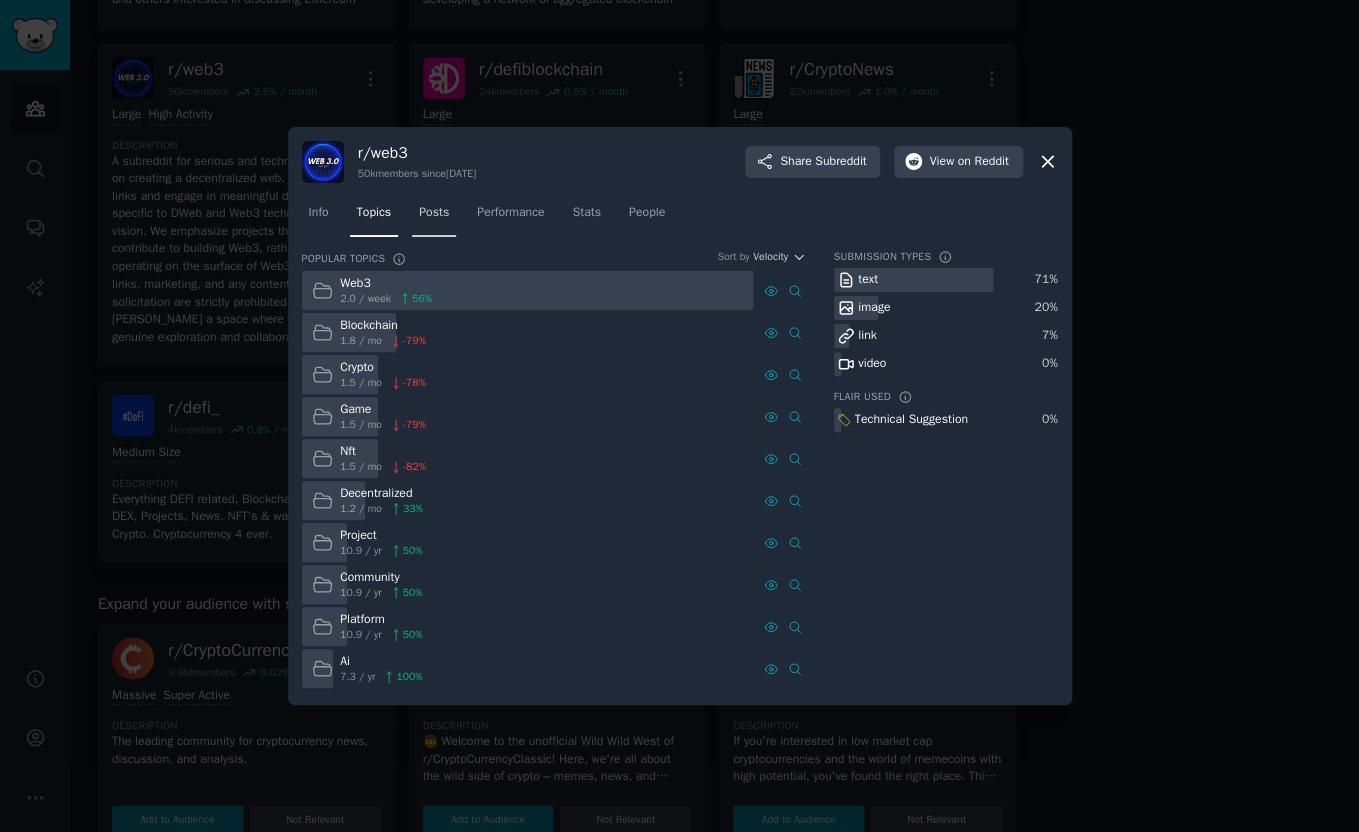 click on "Posts" at bounding box center (434, 213) 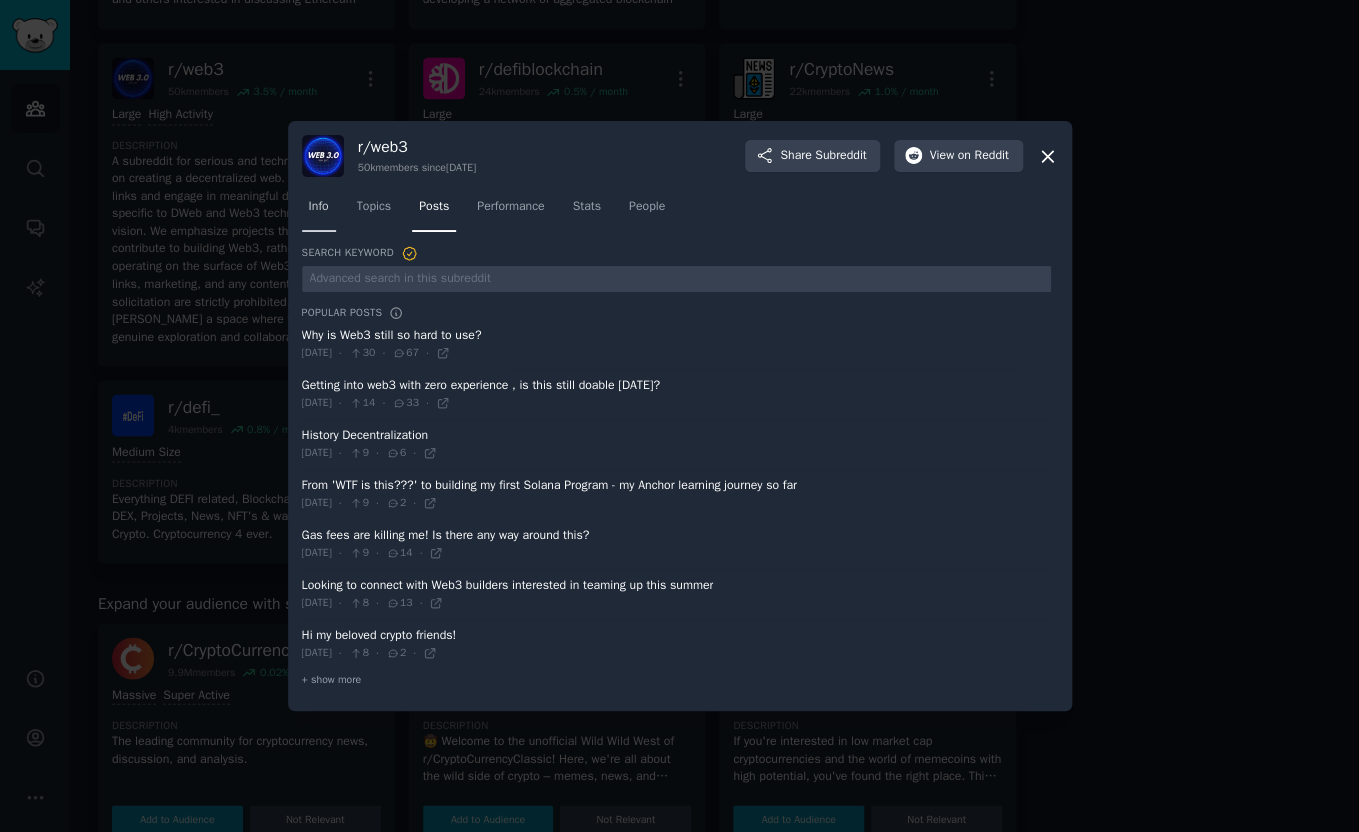 click on "Info" at bounding box center [319, 211] 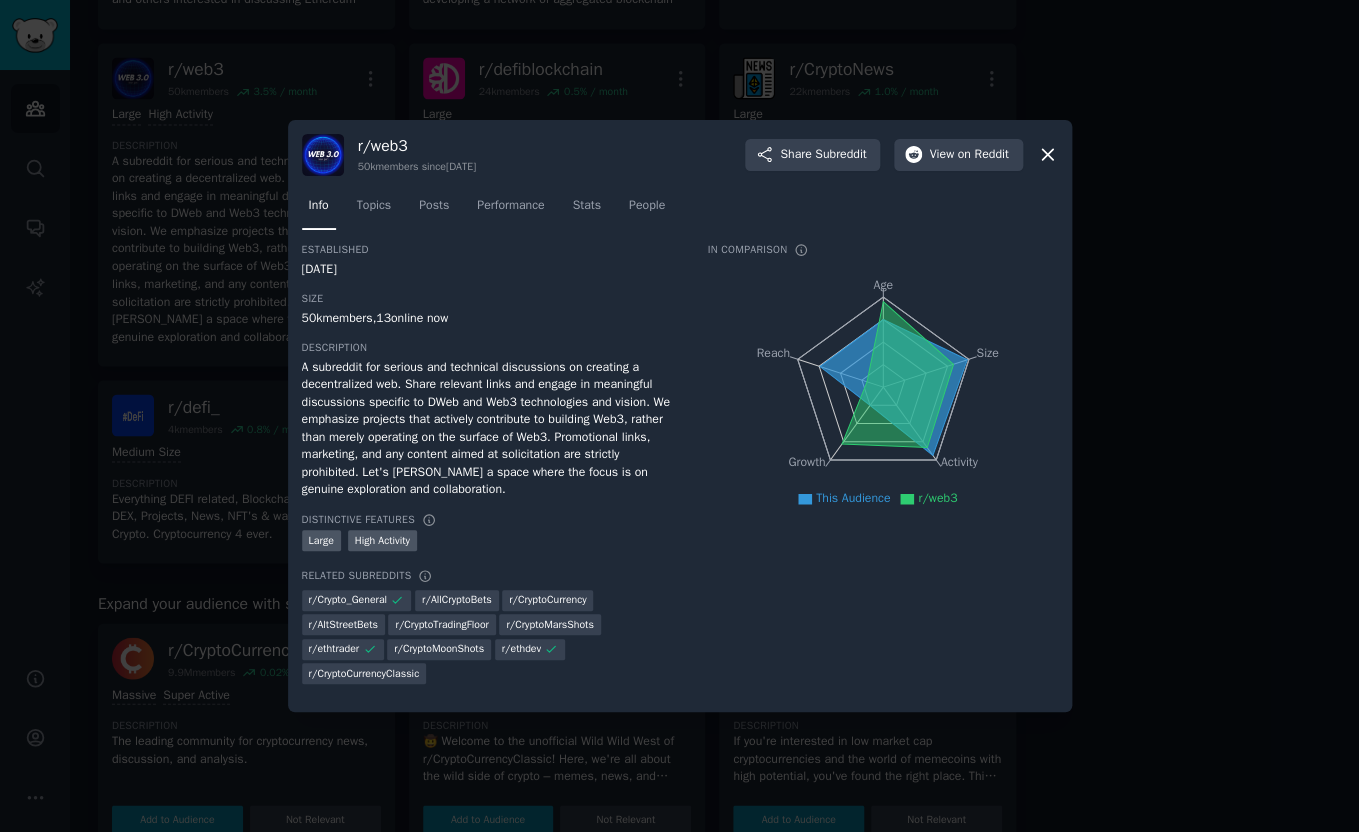 click on "A subreddit for serious and technical discussions on creating a decentralized web. Share relevant links and engage in meaningful discussions specific to DWeb and Web3 technologies and vision.
We emphasize projects that actively contribute to building Web3, rather than merely operating on the surface of Web3.
Promotional links, marketing, and any content aimed at solicitation are strictly prohibited. Let's foster a space where the focus is on genuine exploration and collaboration." at bounding box center (491, 429) 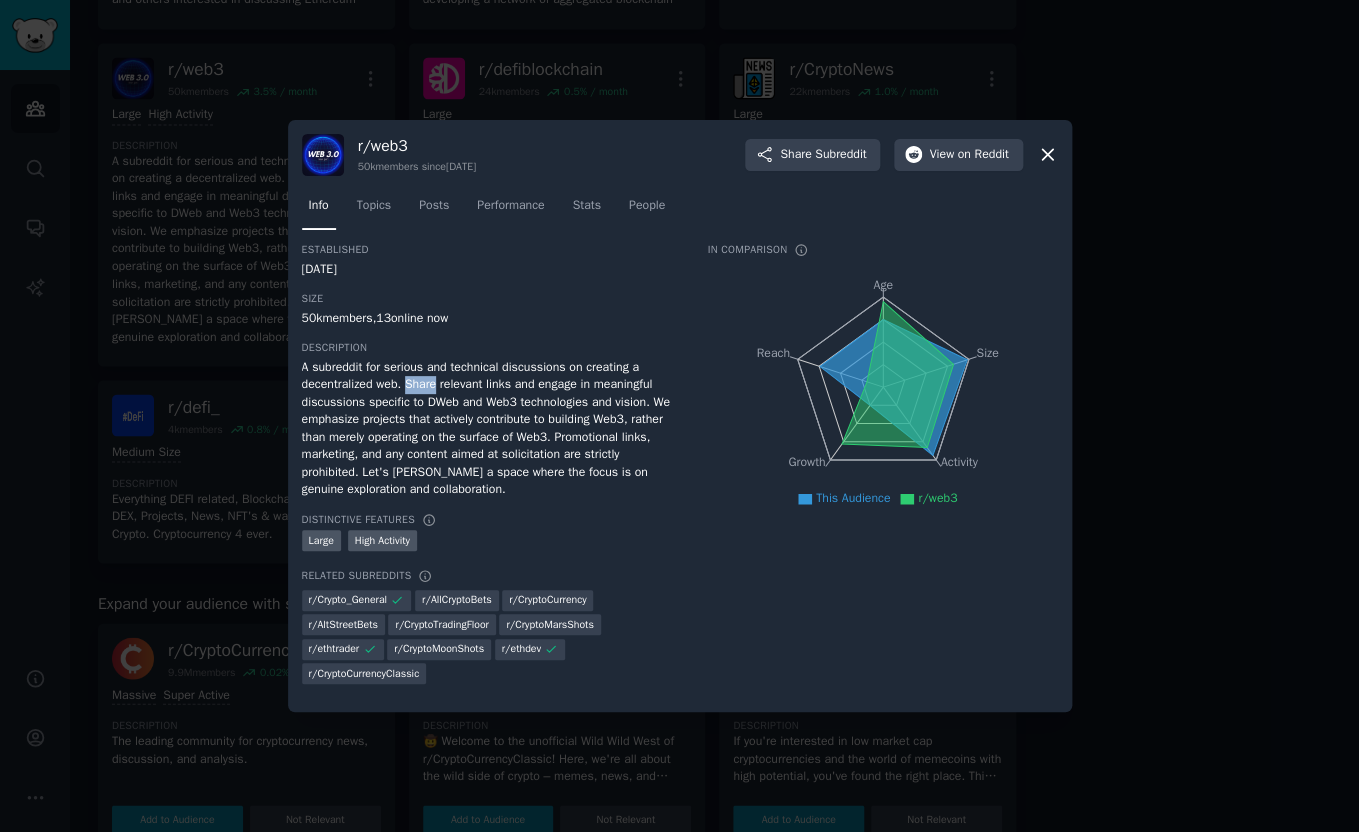 click on "A subreddit for serious and technical discussions on creating a decentralized web. Share relevant links and engage in meaningful discussions specific to DWeb and Web3 technologies and vision.
We emphasize projects that actively contribute to building Web3, rather than merely operating on the surface of Web3.
Promotional links, marketing, and any content aimed at solicitation are strictly prohibited. Let's foster a space where the focus is on genuine exploration and collaboration." at bounding box center (491, 429) 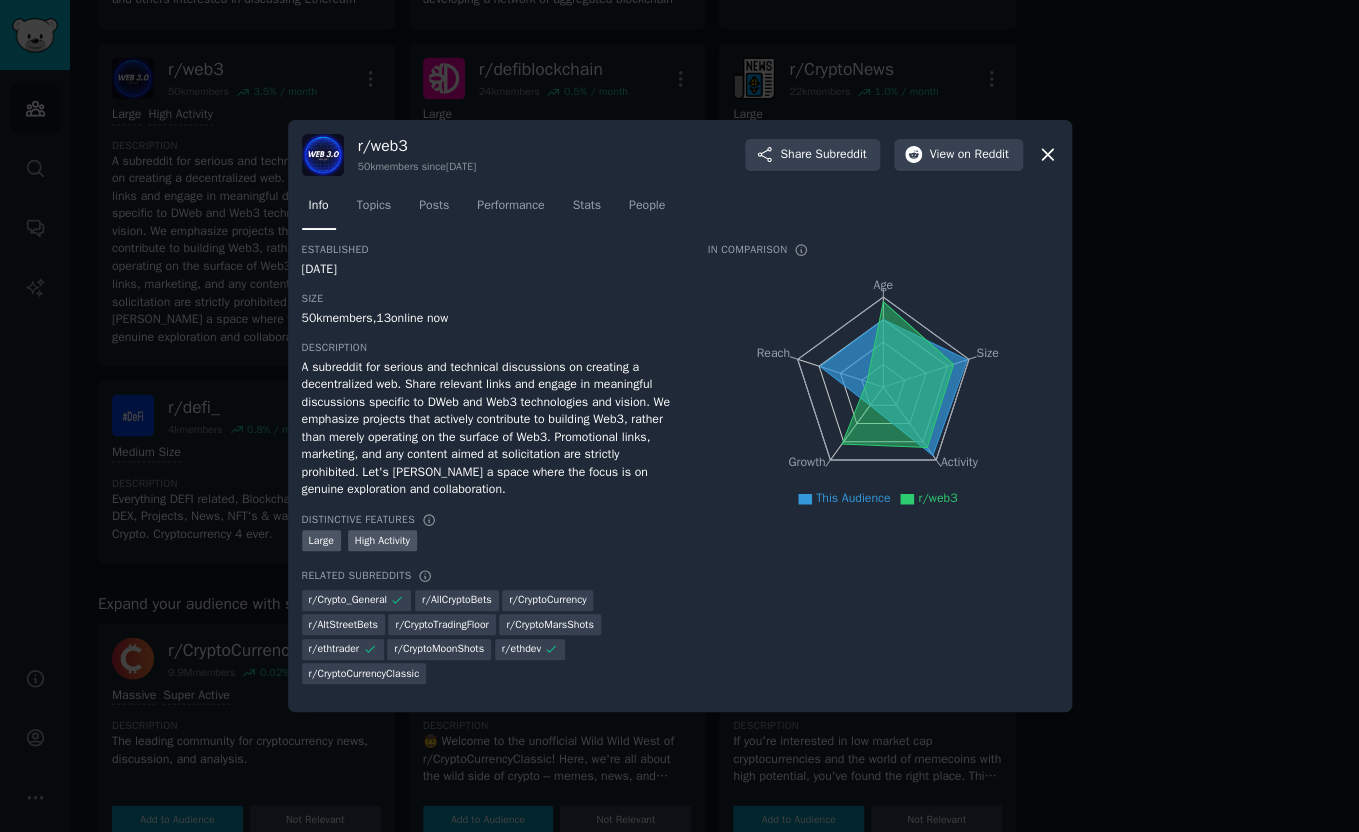 click on "A subreddit for serious and technical discussions on creating a decentralized web. Share relevant links and engage in meaningful discussions specific to DWeb and Web3 technologies and vision.
We emphasize projects that actively contribute to building Web3, rather than merely operating on the surface of Web3.
Promotional links, marketing, and any content aimed at solicitation are strictly prohibited. Let's foster a space where the focus is on genuine exploration and collaboration." at bounding box center (491, 429) 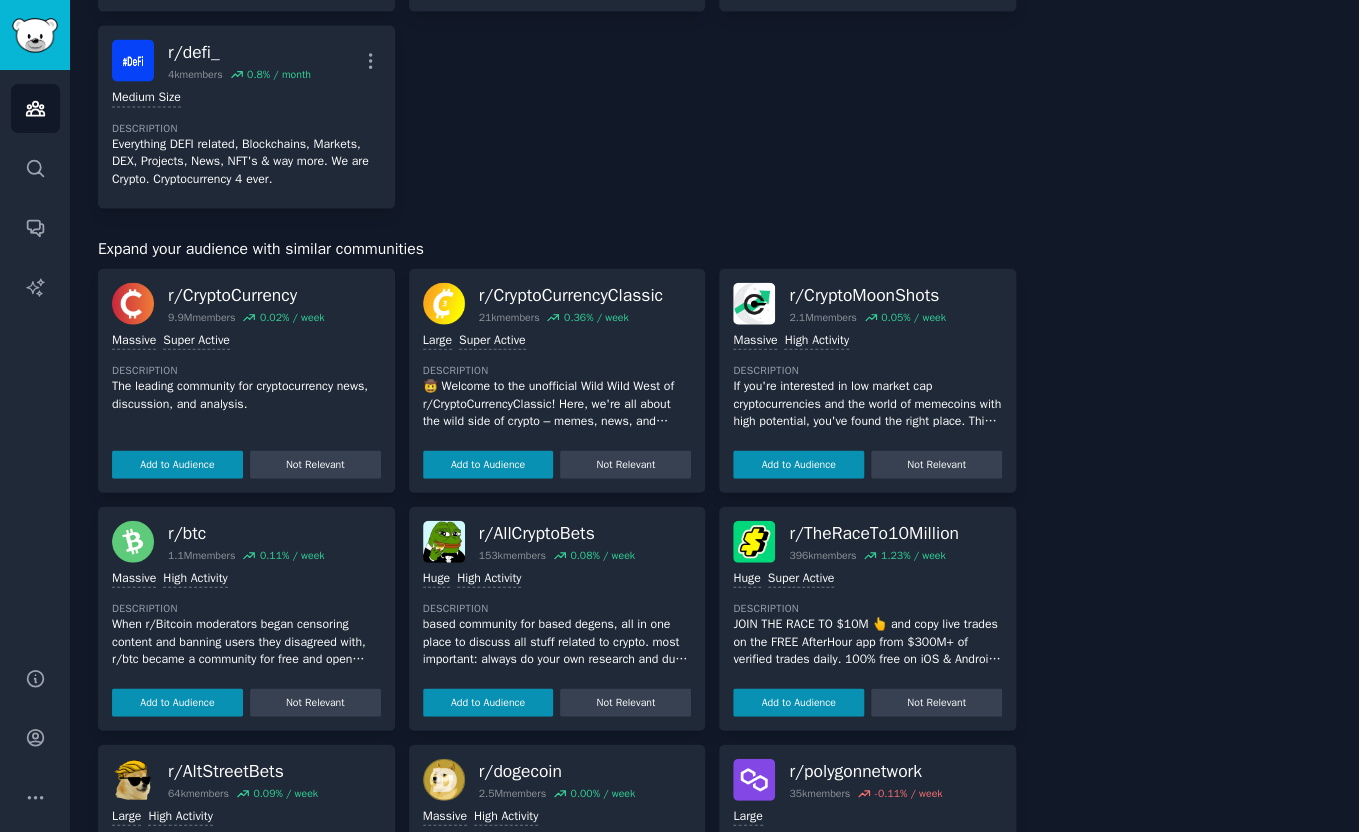scroll, scrollTop: 1384, scrollLeft: 0, axis: vertical 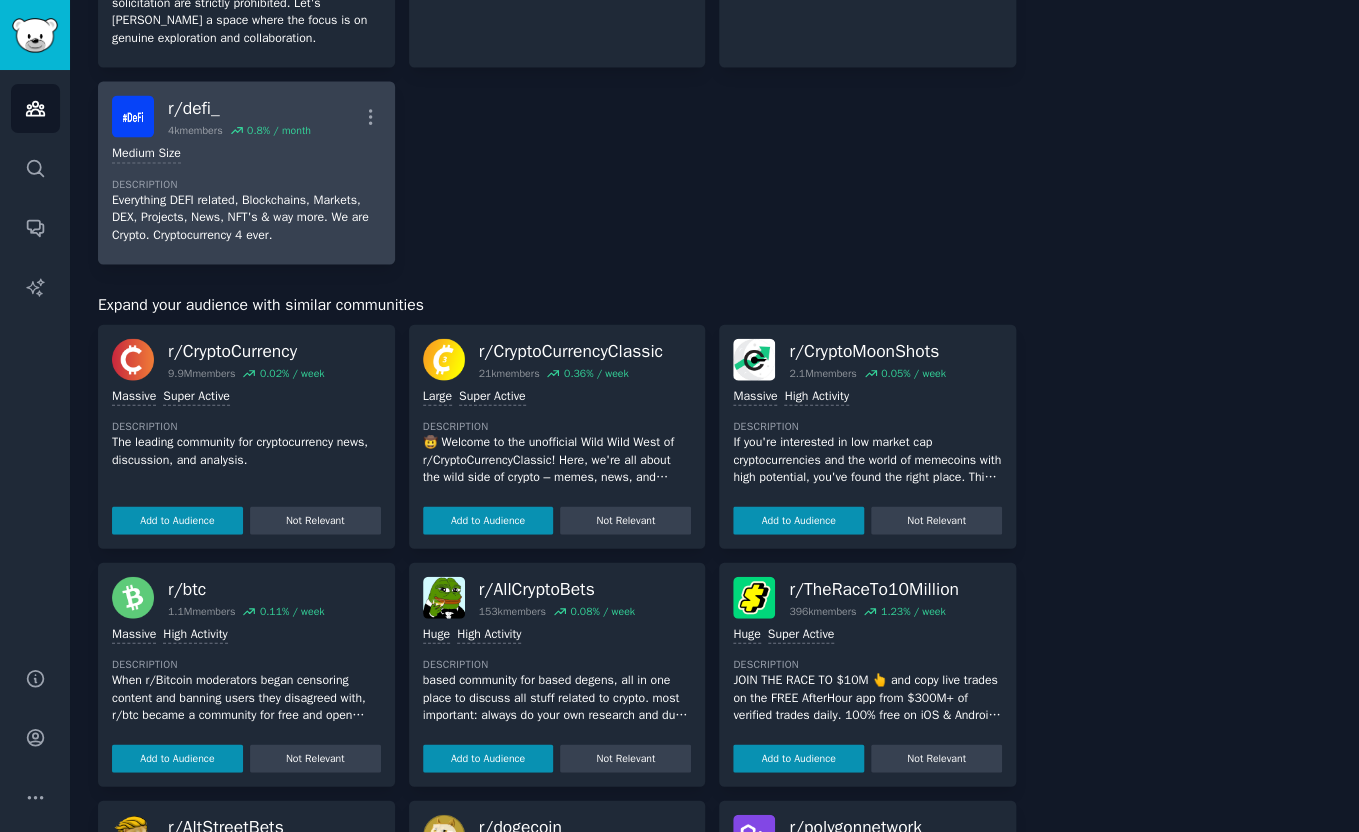 click on "Medium Size Description Everything DEFI related, Blockchains, Markets, DEX, Projects, News, NFT's & way more. We are Crypto. Cryptocurrency 4 ever." at bounding box center [246, 194] 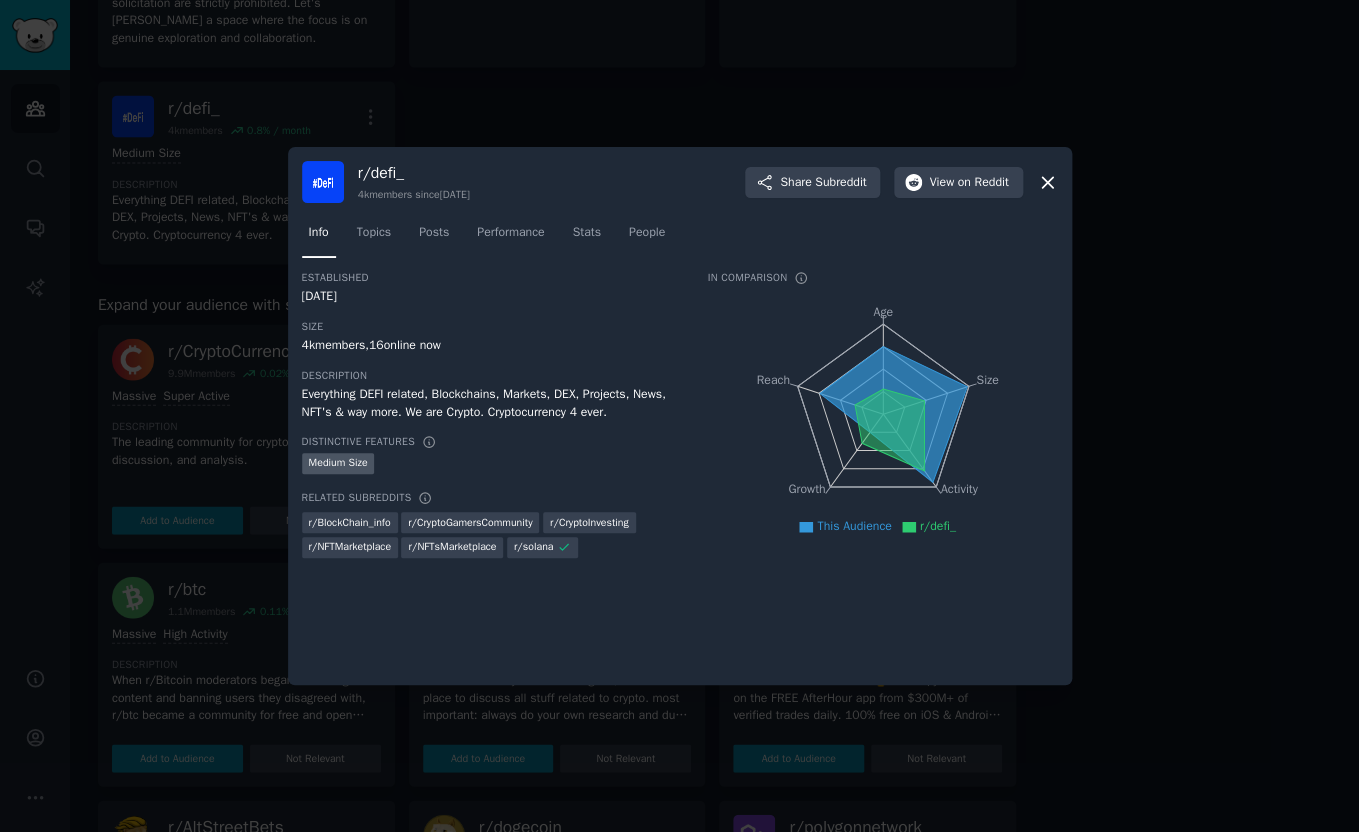 click on "4k  members,  16  online now" at bounding box center (491, 346) 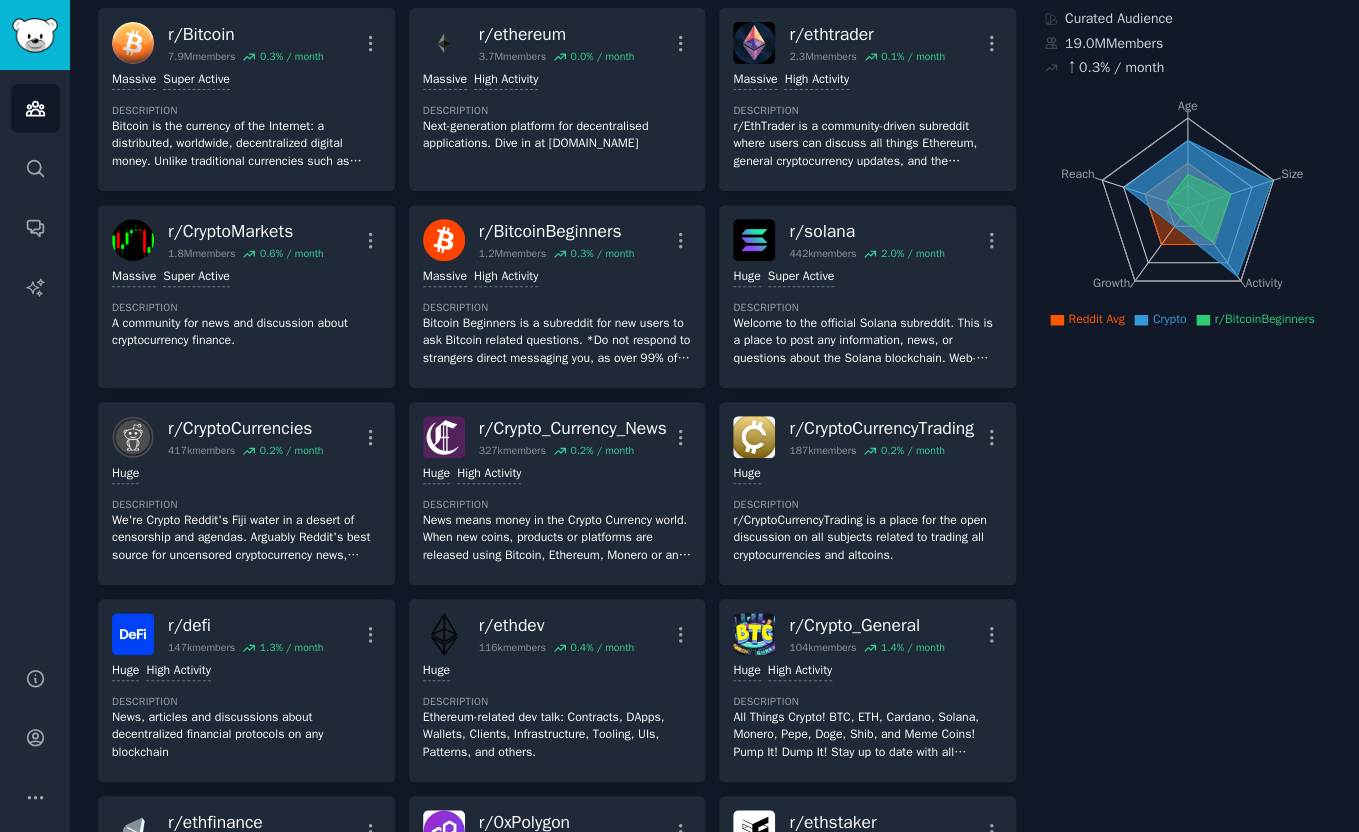 scroll, scrollTop: 133, scrollLeft: 0, axis: vertical 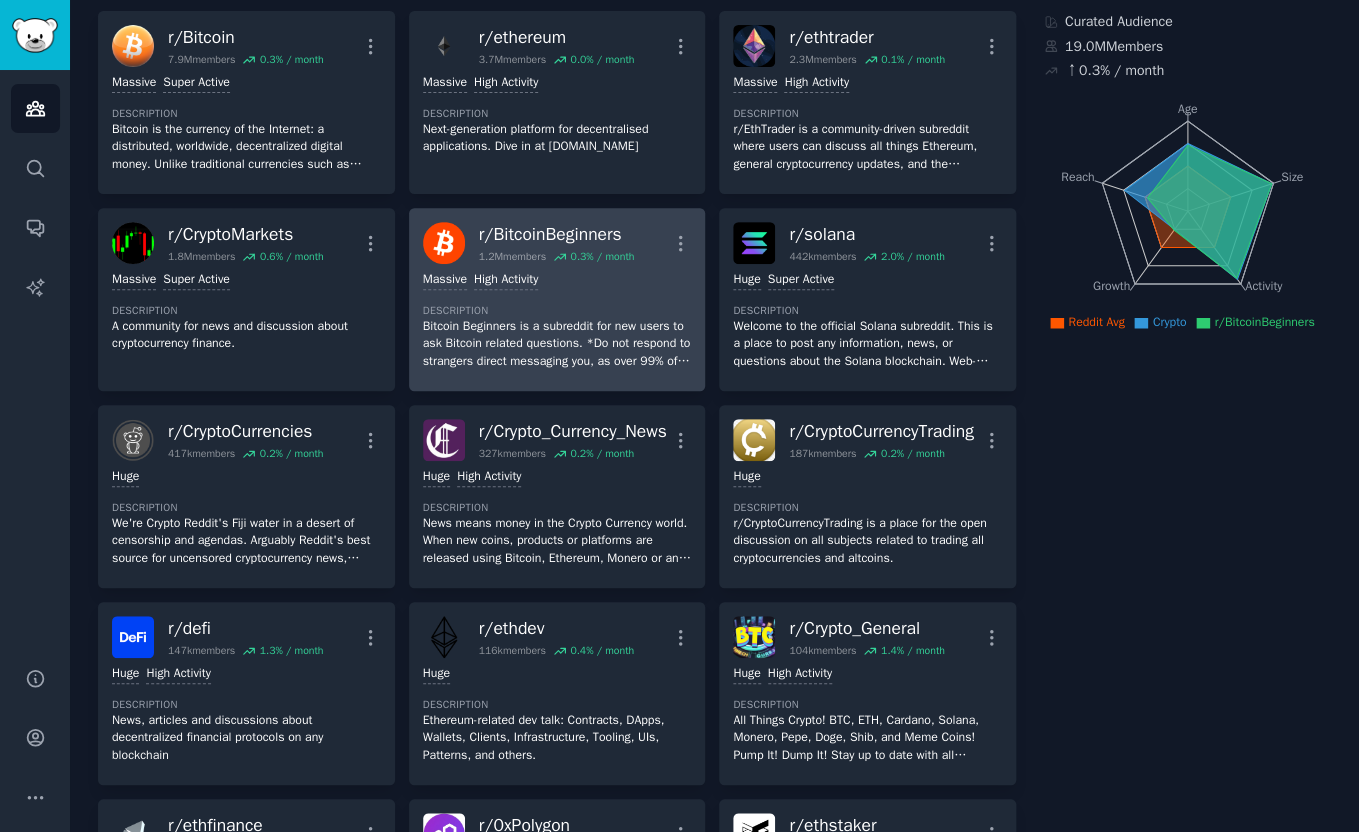 click on ">= 80th percentile for submissions / day Massive High Activity Description Bitcoin Beginners is a subreddit for new users to ask Bitcoin related questions.
*Do not respond to strangers direct messaging you, as over 99% of these people are Scammers.*" at bounding box center [557, 320] 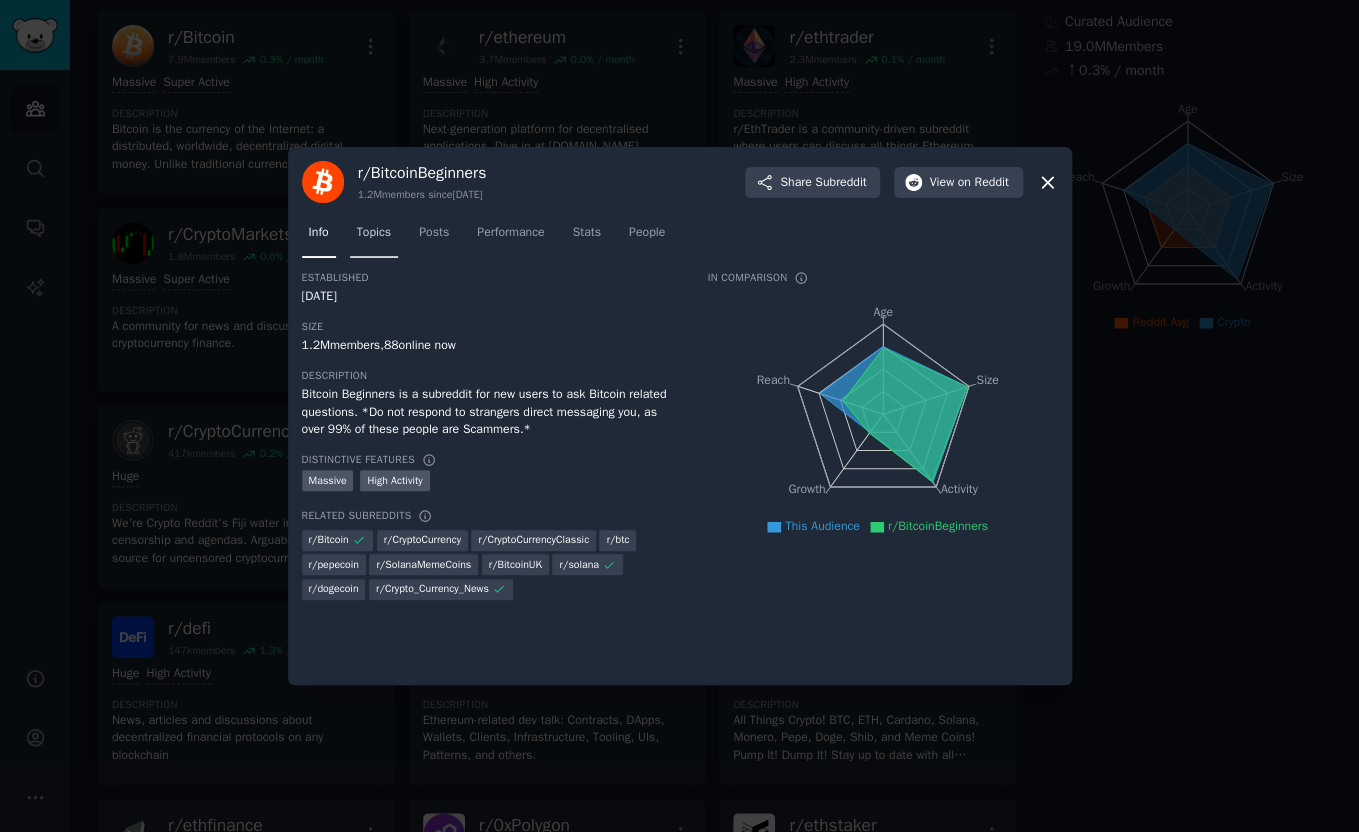click on "Topics" at bounding box center (374, 237) 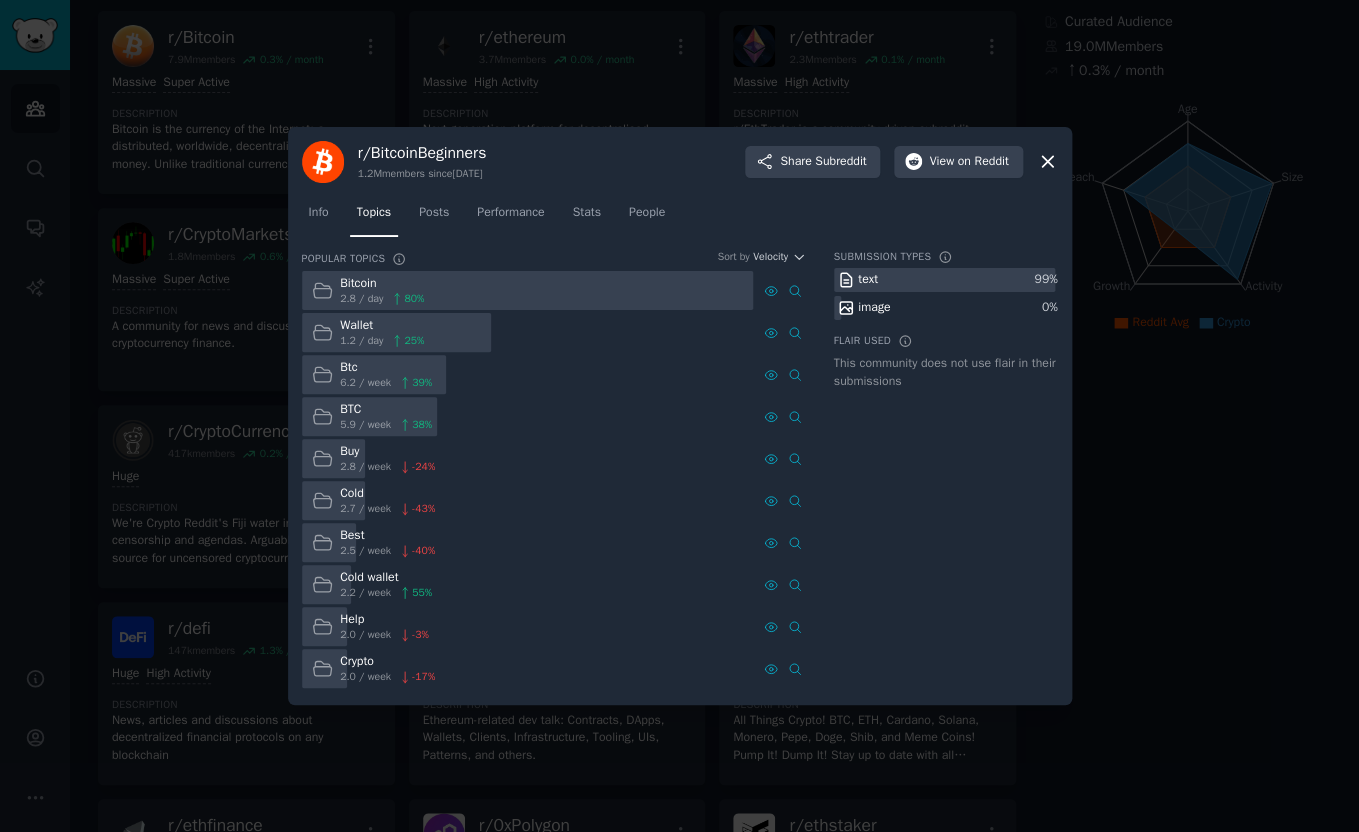 click on "Info Topics Posts Performance Stats People" 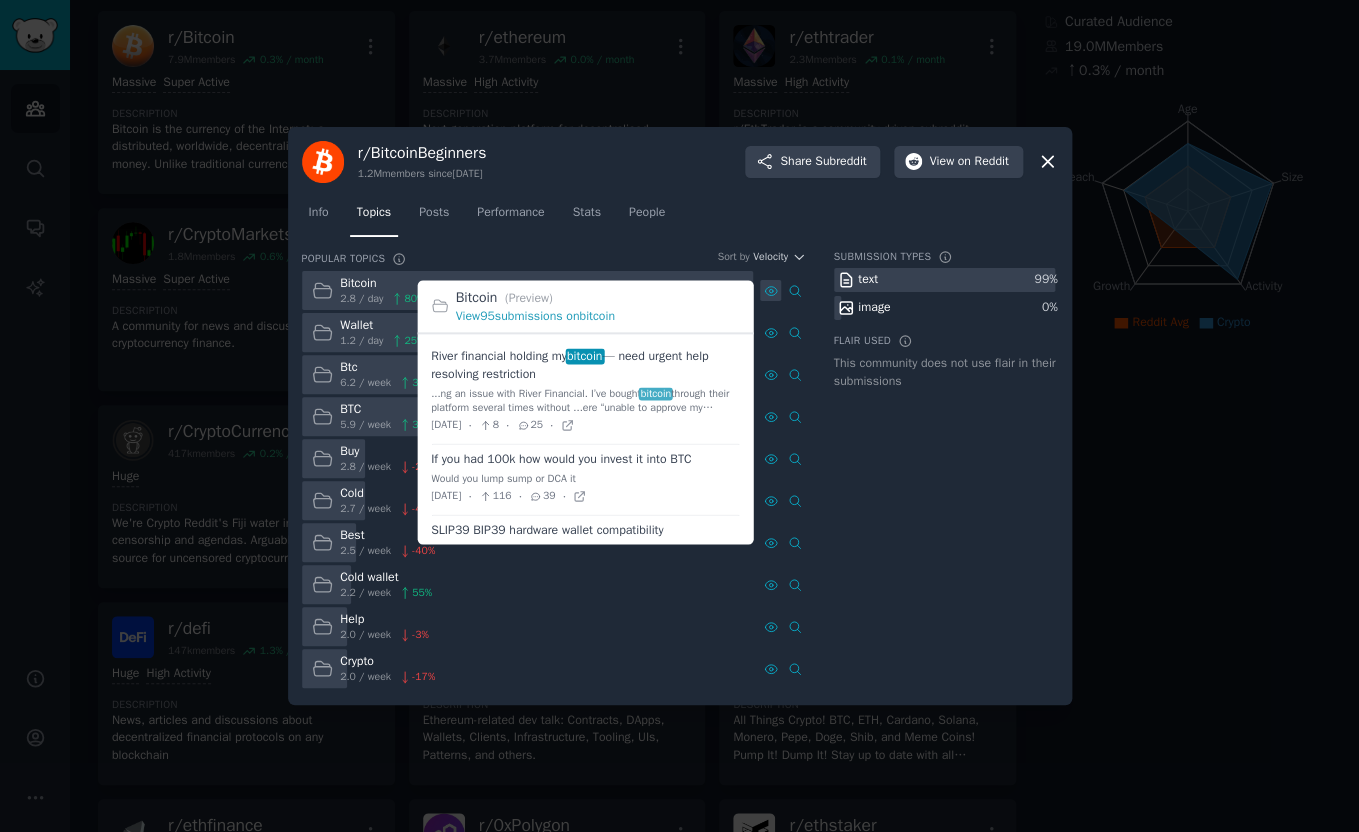 click 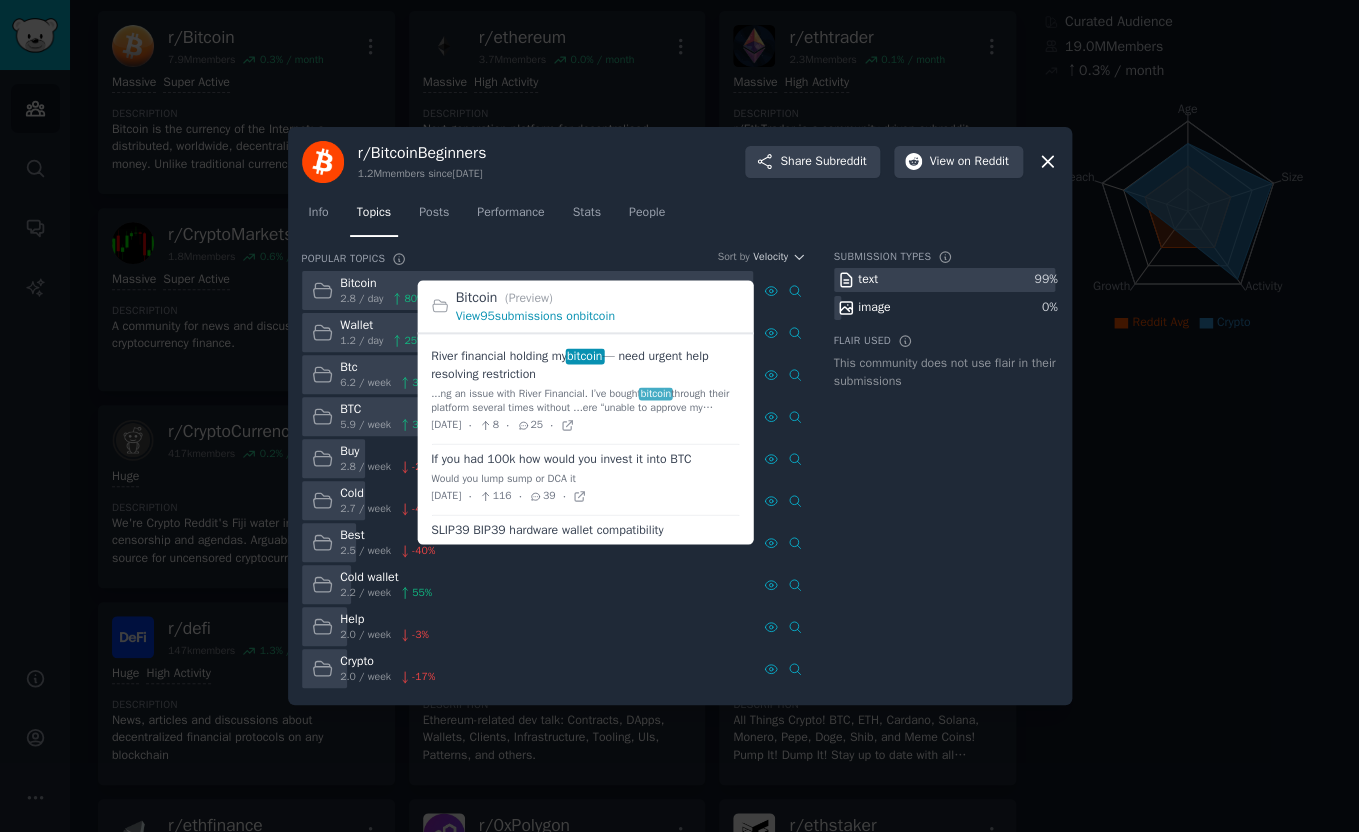 click on "View  95  submissions on  bitcoin" at bounding box center (535, 316) 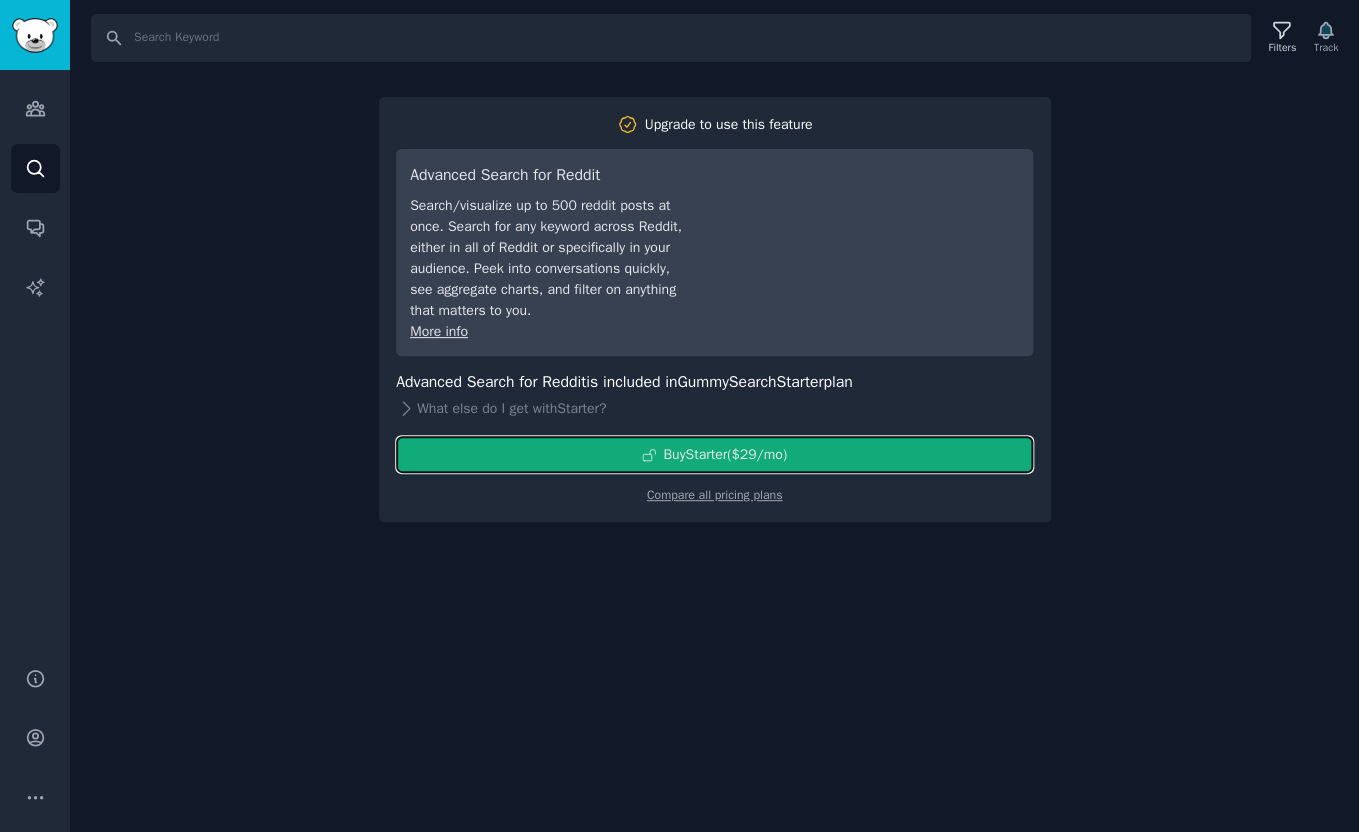 click on "Buy  Starter  ($ 29 /mo )" at bounding box center (714, 454) 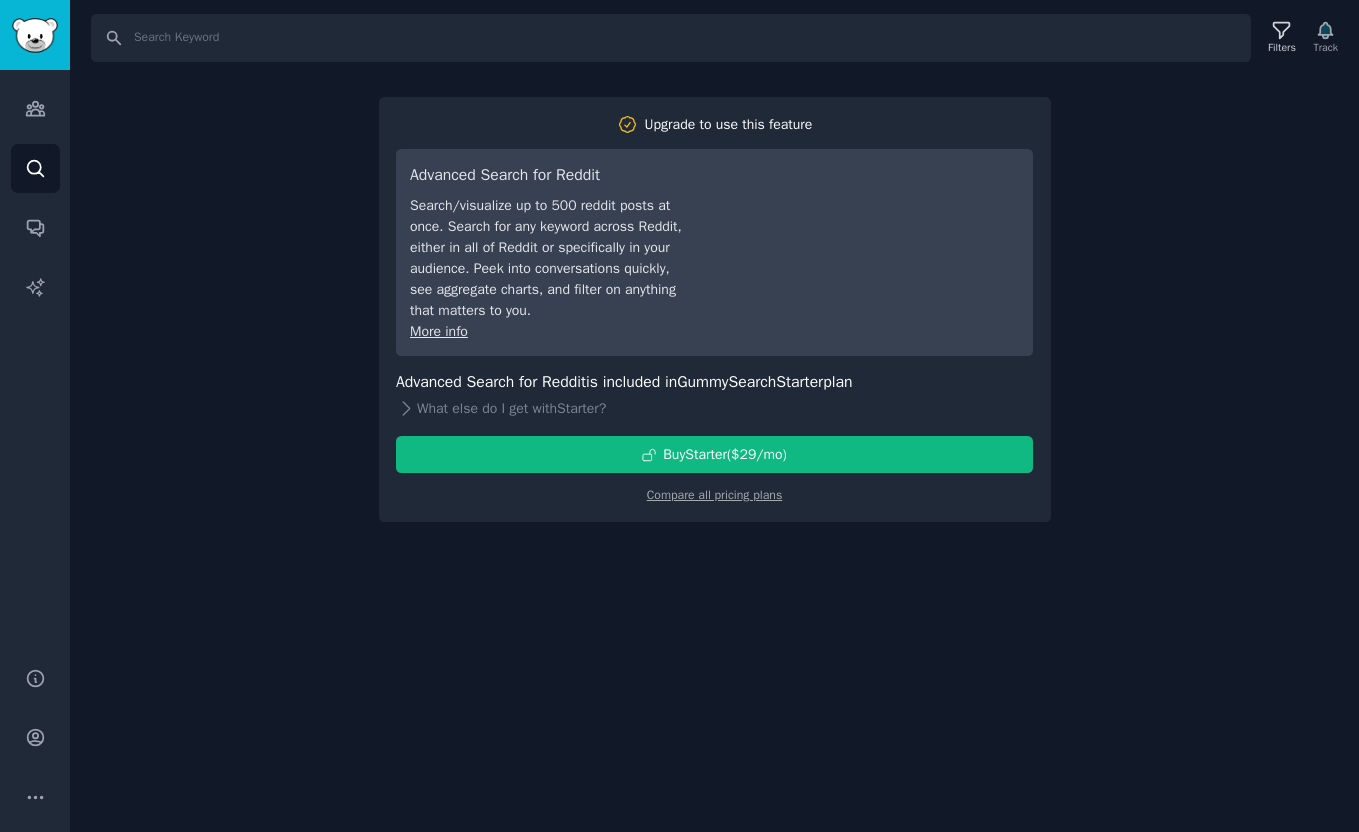 scroll, scrollTop: 0, scrollLeft: 0, axis: both 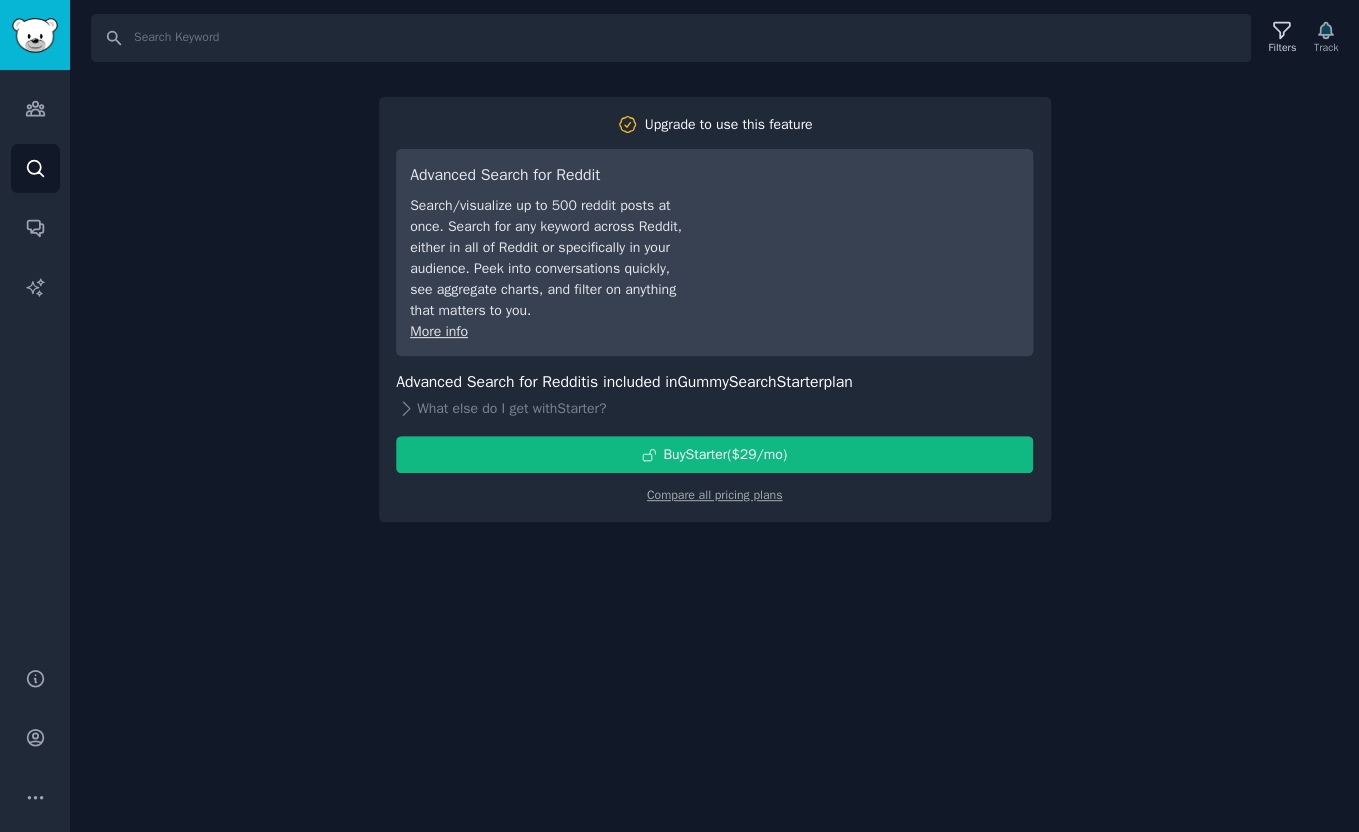 click on "Filters Track" at bounding box center (1301, 38) 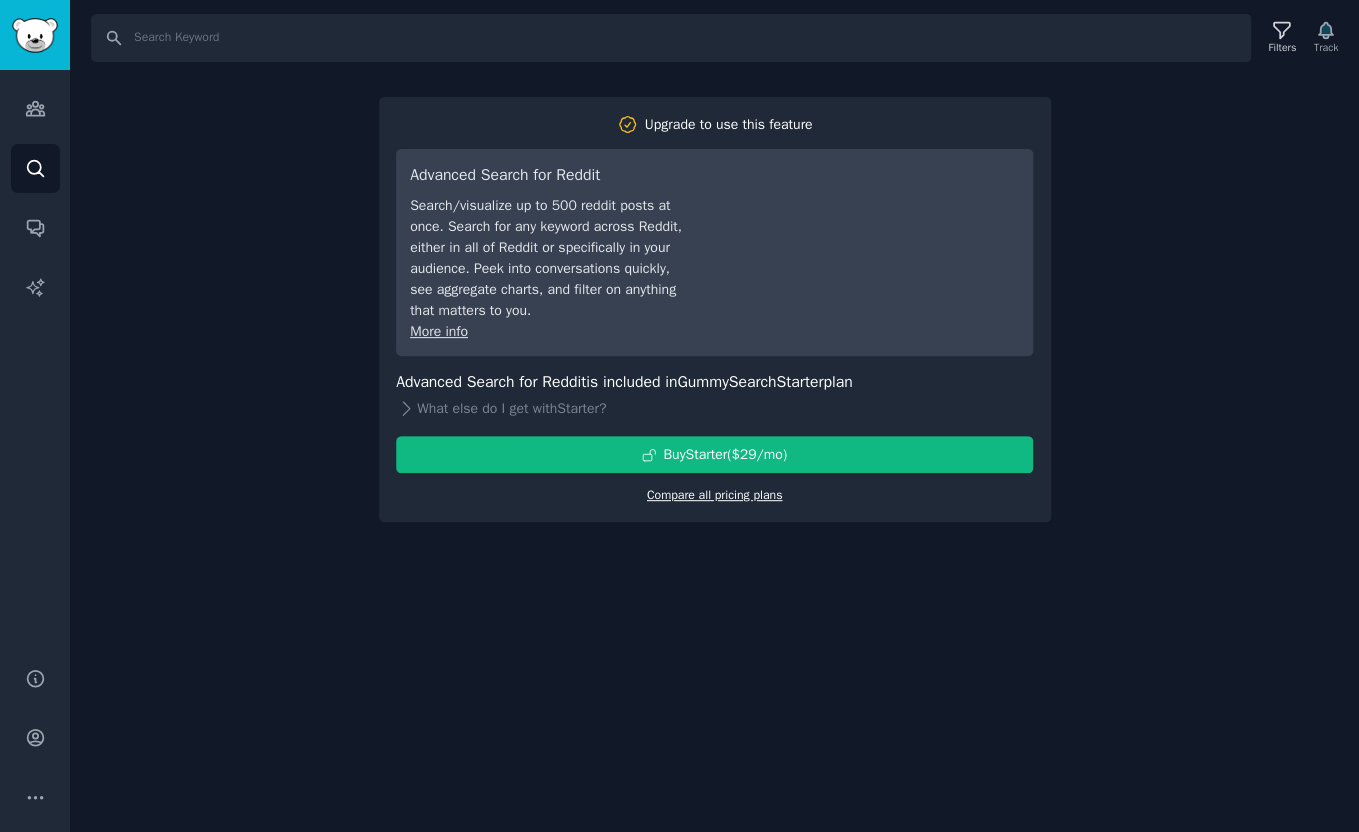 click on "Compare all pricing plans" at bounding box center [715, 495] 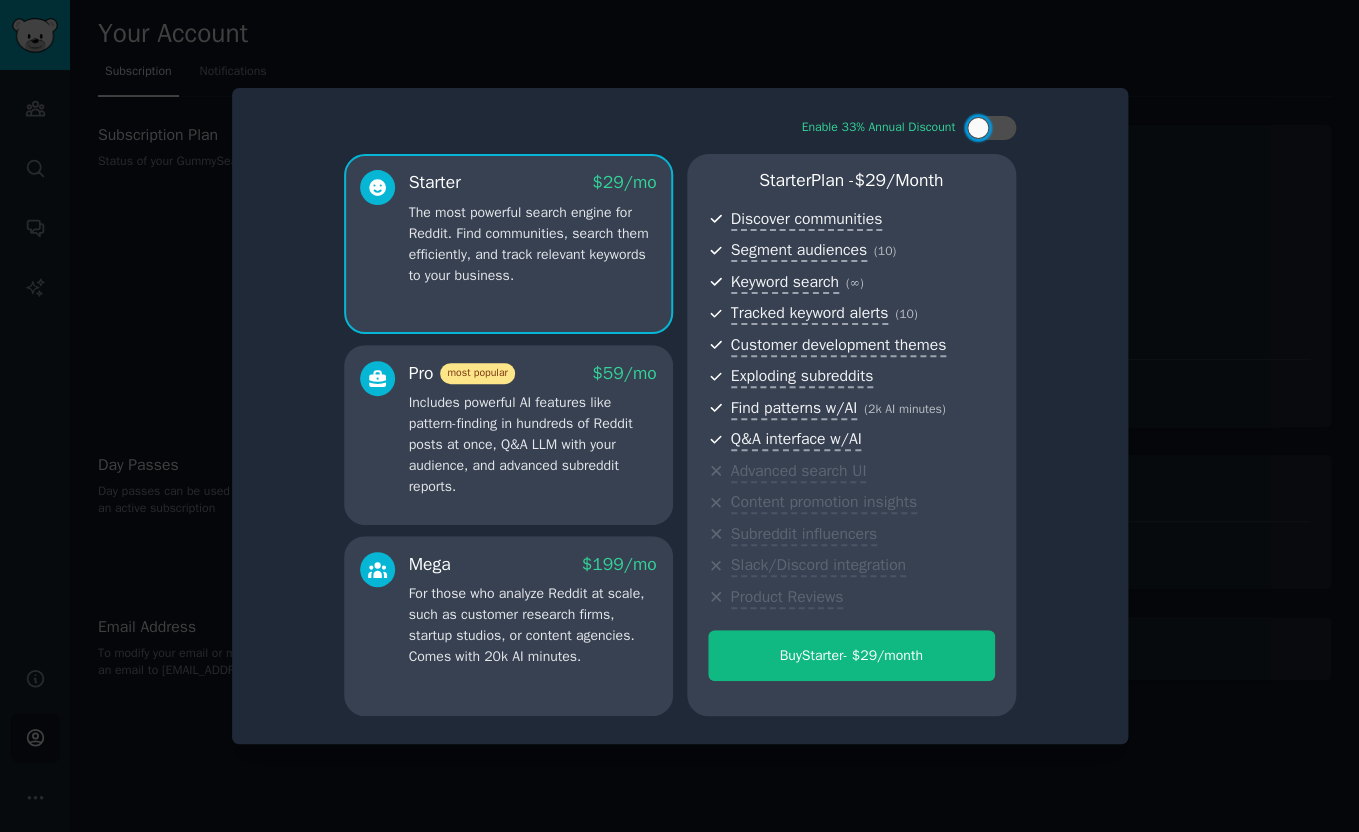 click on "Includes powerful AI features like pattern-finding in hundreds of Reddit posts at once, Q&A LLM with your audience, and advanced subreddit reports." at bounding box center [533, 444] 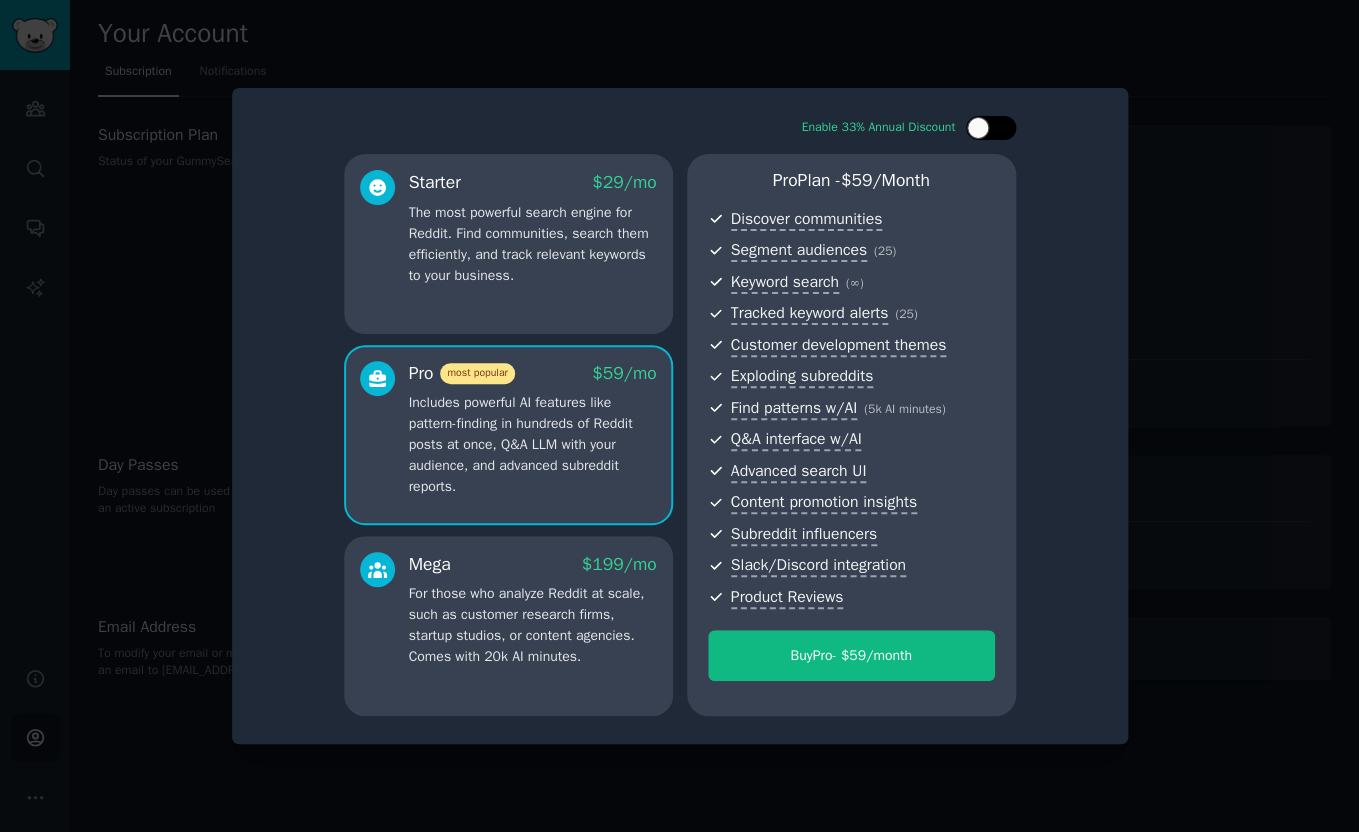 click at bounding box center (991, 128) 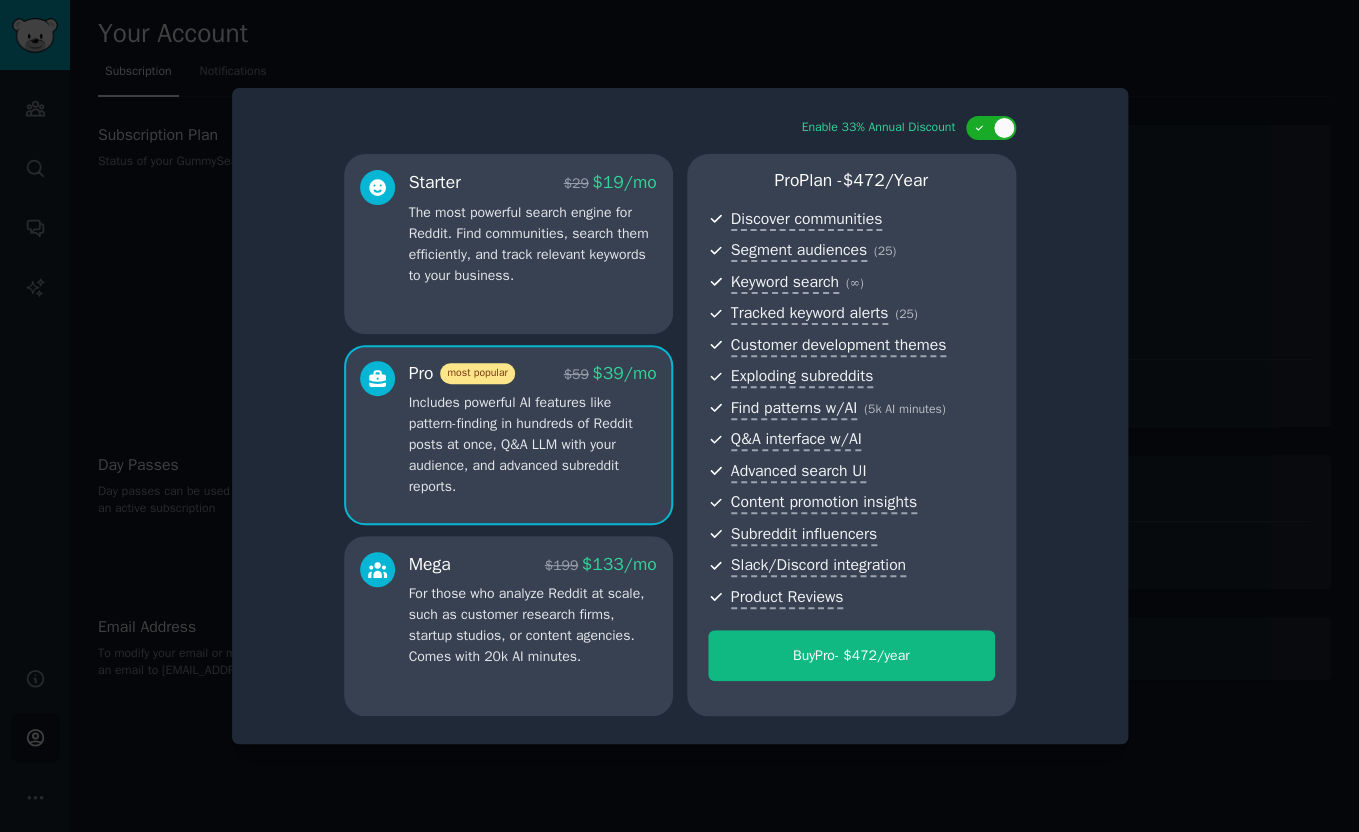 click at bounding box center (679, 416) 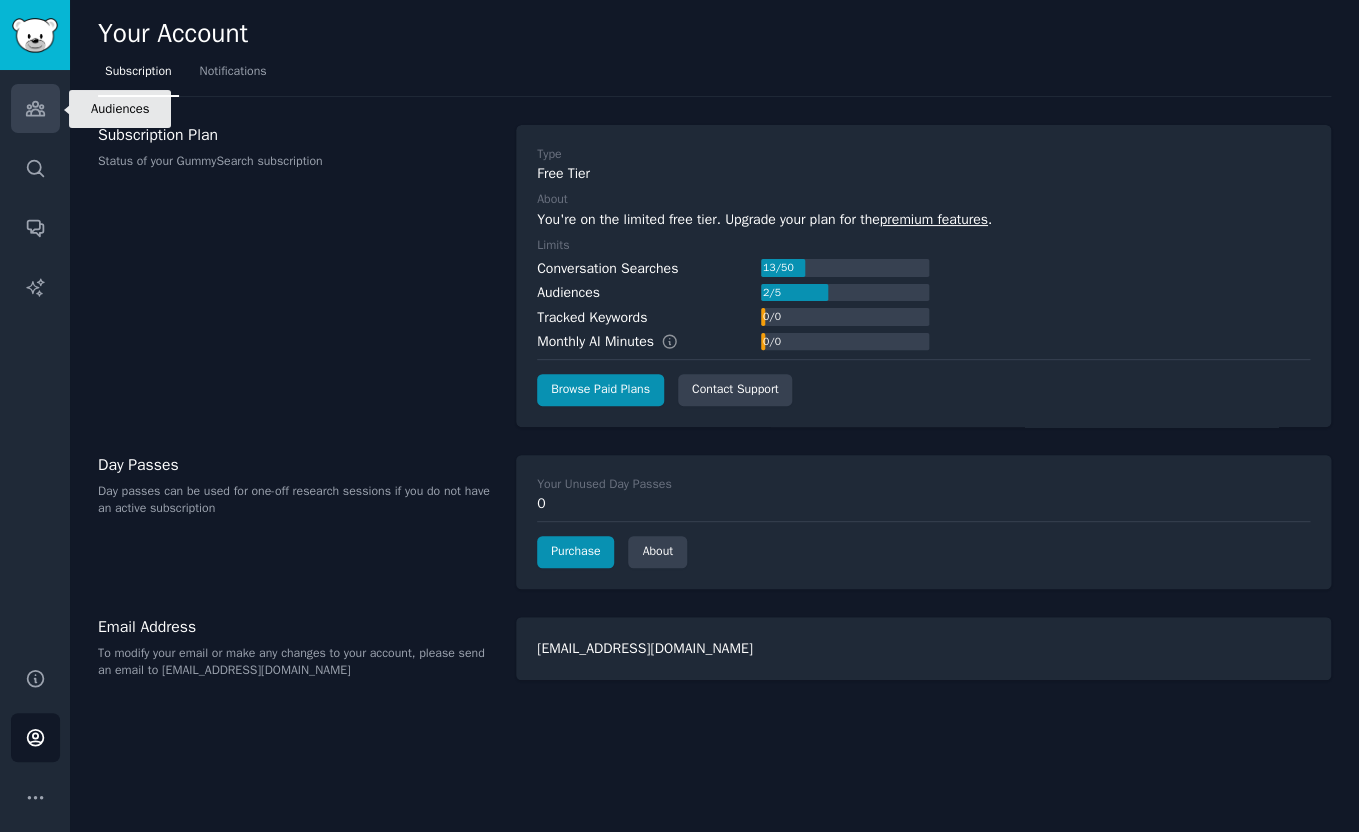 click 